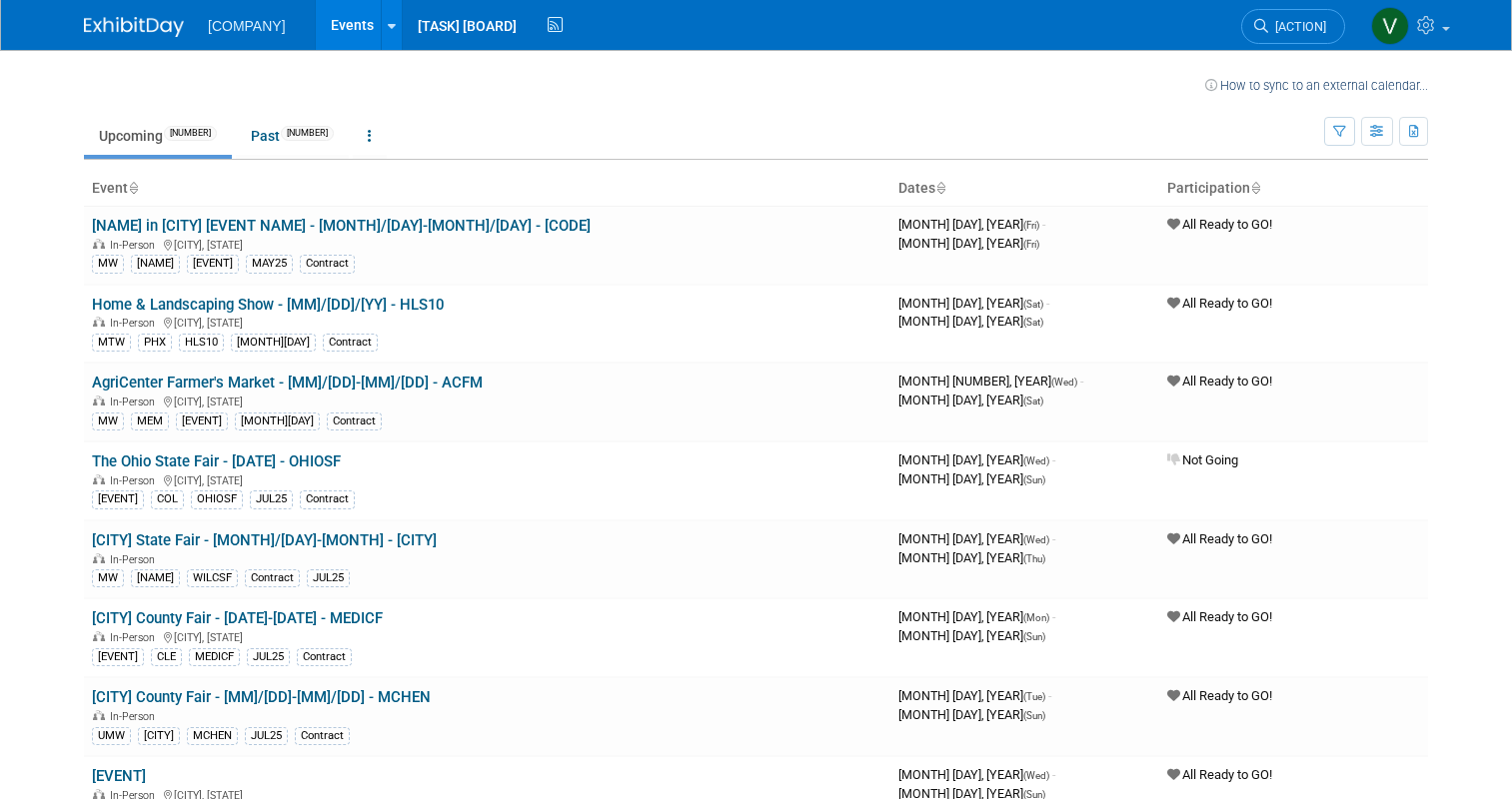 scroll, scrollTop: 0, scrollLeft: 0, axis: both 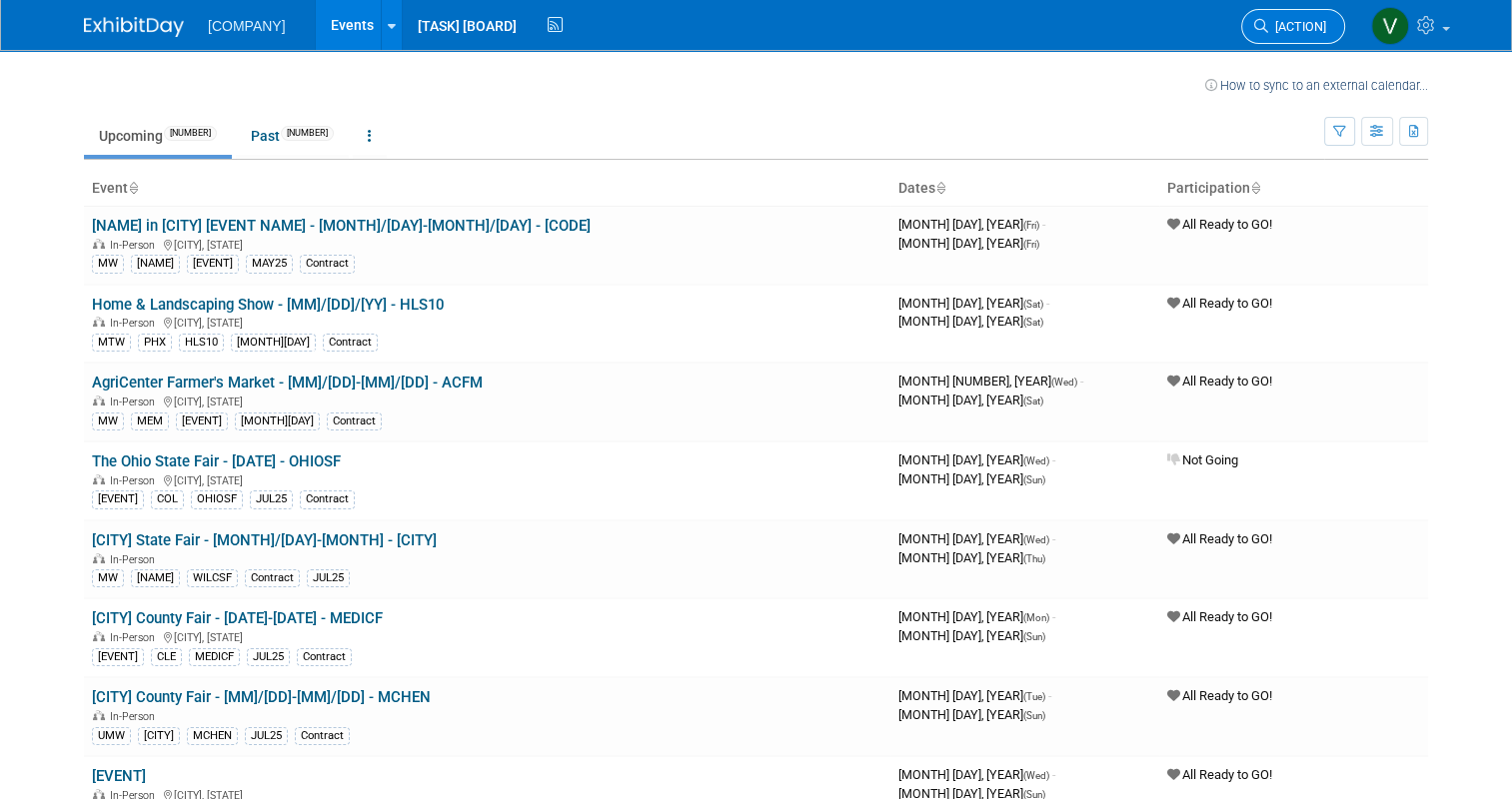 click on "[ACTION]" at bounding box center [1293, 26] 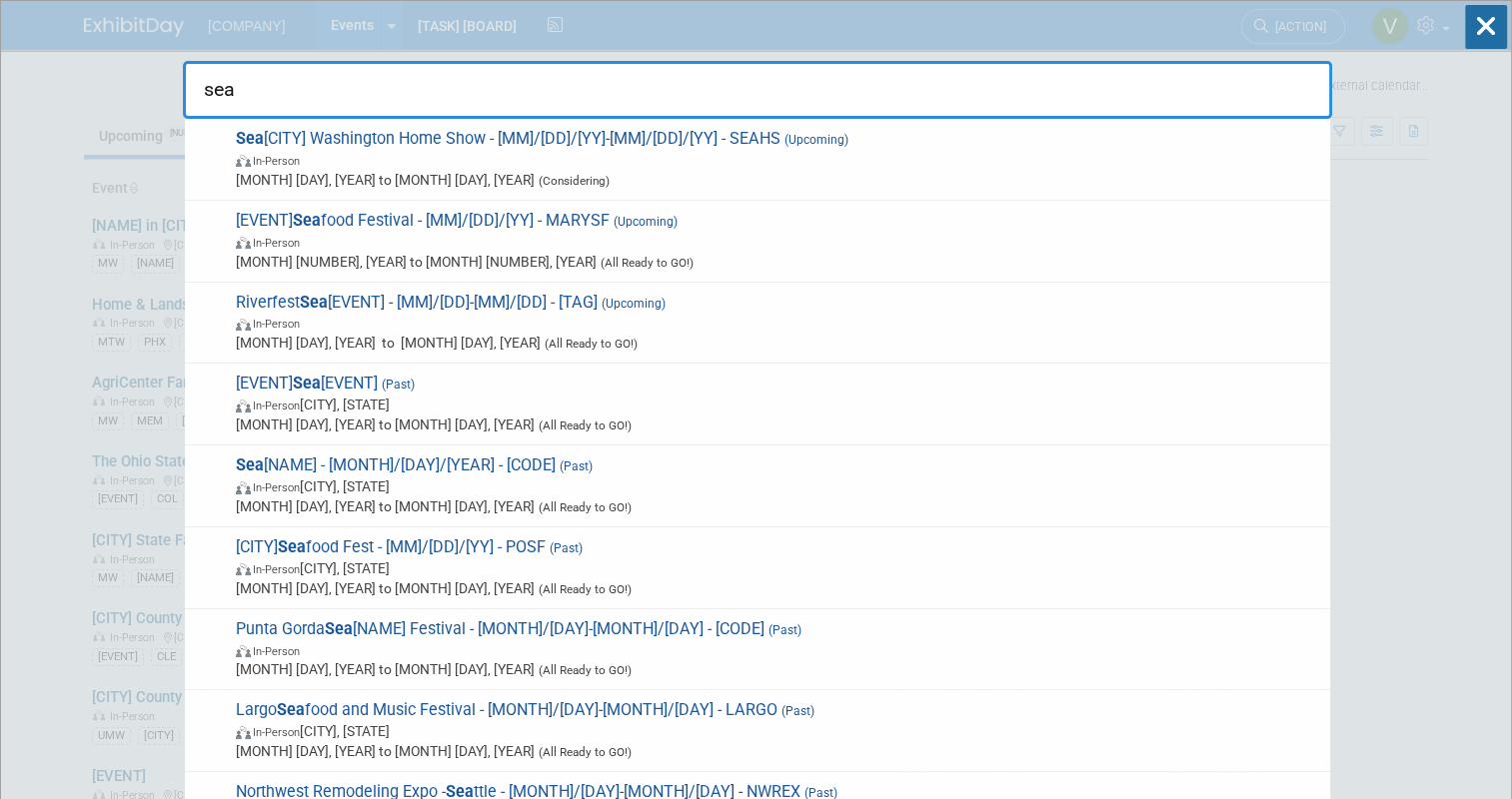 type on "sea" 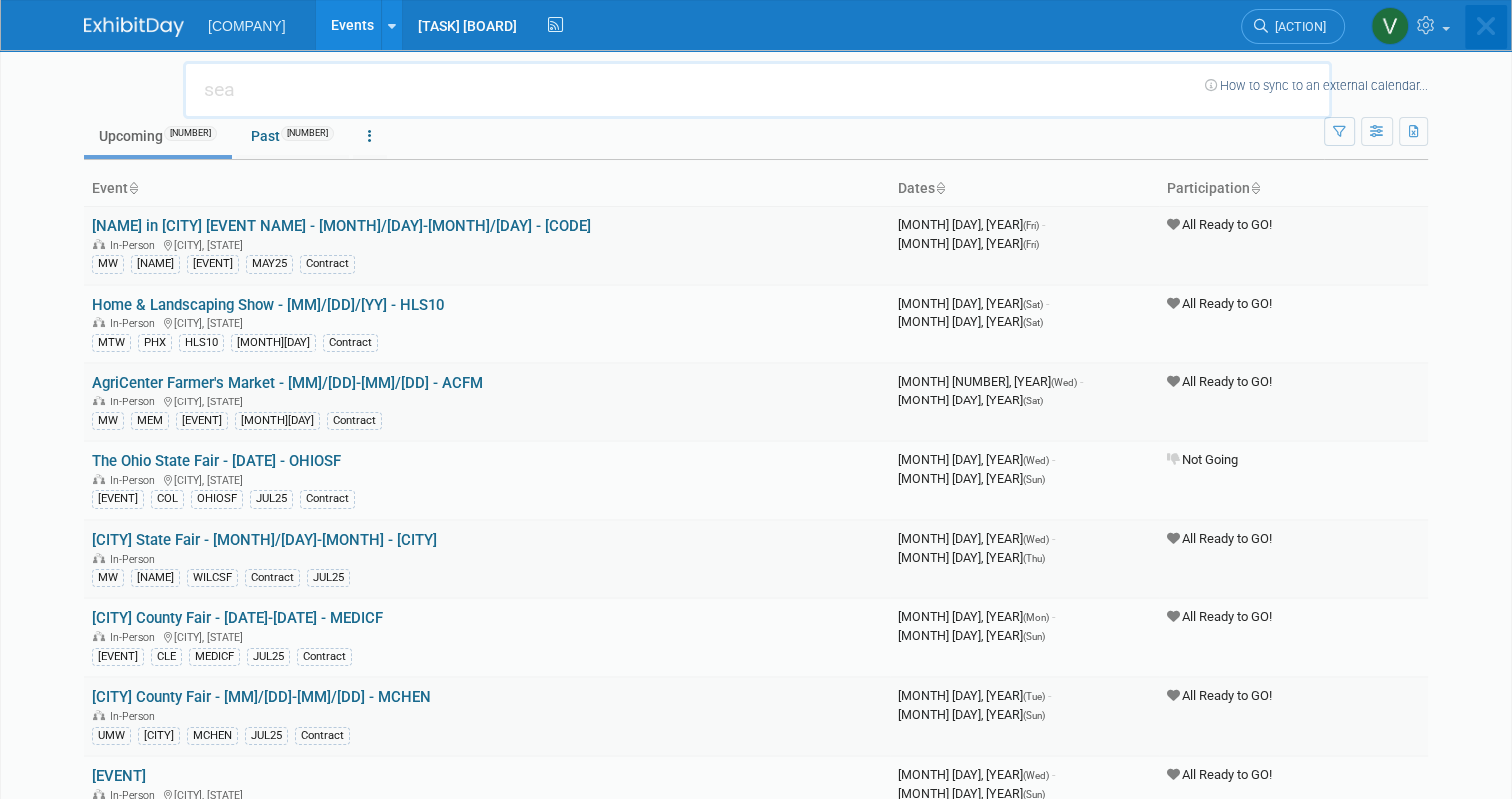 type 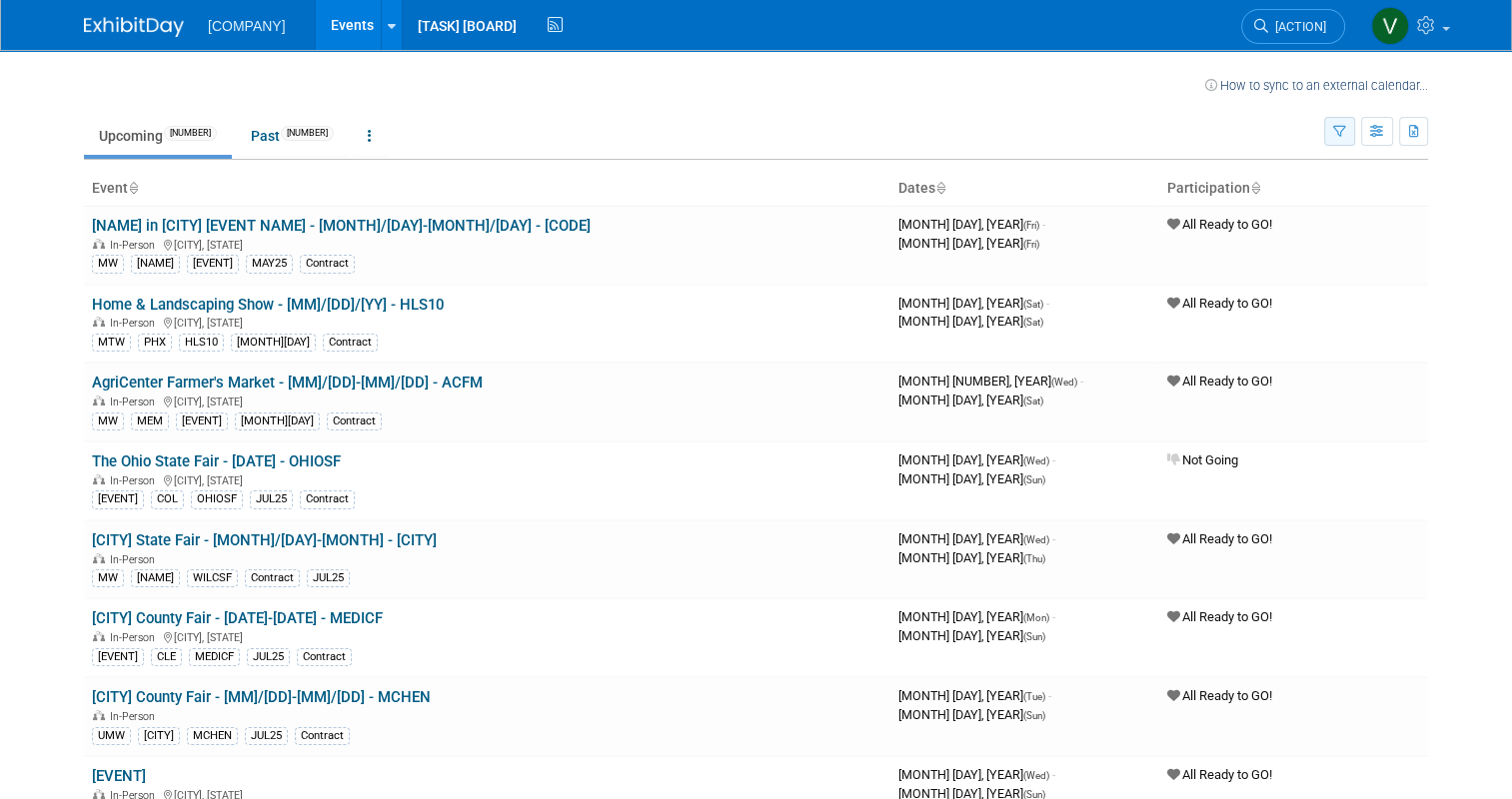 click at bounding box center (1339, 131) 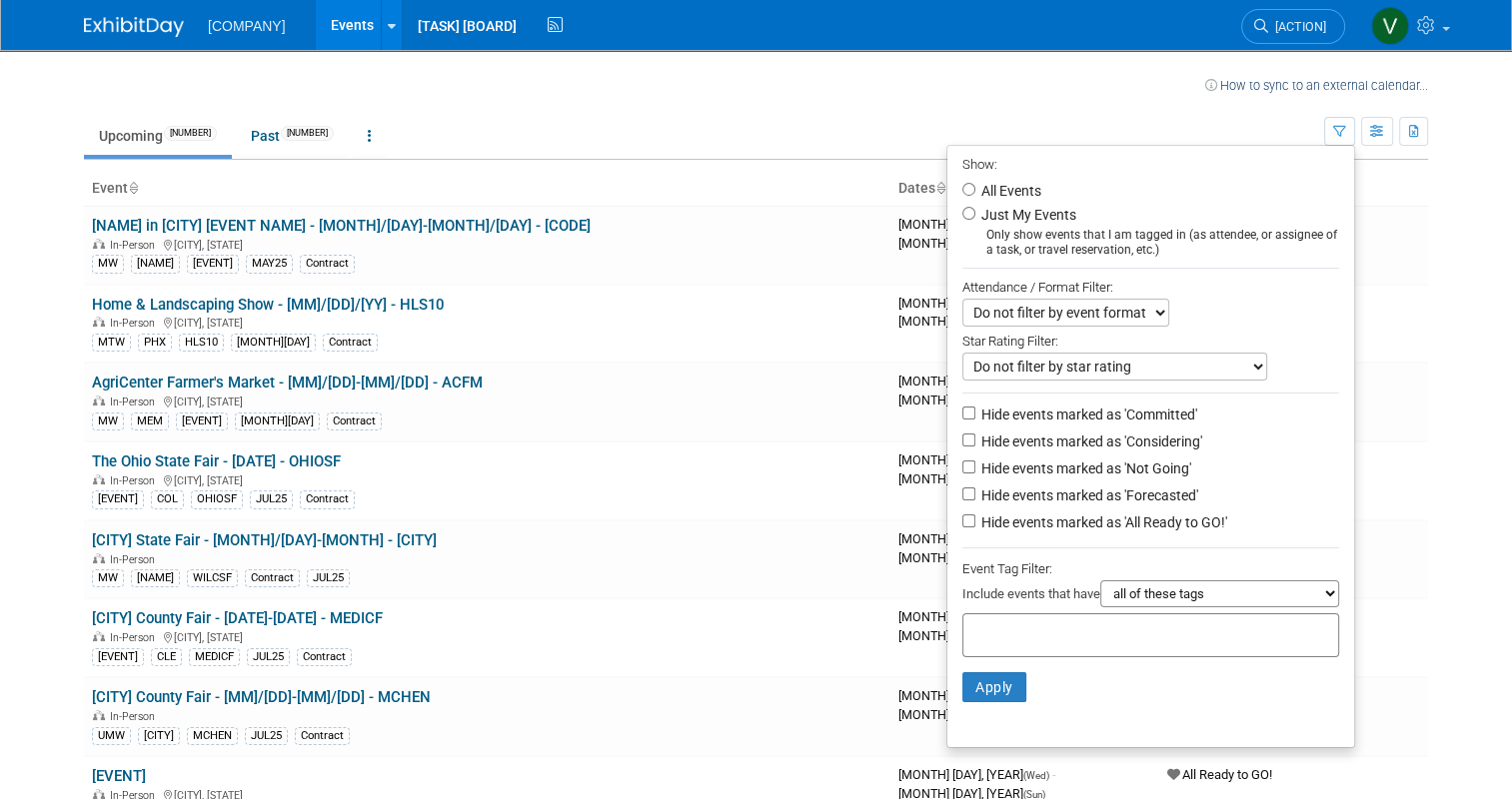 click at bounding box center (1051, 632) 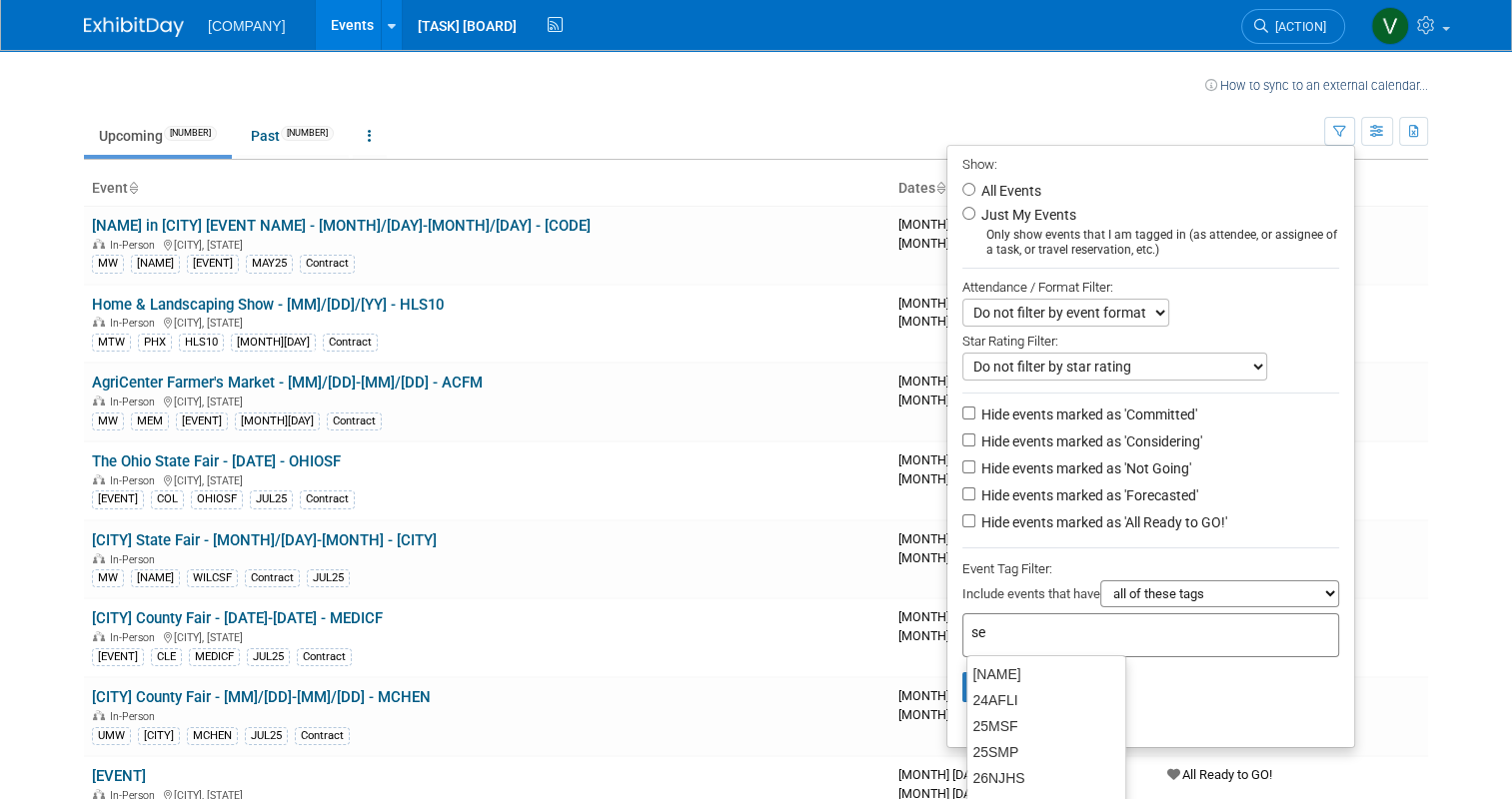 type on "sea" 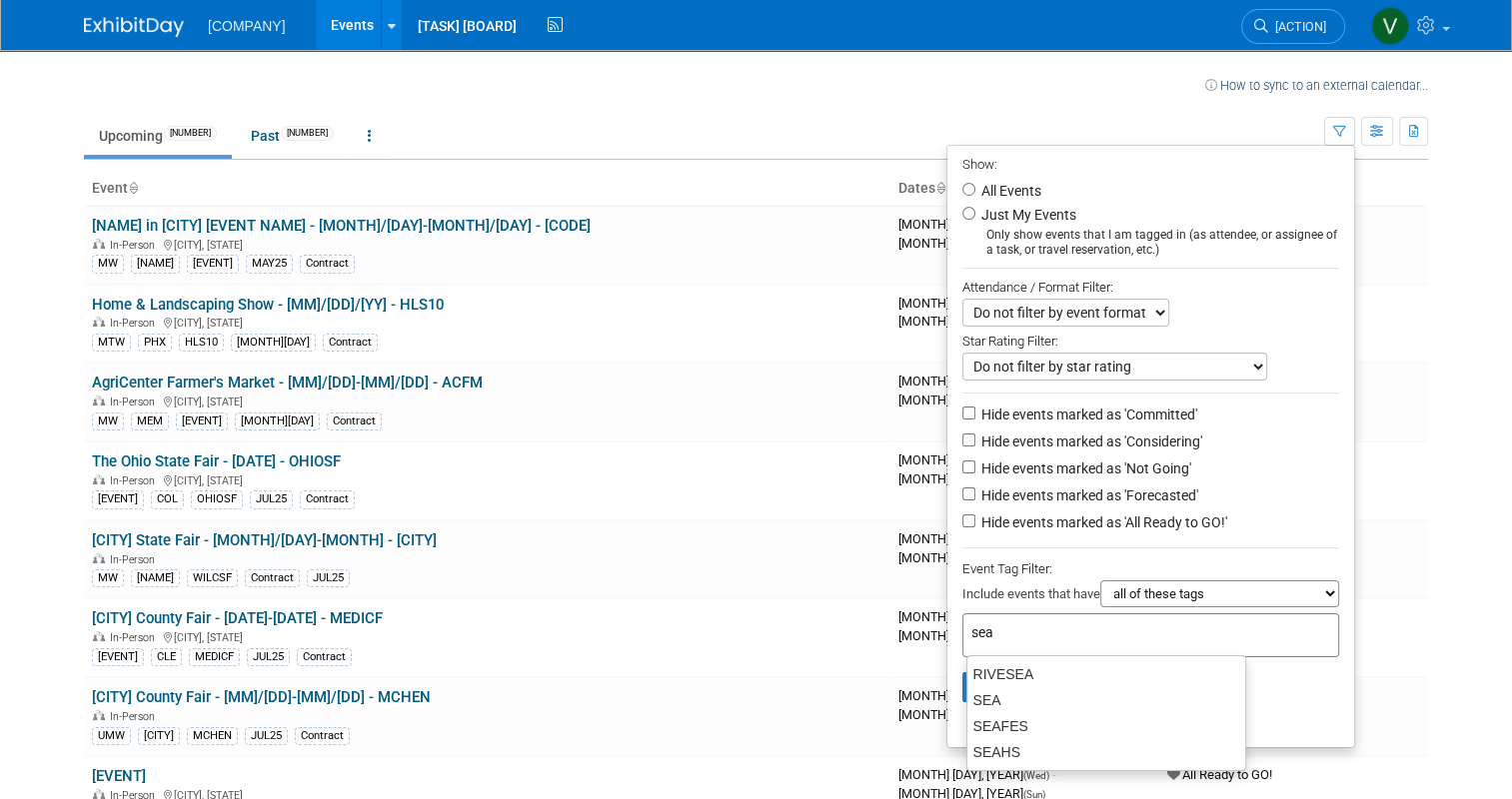 type on "sea" 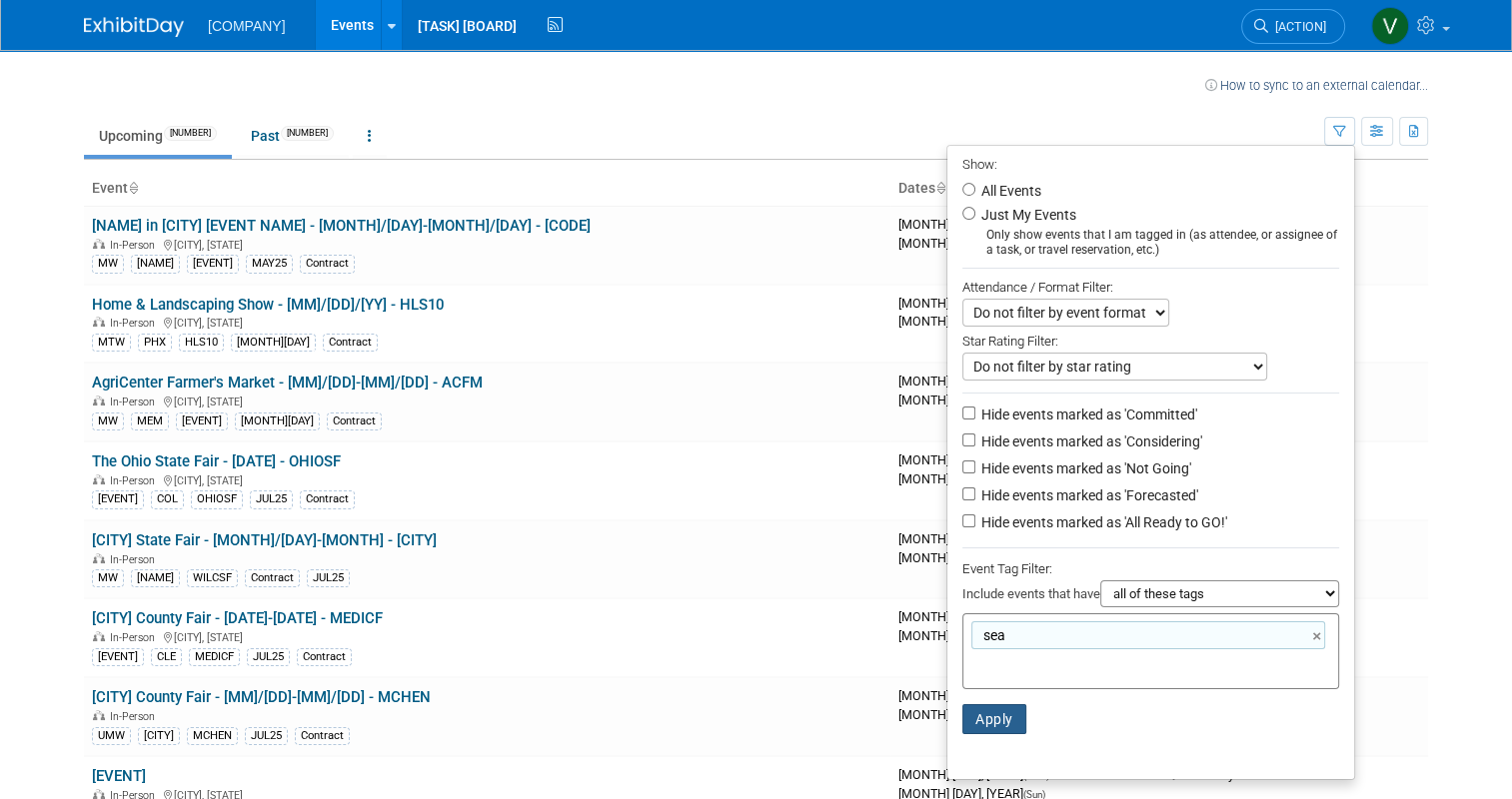 click on "Apply" at bounding box center (994, 719) 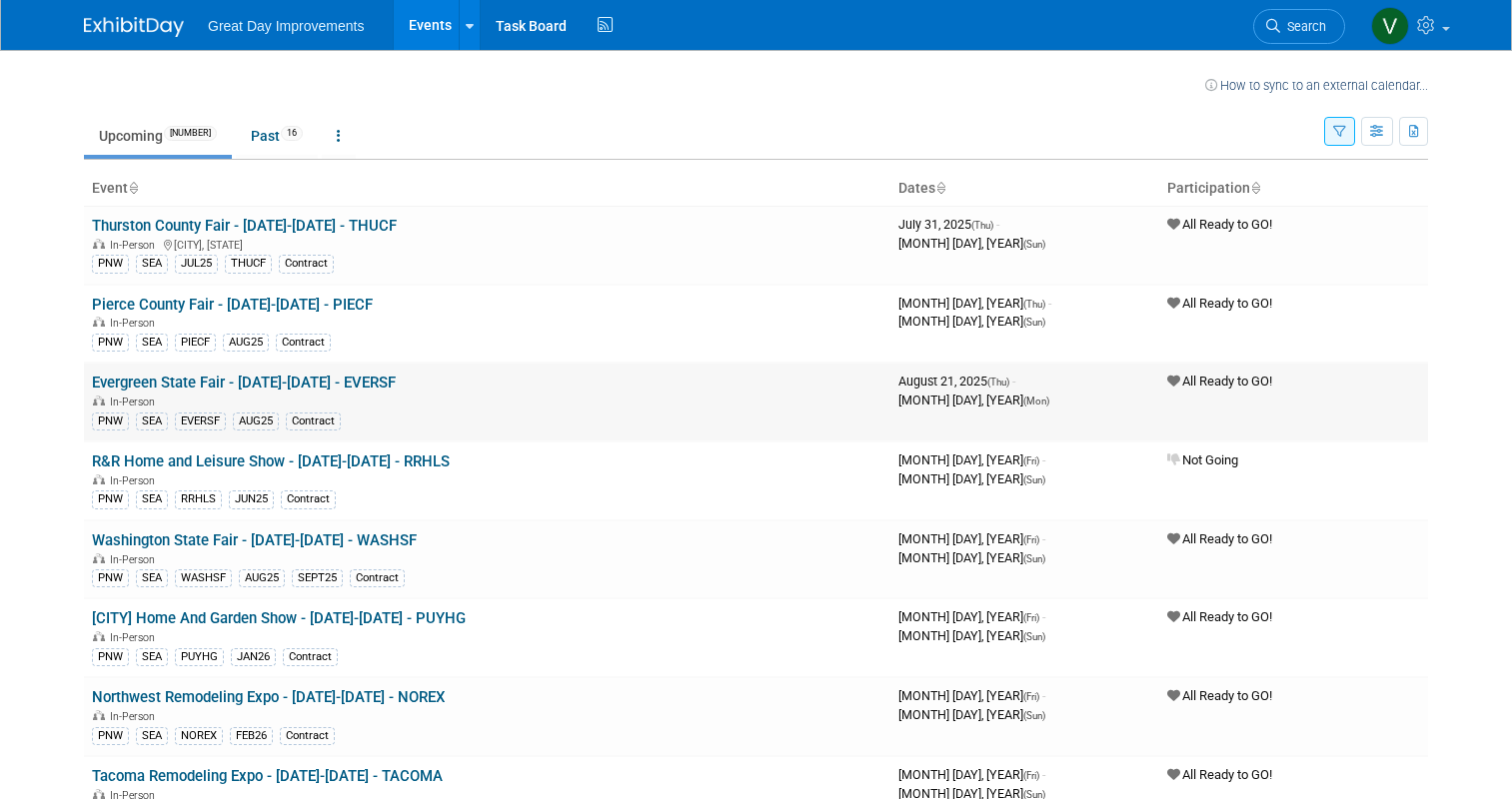 scroll, scrollTop: 0, scrollLeft: 0, axis: both 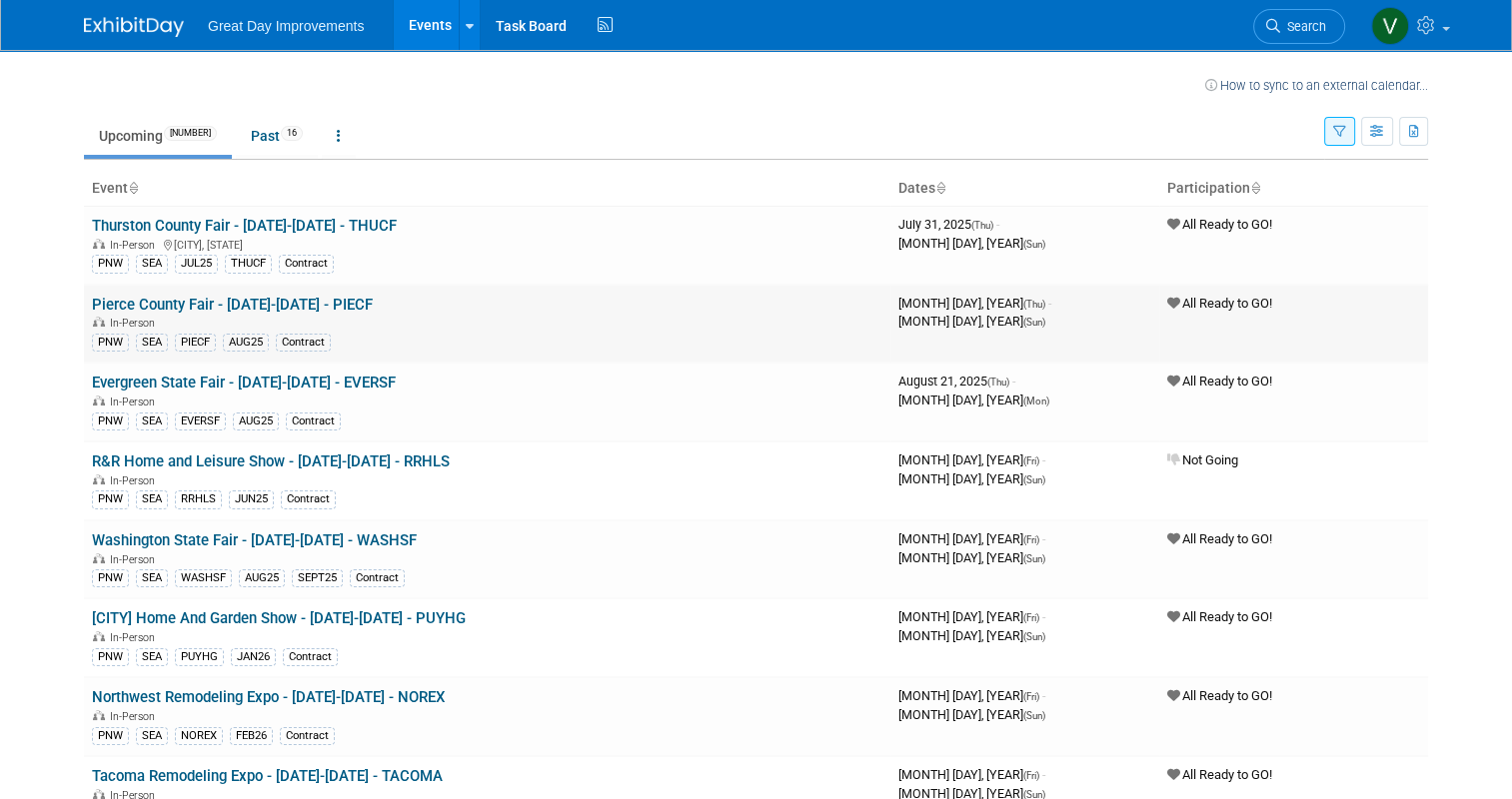 click on "Pierce County Fair - [DATE]-[DATE] - PIECF" at bounding box center (232, 305) 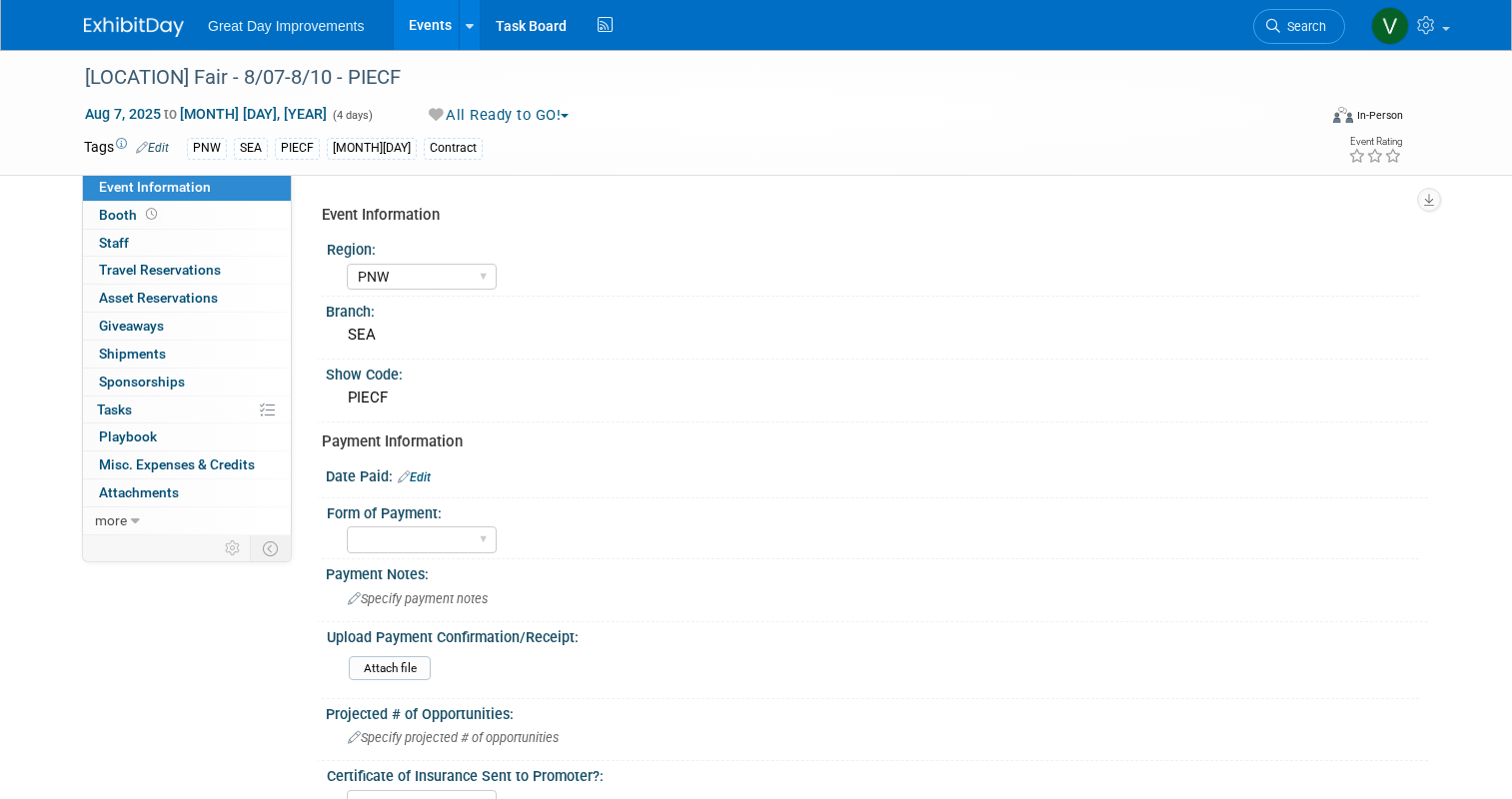 select on "PNW" 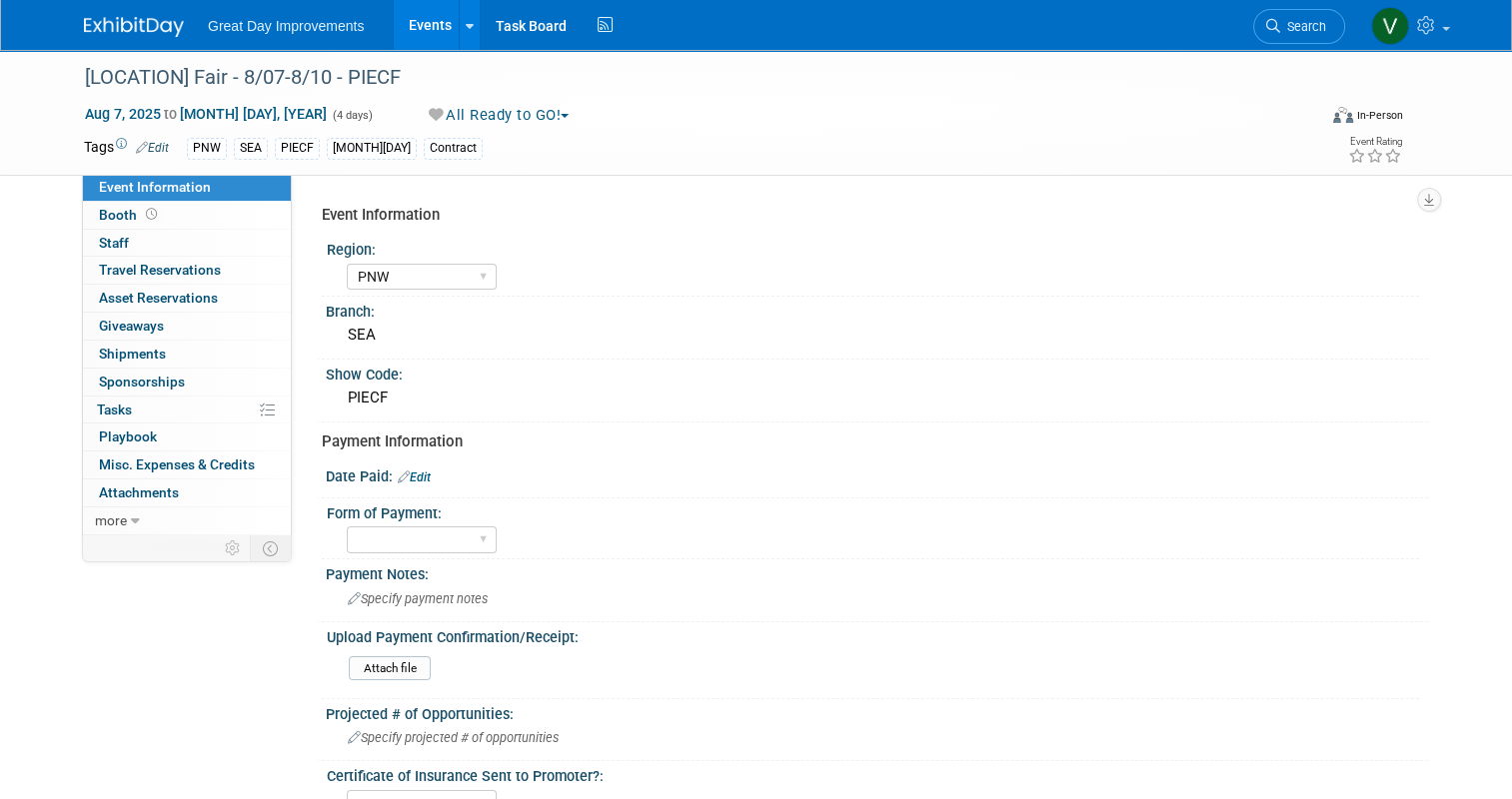 scroll, scrollTop: 0, scrollLeft: 0, axis: both 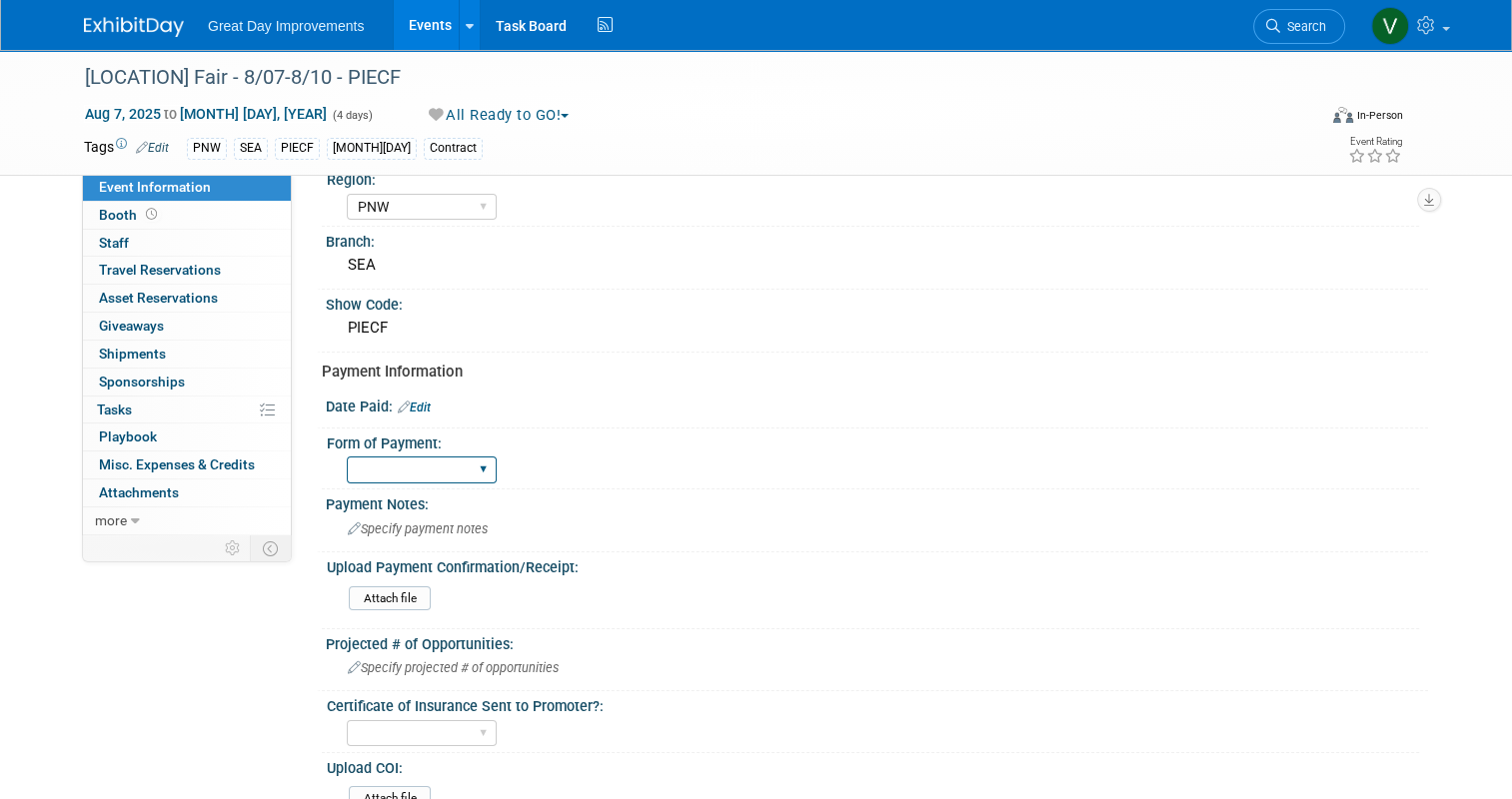 click on "Paid via CC
Check Requested
Pay at the Gate
Other" at bounding box center (422, 469) 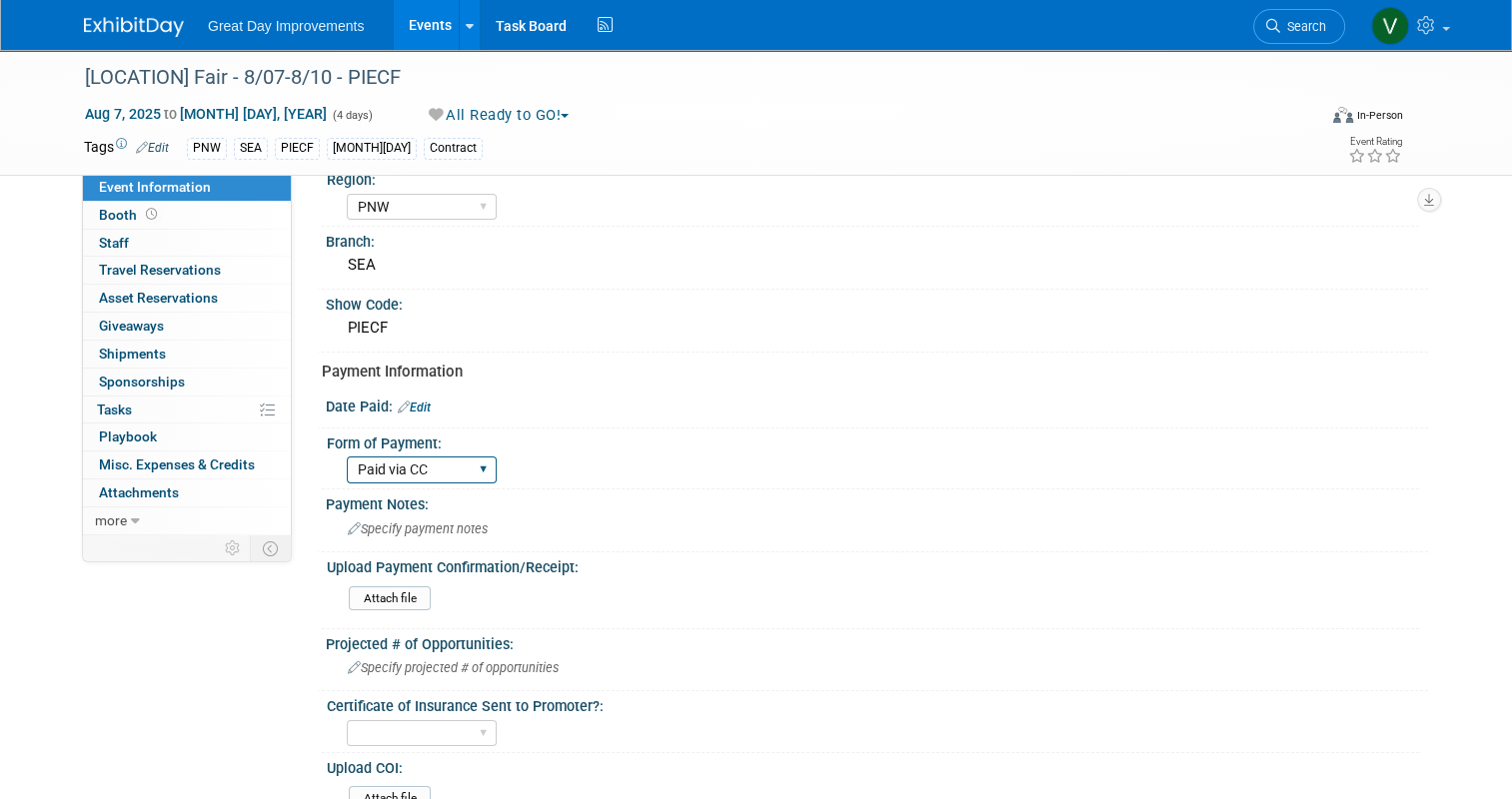 click on "Paid via CC
Check Requested
Pay at the Gate
Other" at bounding box center (422, 469) 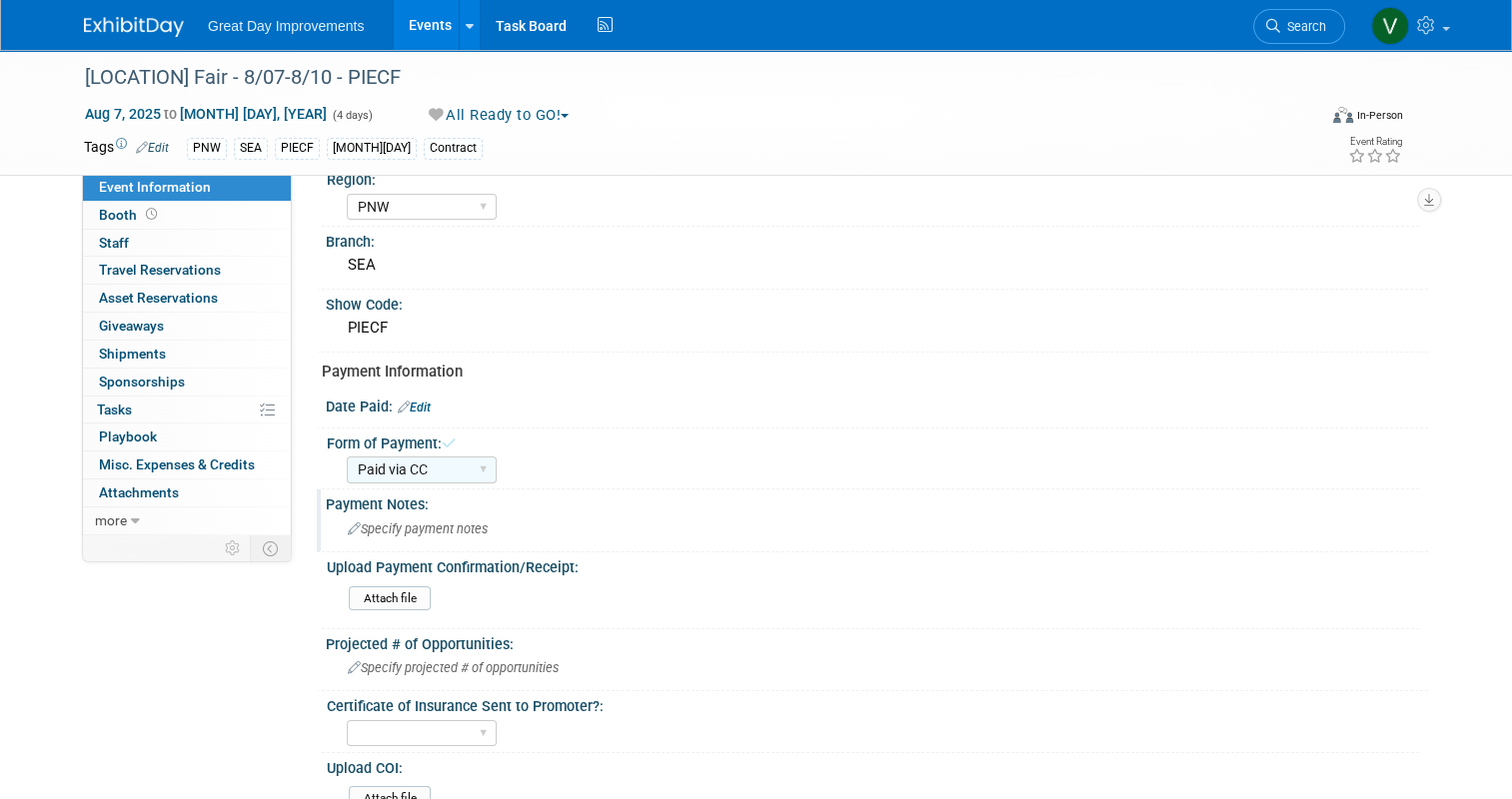 click on "Specify payment notes" at bounding box center (876, 528) 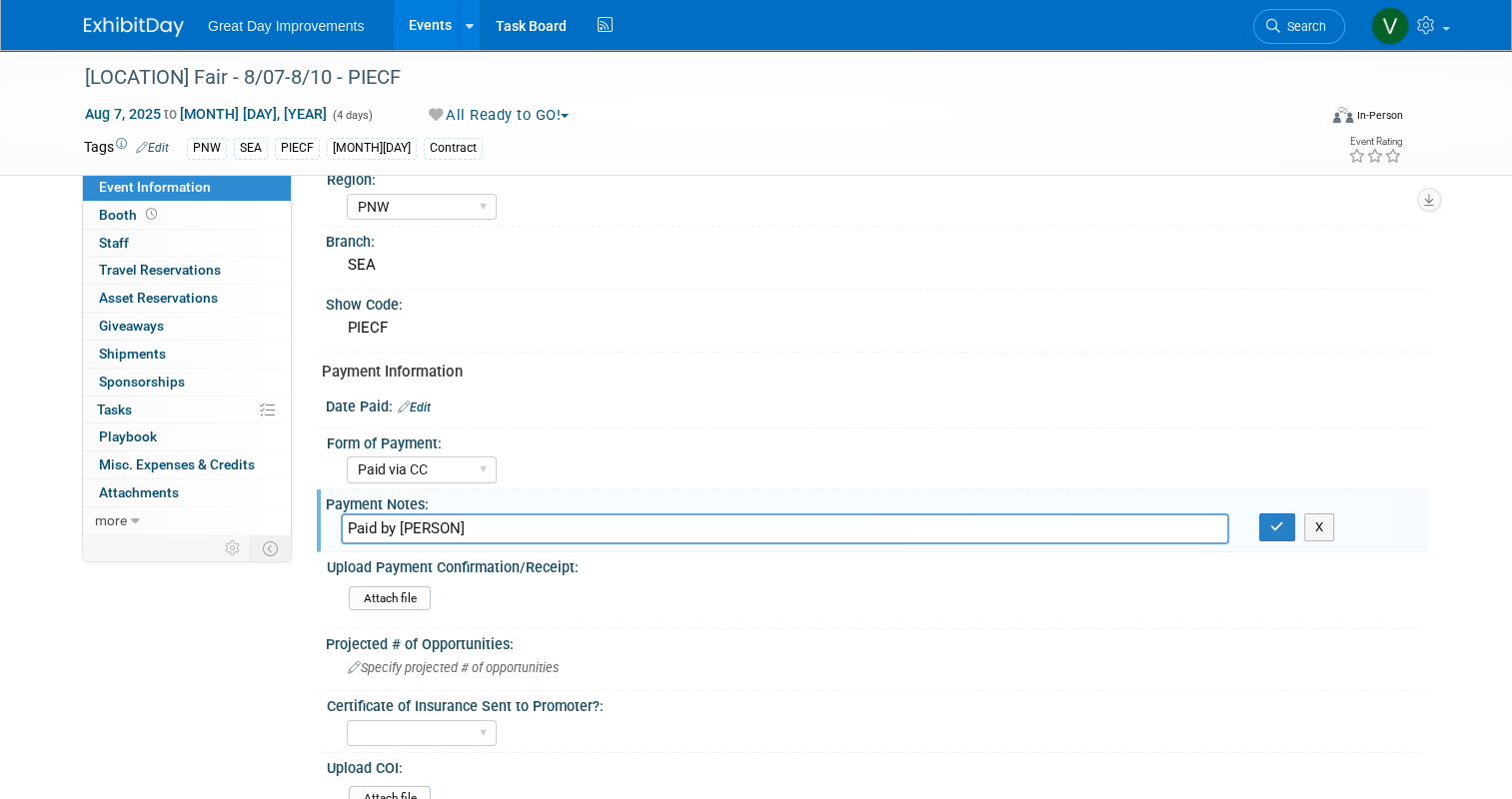 click on "Attach file" at bounding box center (880, 599) 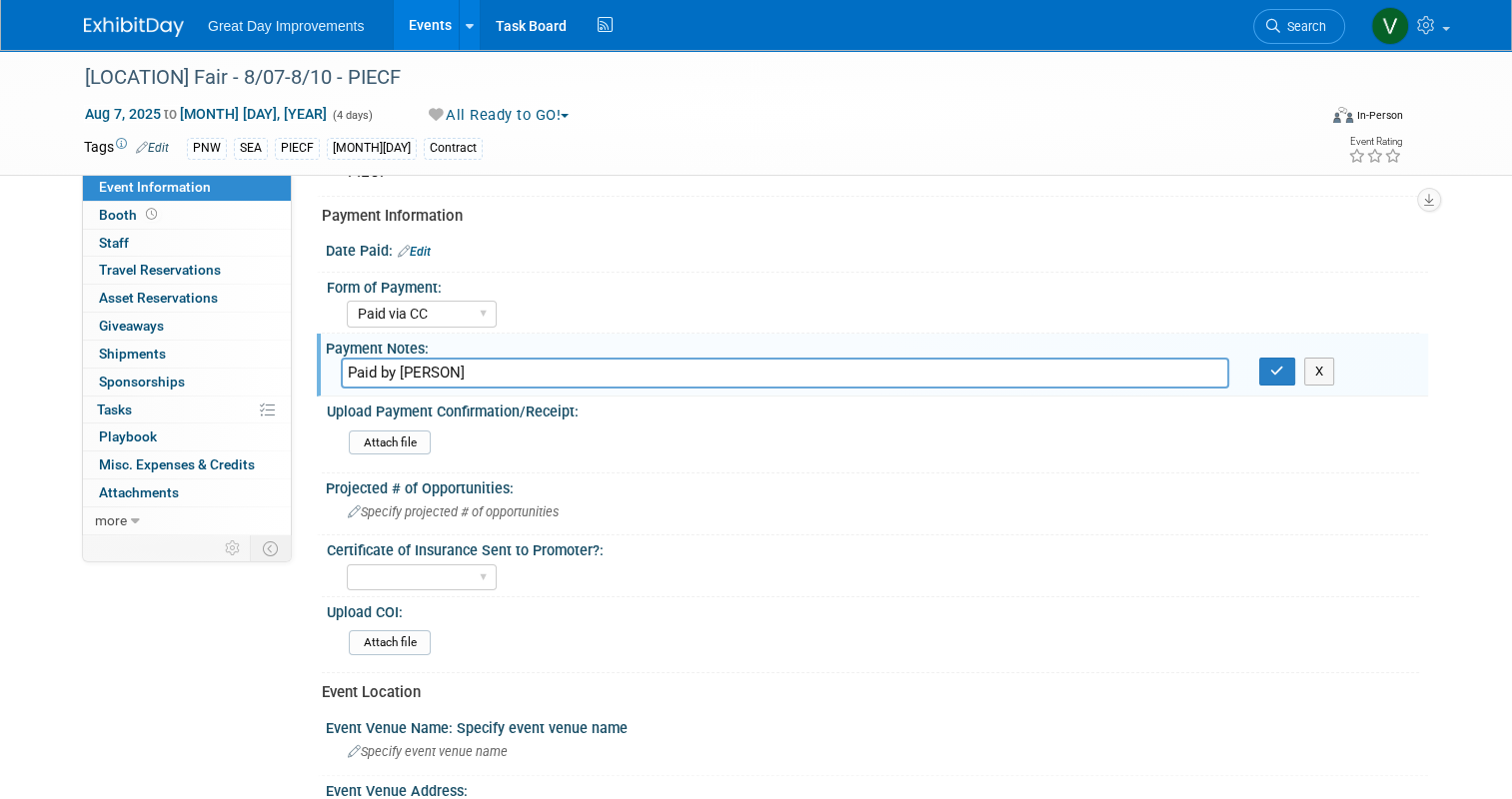 scroll, scrollTop: 228, scrollLeft: 0, axis: vertical 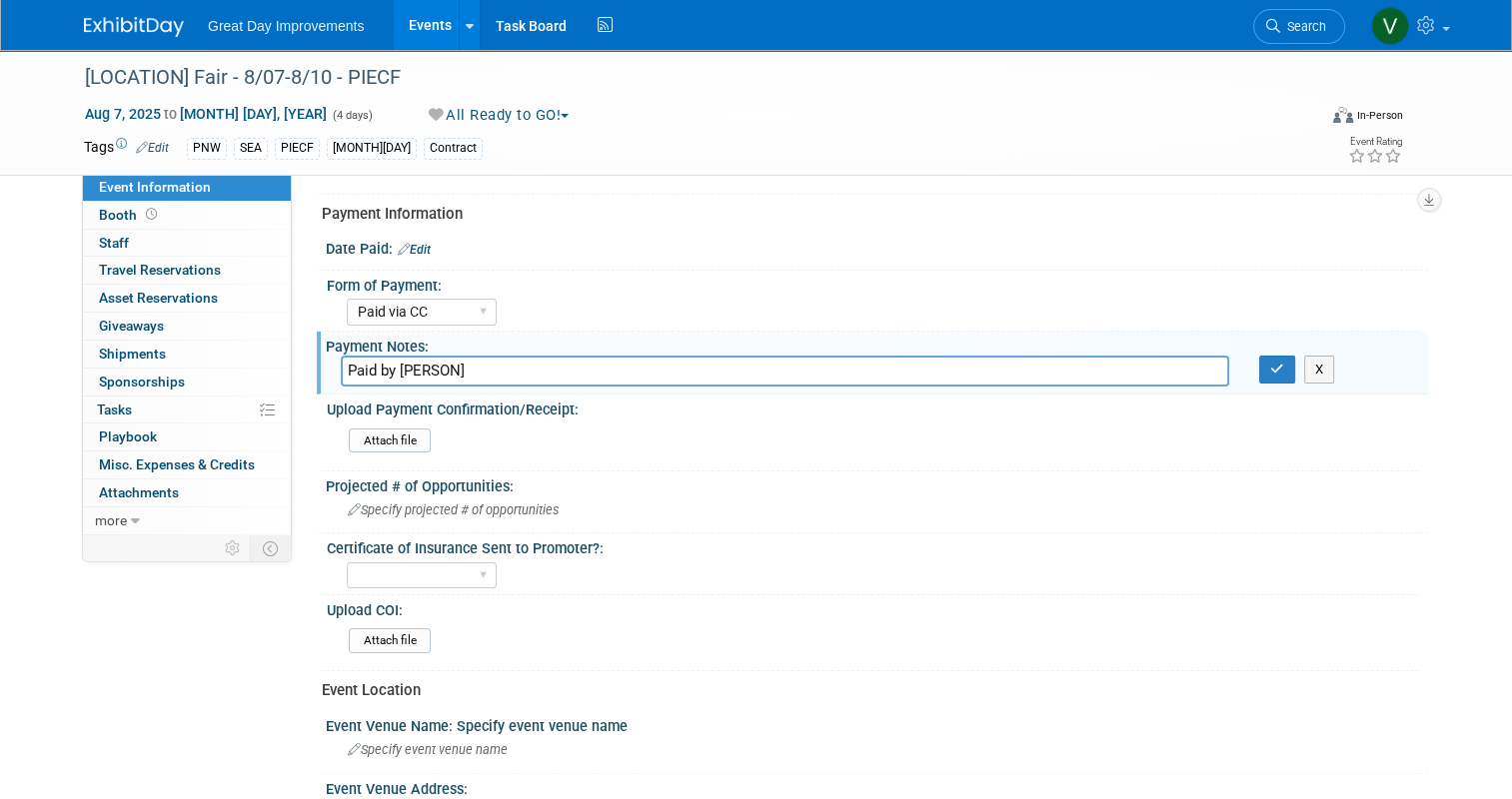 click on "Paid by Virginia Mehlhoff" at bounding box center (784, 371) 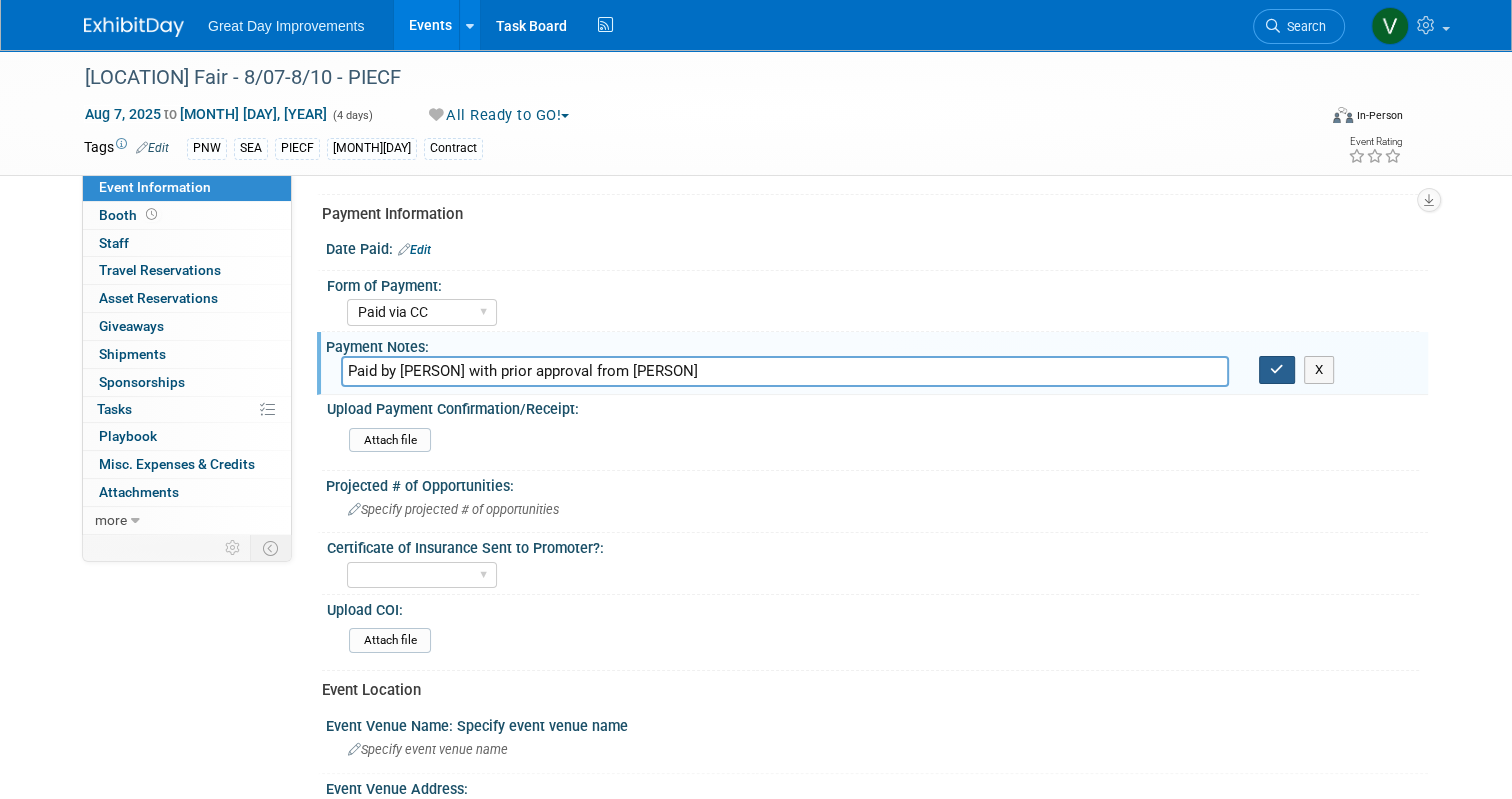type on "Paid by Virginia Mehlhoff with prior approval from Paula" 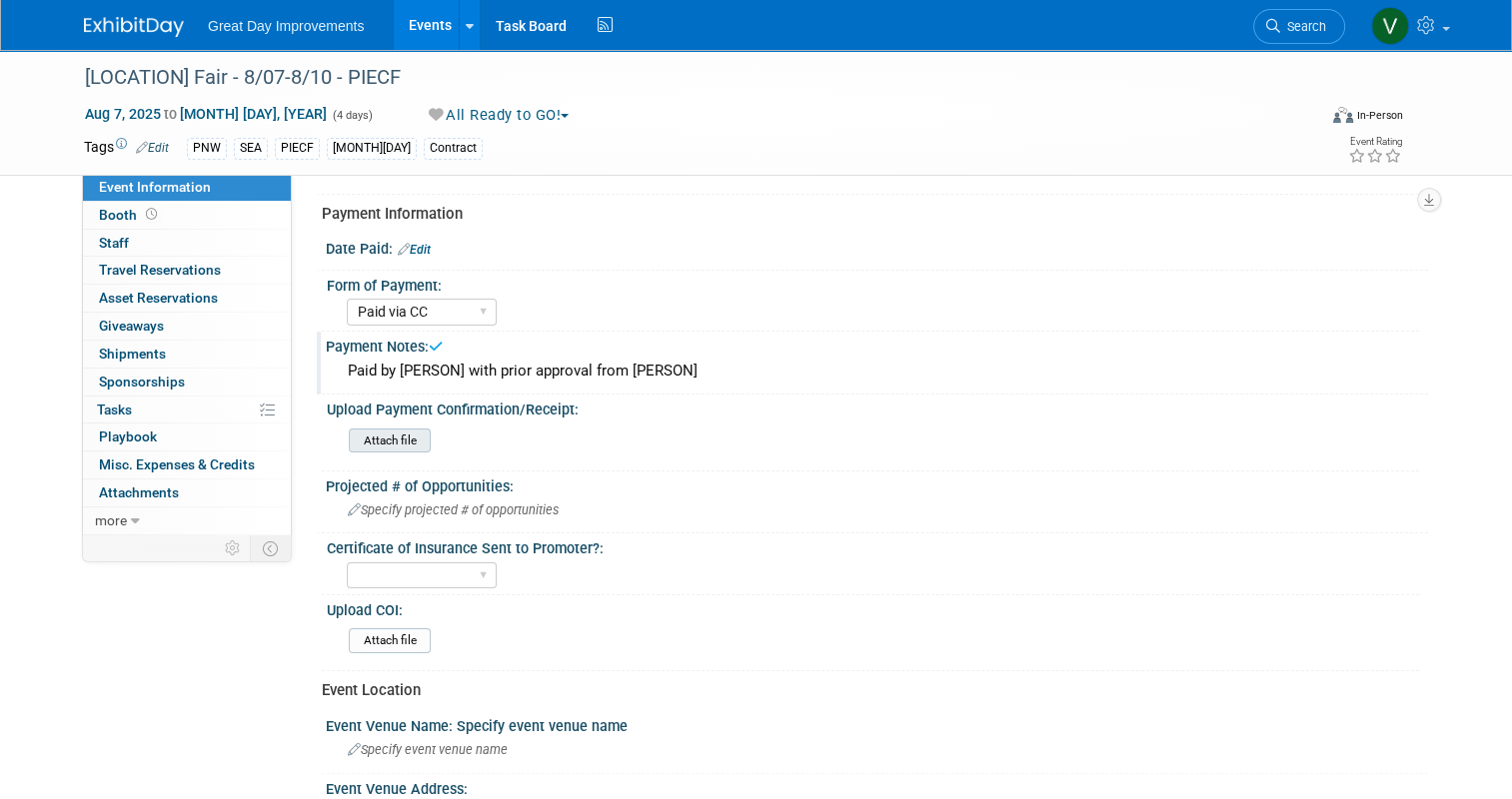 click at bounding box center (294, 440) 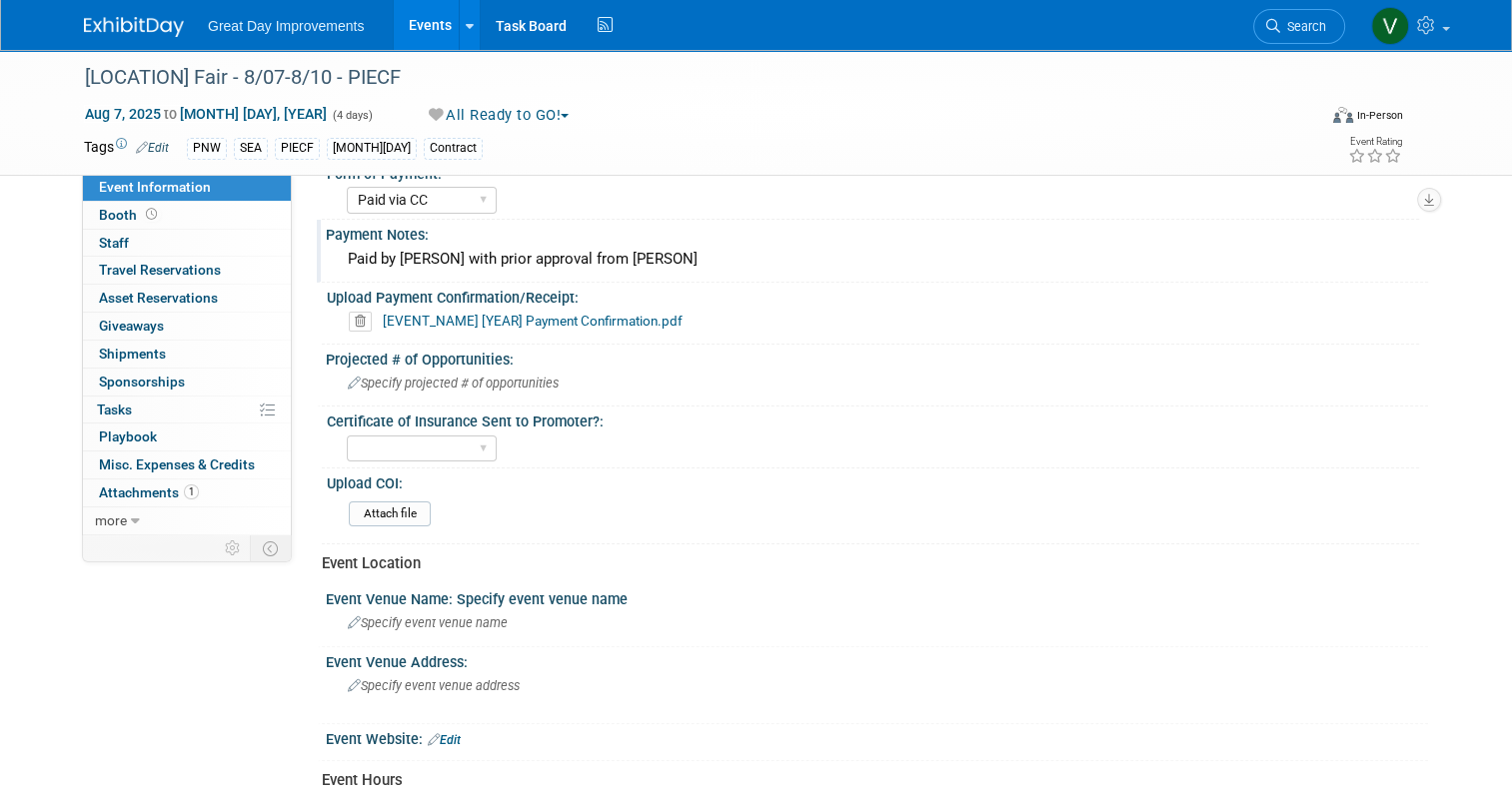 click on "Certificate of Insurance Sent to Promoter?:" at bounding box center (872, 418) 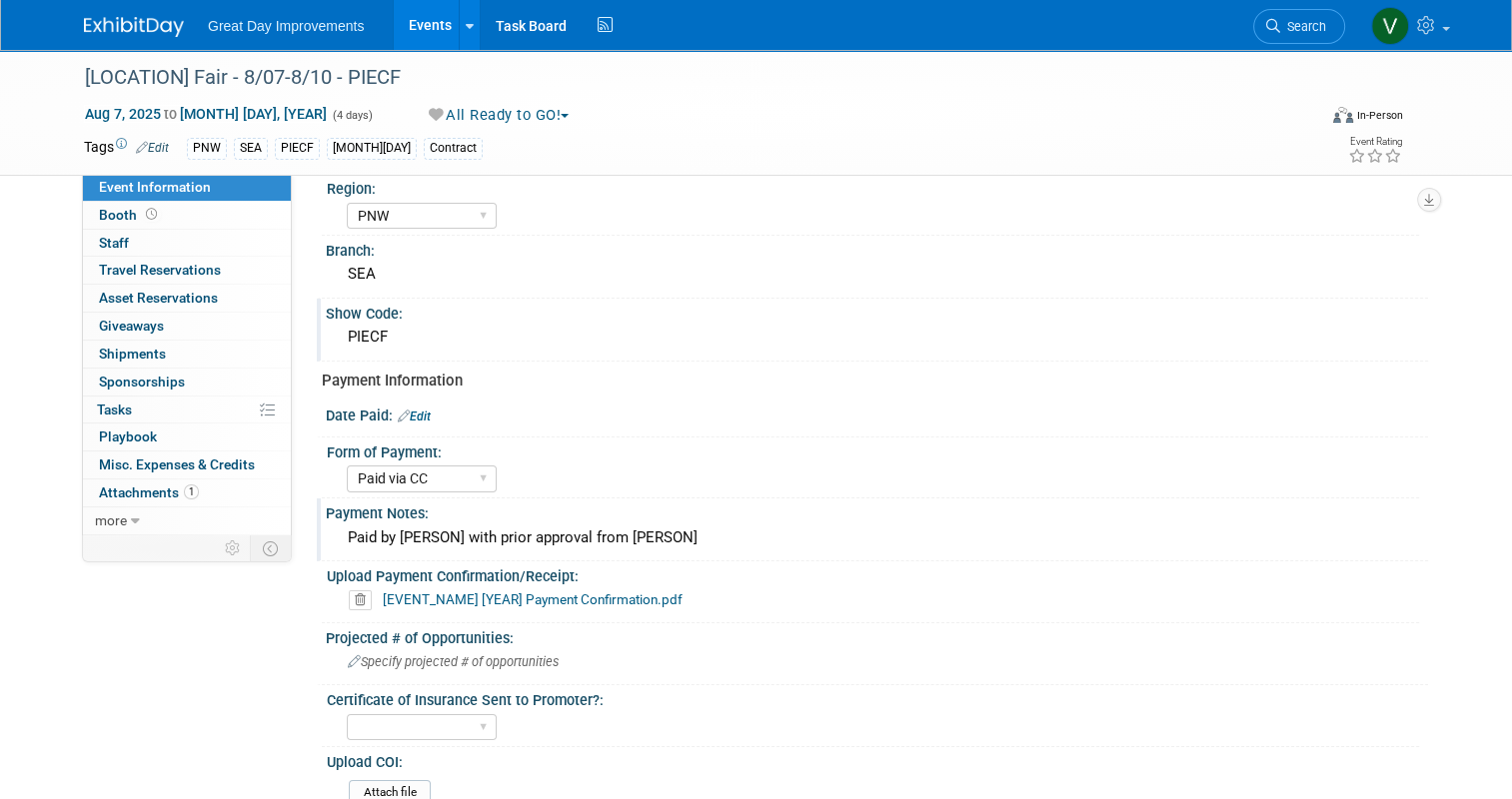 scroll, scrollTop: 57, scrollLeft: 0, axis: vertical 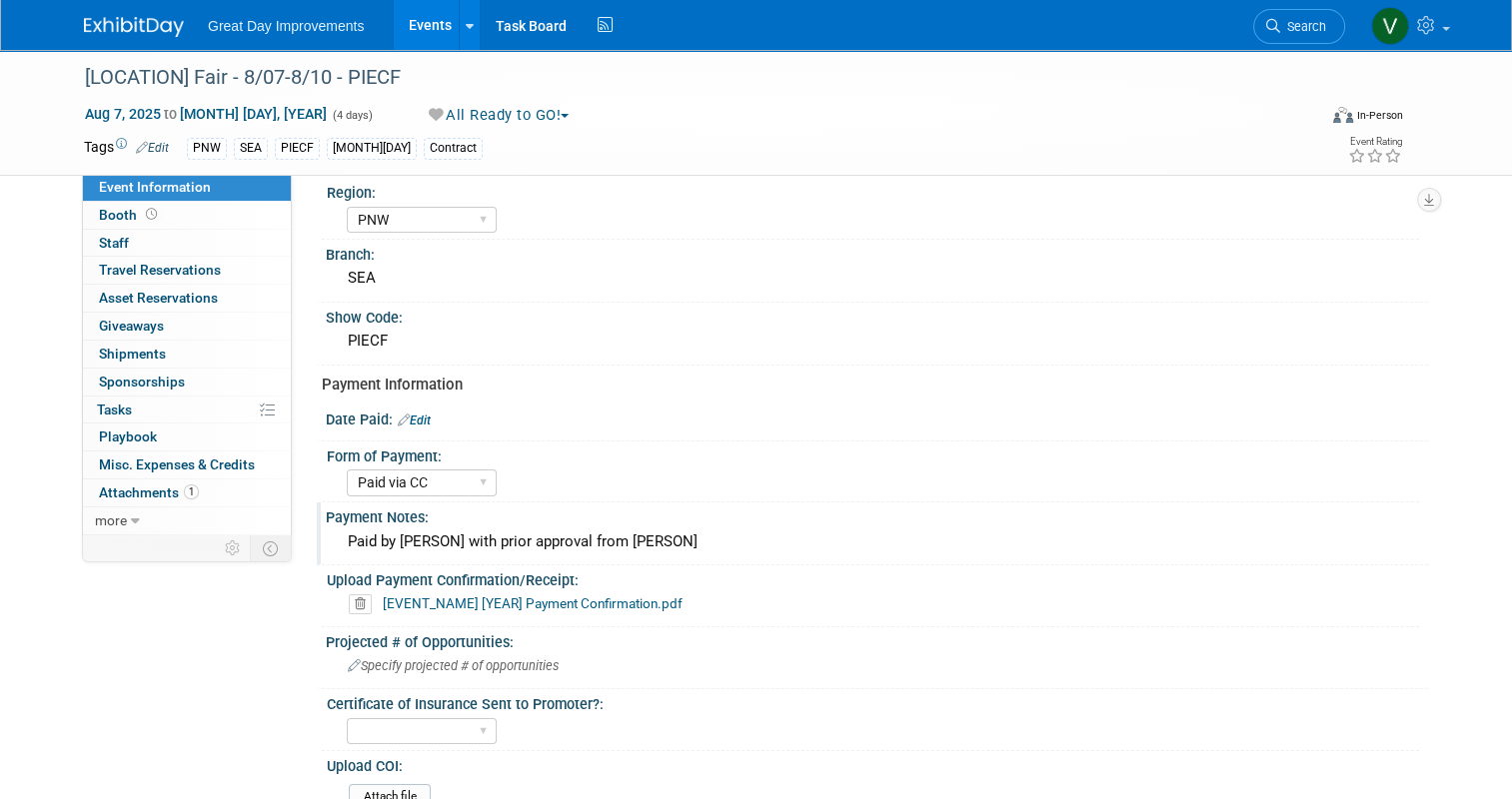 click at bounding box center [404, 419] 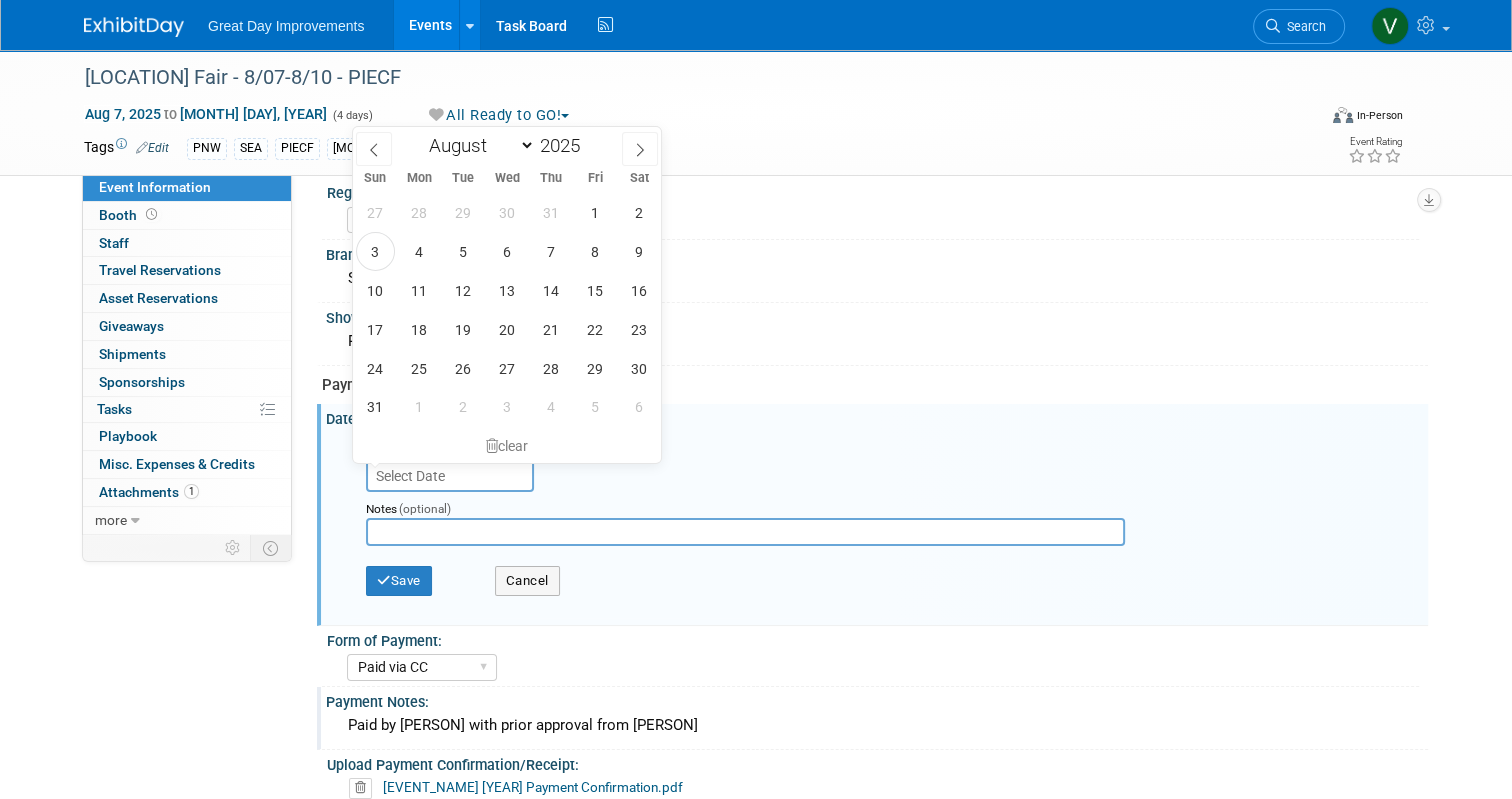 click at bounding box center (450, 476) 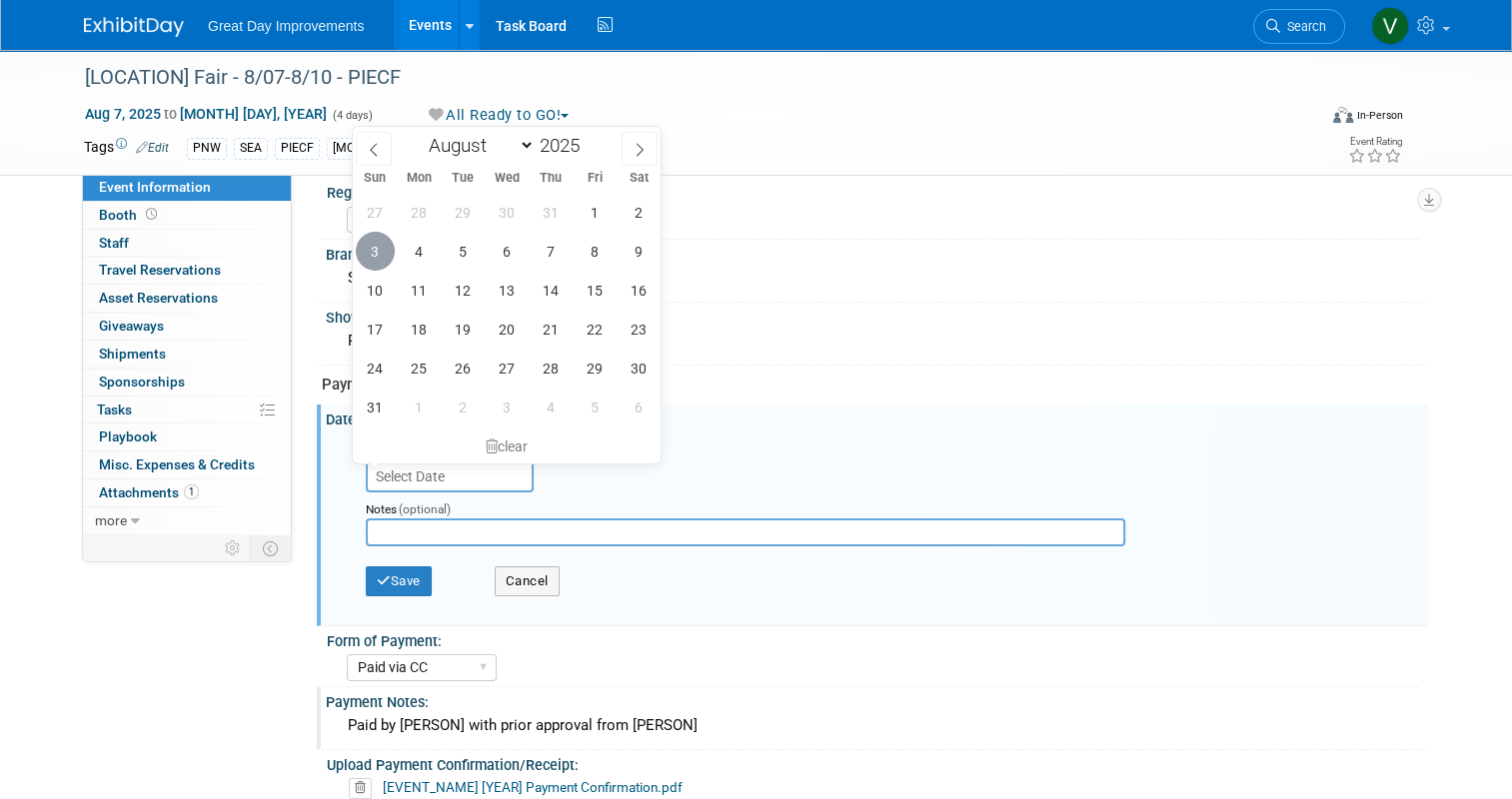 click on "3" at bounding box center [375, 251] 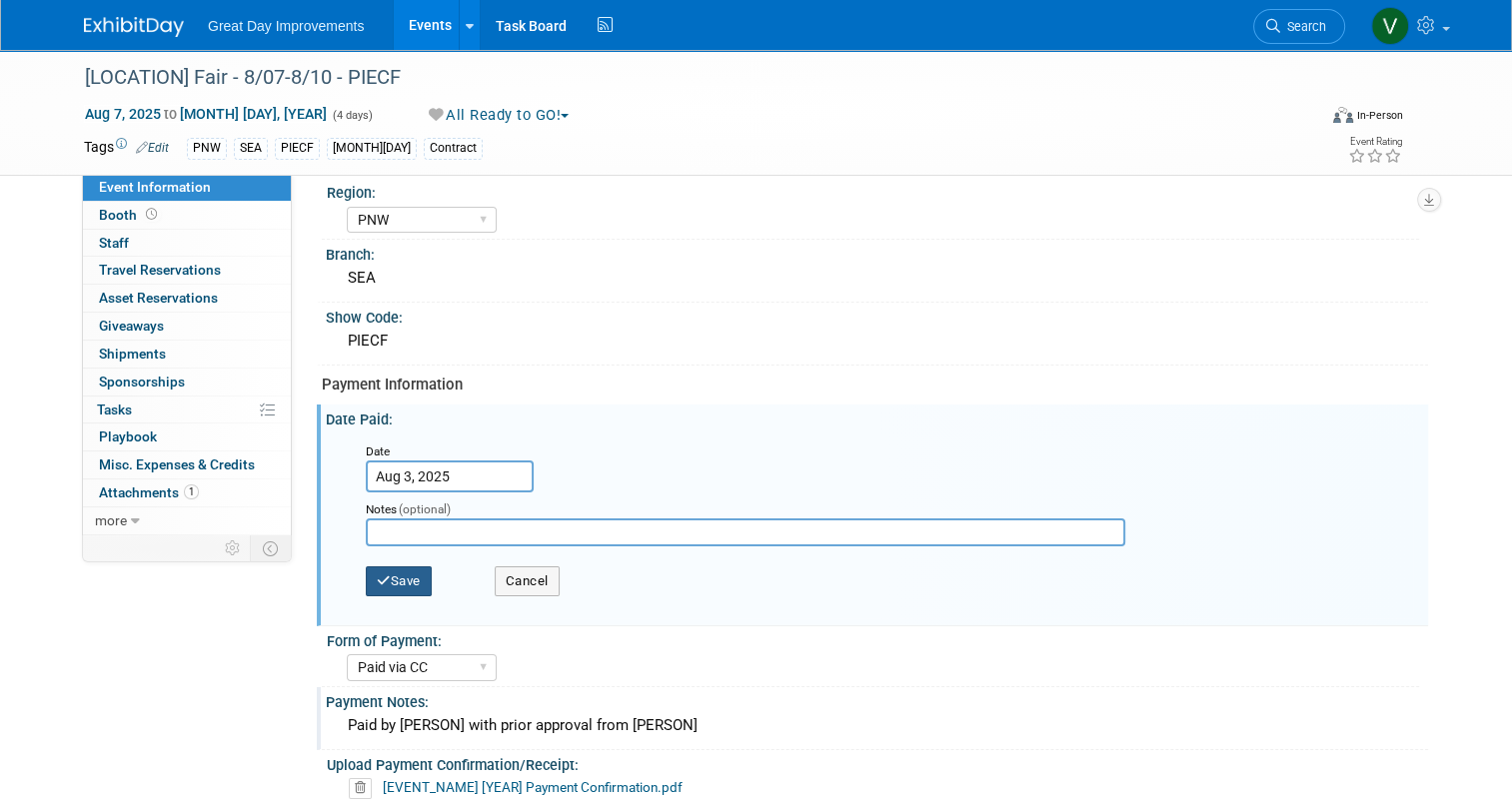 click on "Save" at bounding box center [399, 581] 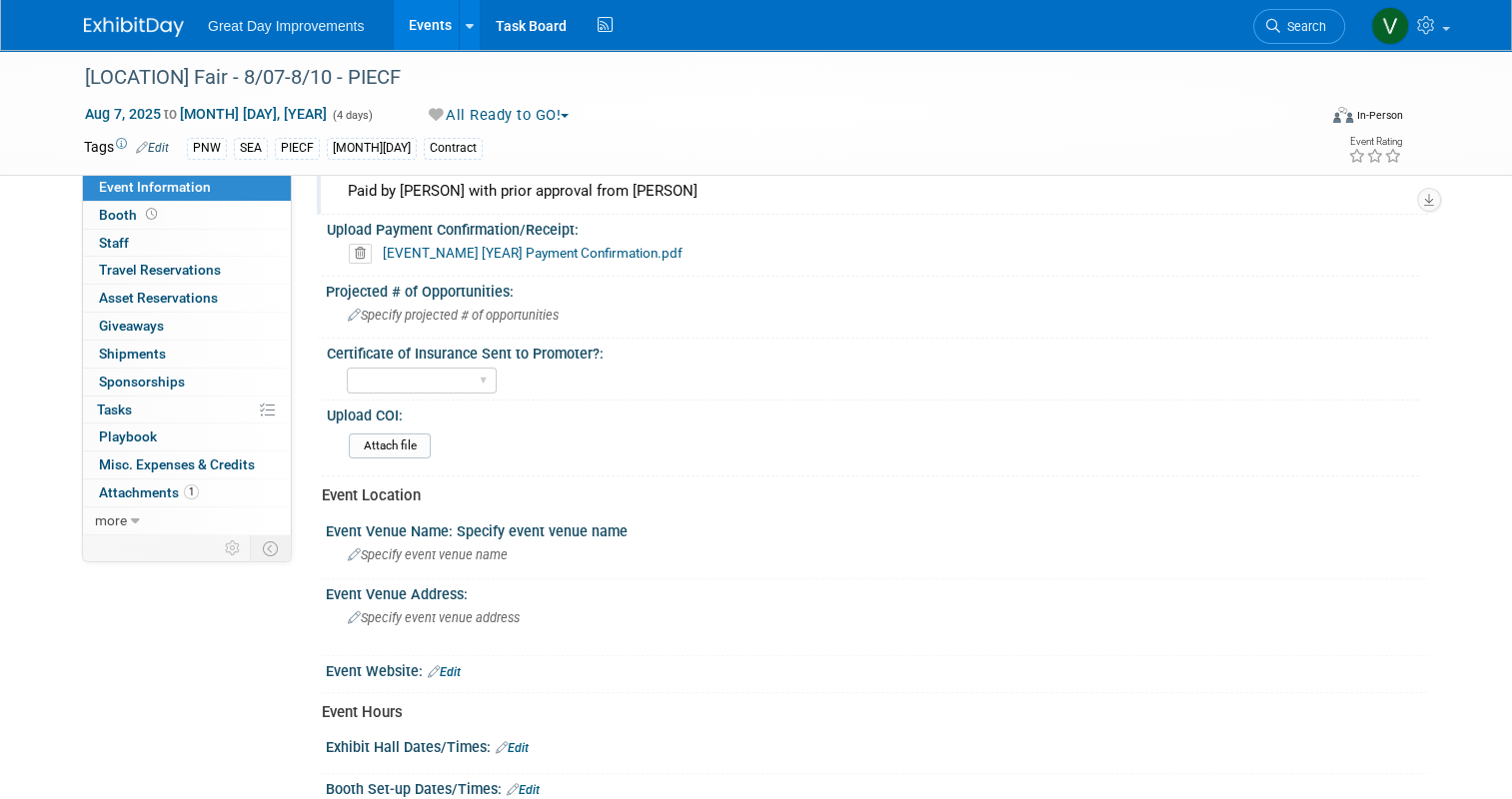 scroll, scrollTop: 426, scrollLeft: 0, axis: vertical 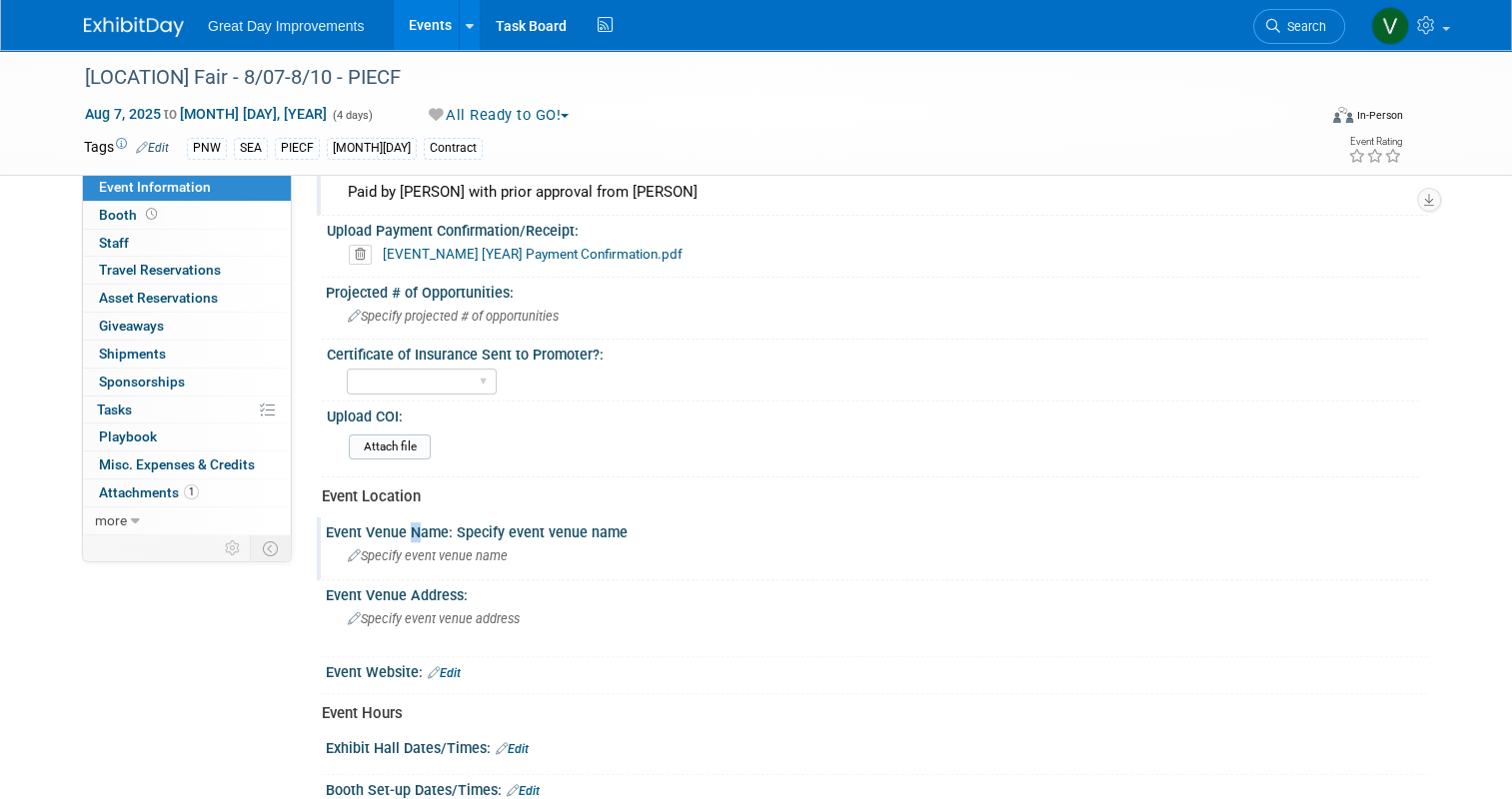 click on "Event Venue Name:
Specify event venue name" at bounding box center (872, 548) 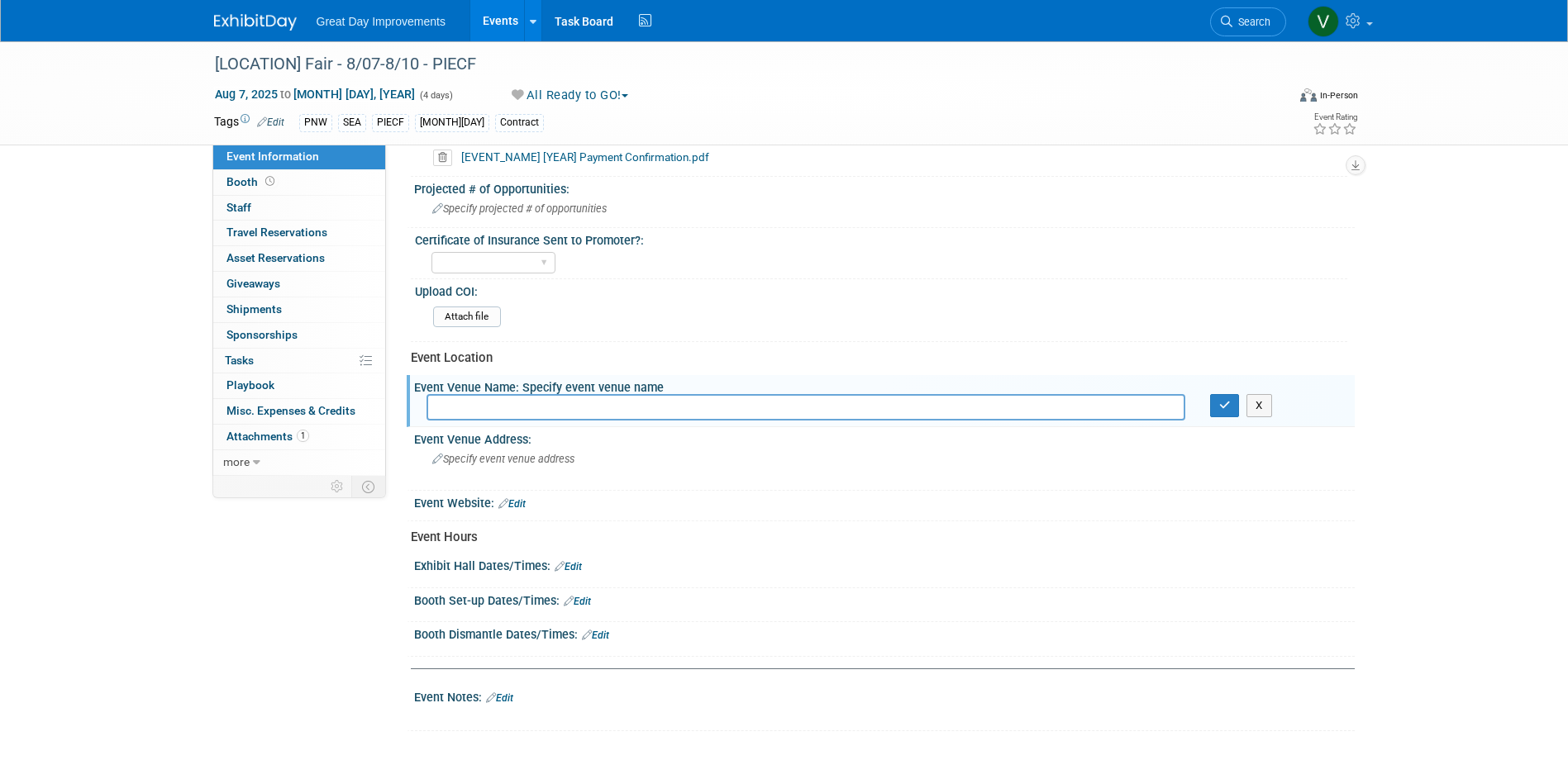 scroll, scrollTop: 435, scrollLeft: 0, axis: vertical 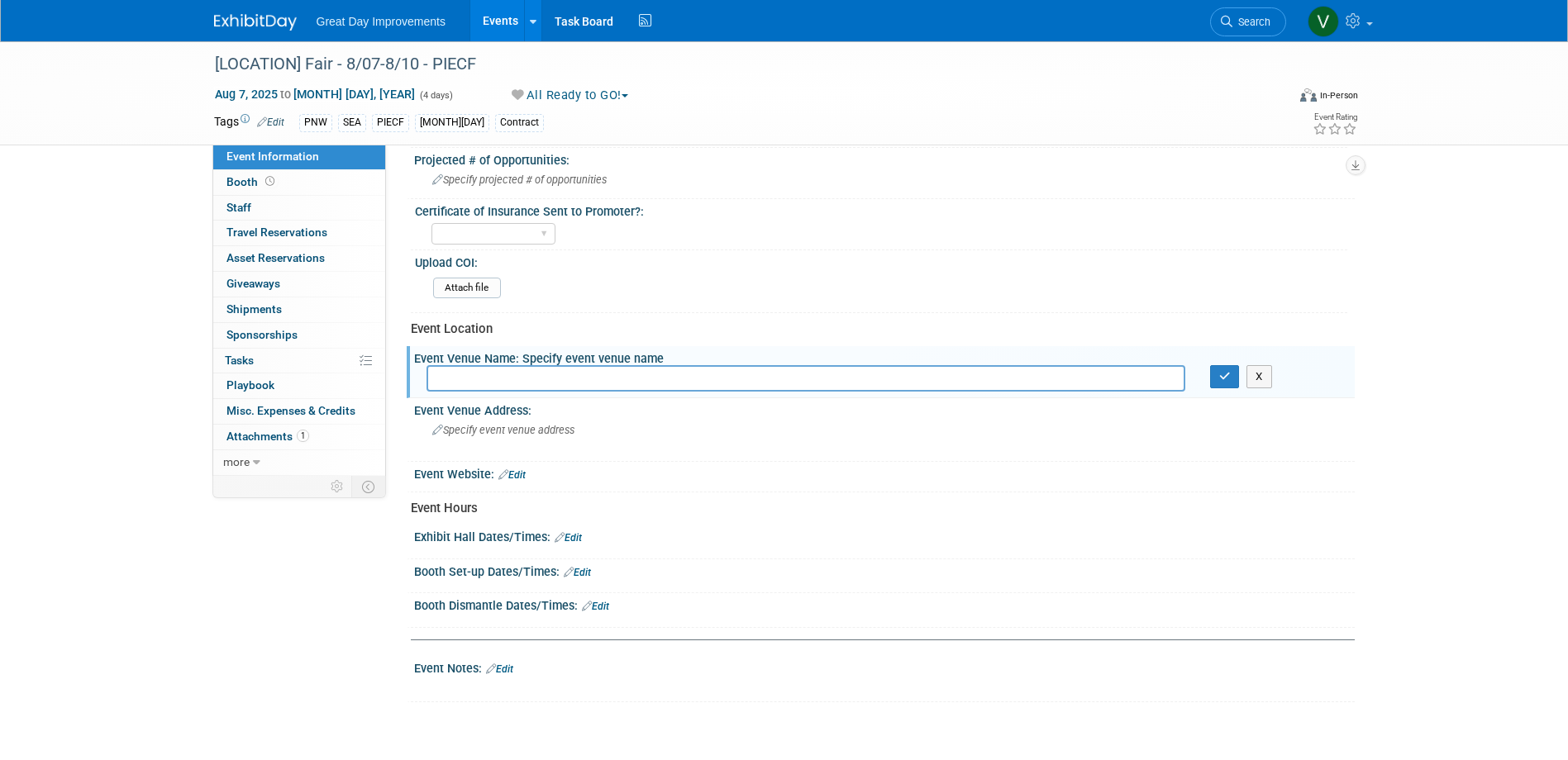 click on "Edit" at bounding box center [577, 572] 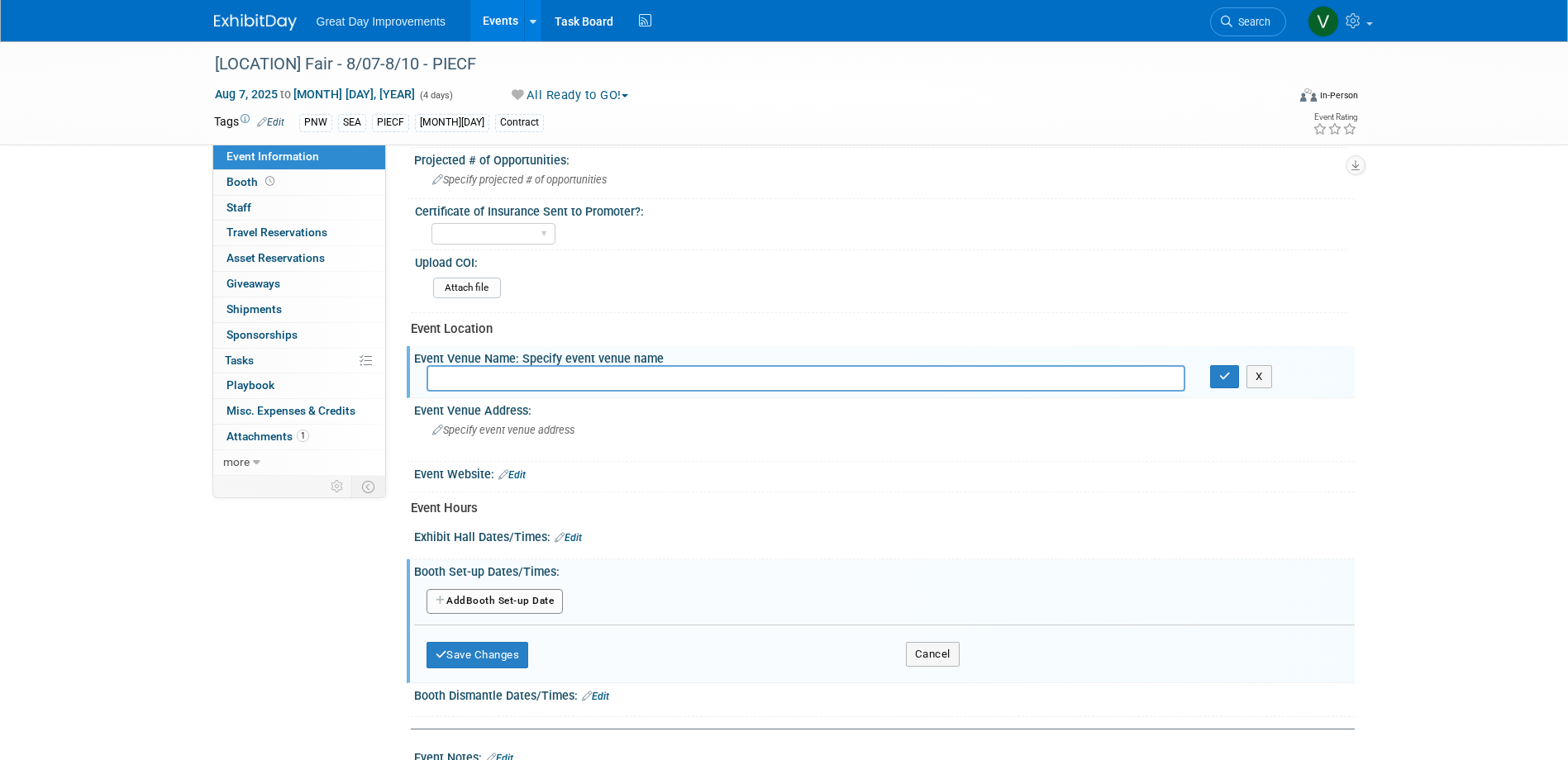 click on "Add  Another  Booth Set-up Date" at bounding box center [495, 601] 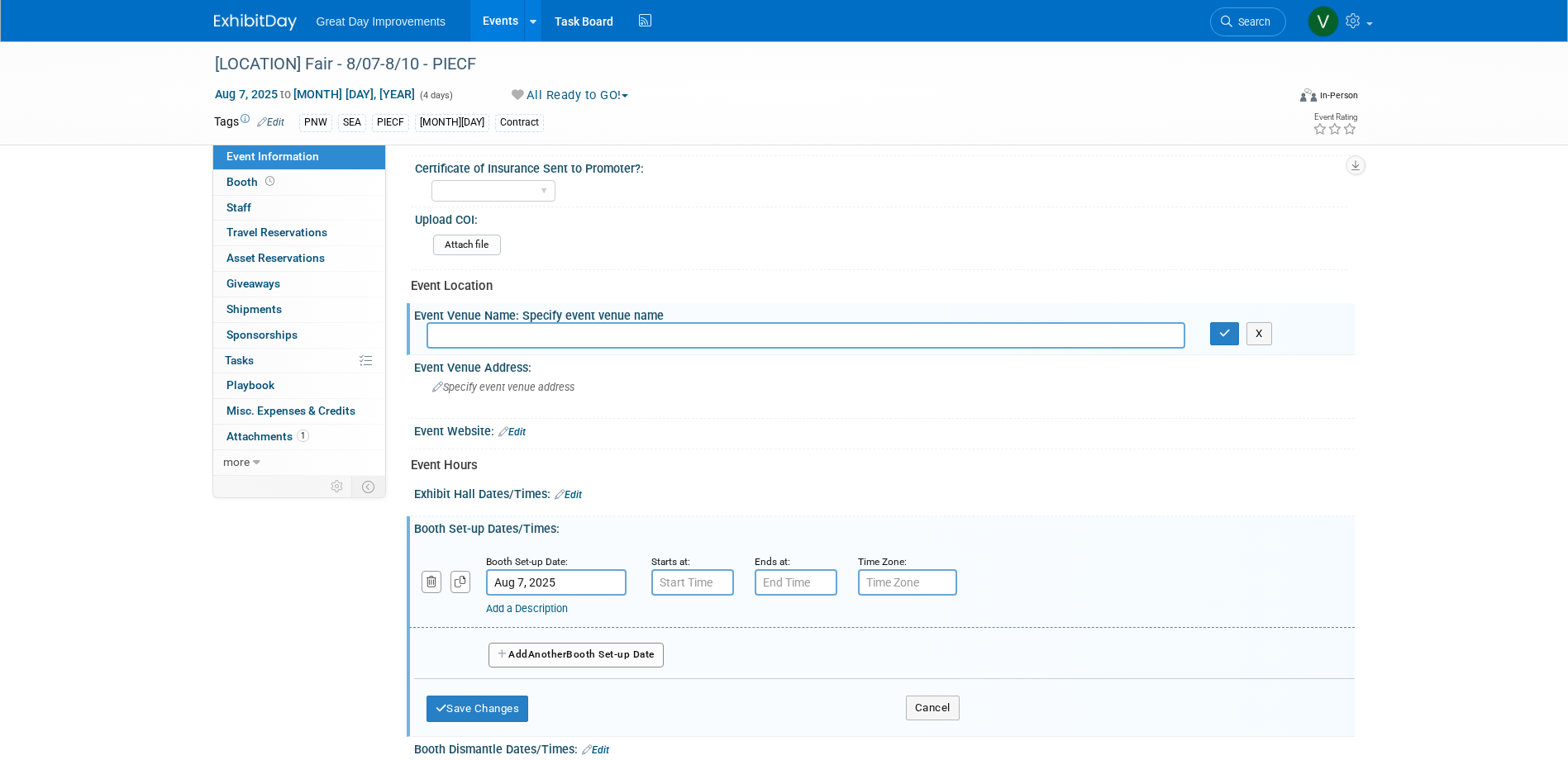 scroll, scrollTop: 518, scrollLeft: 0, axis: vertical 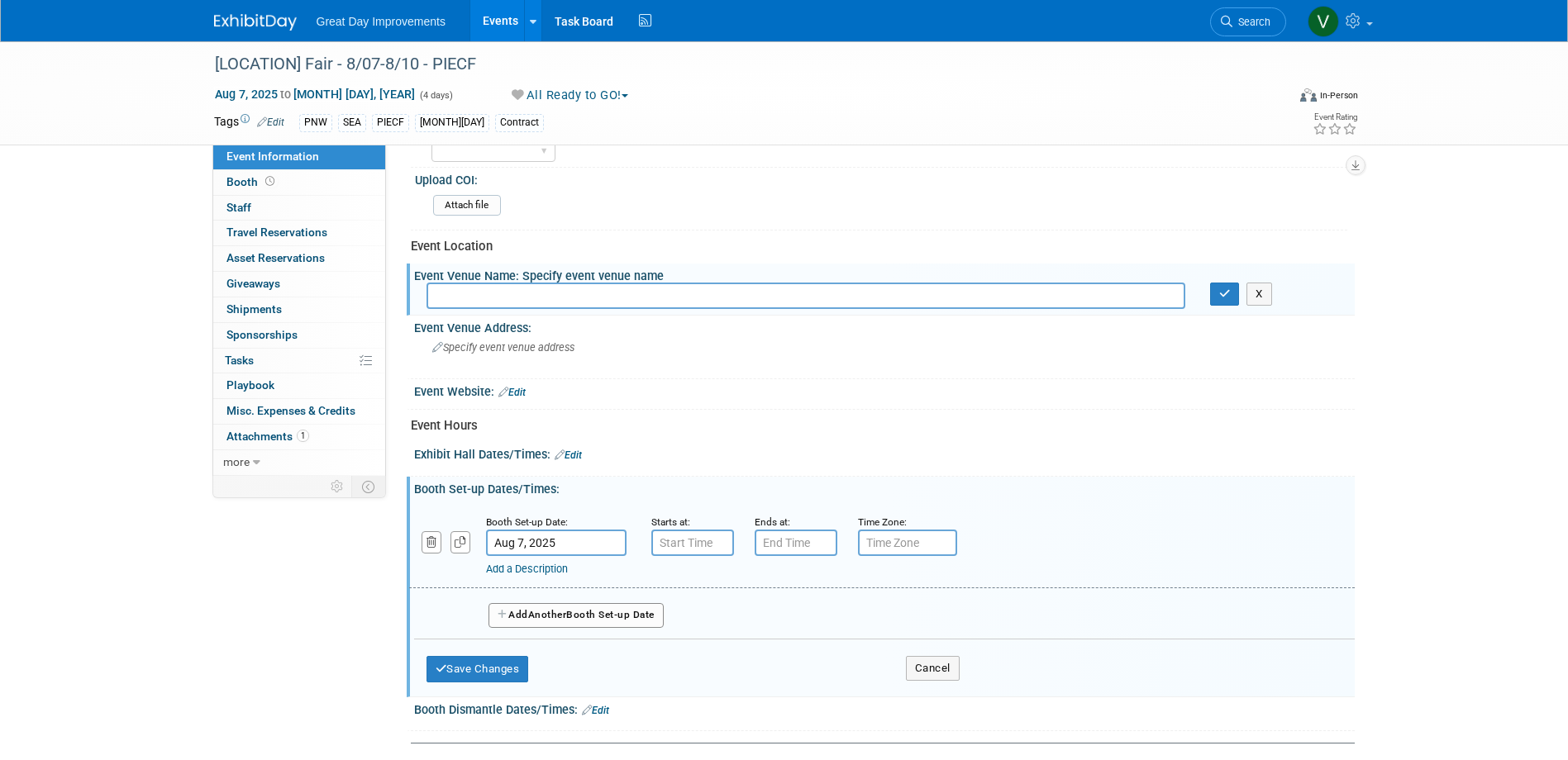 click on "Aug 7, 2025" at bounding box center (556, 543) 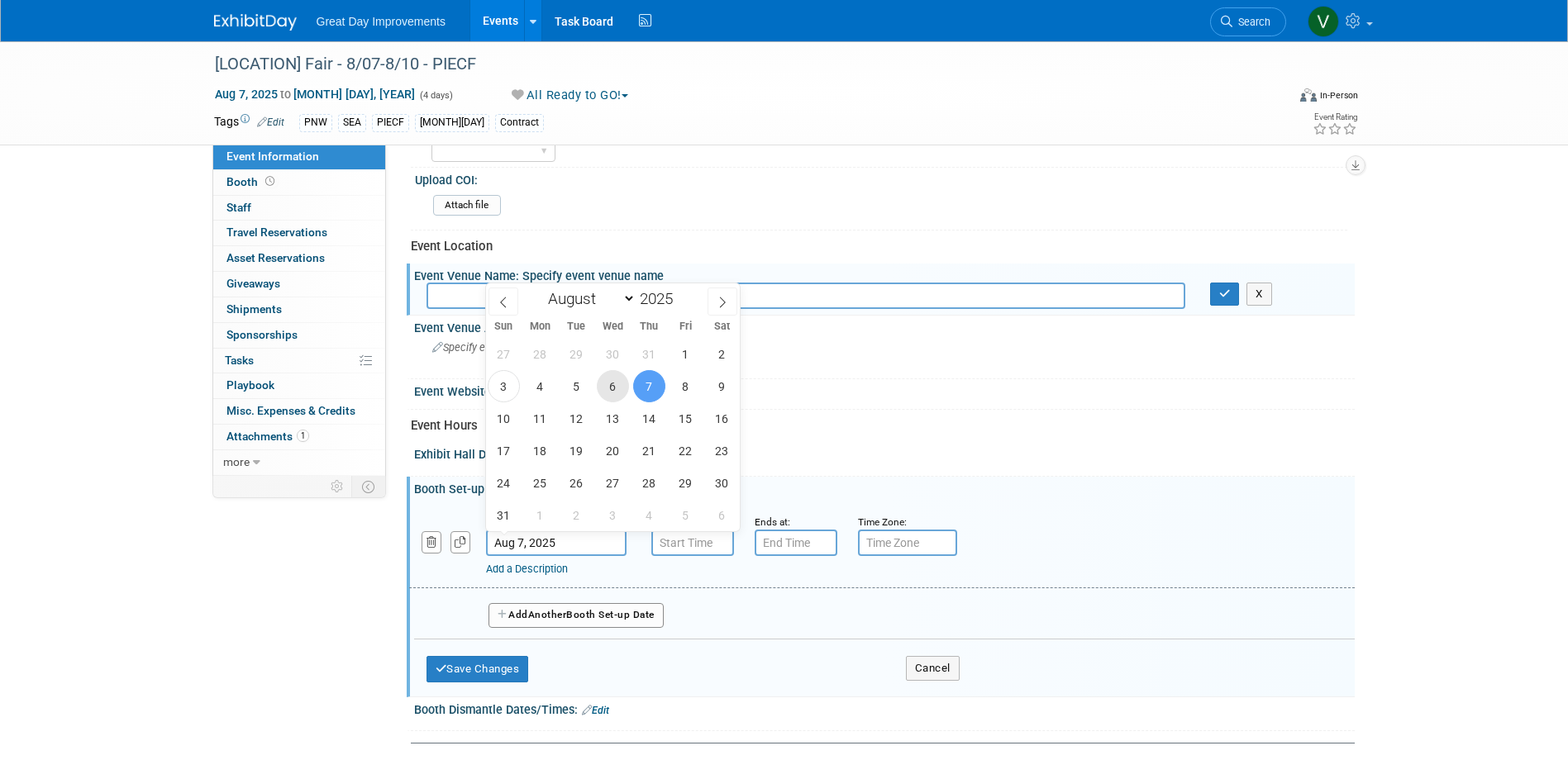 click on "6" at bounding box center (612, 386) 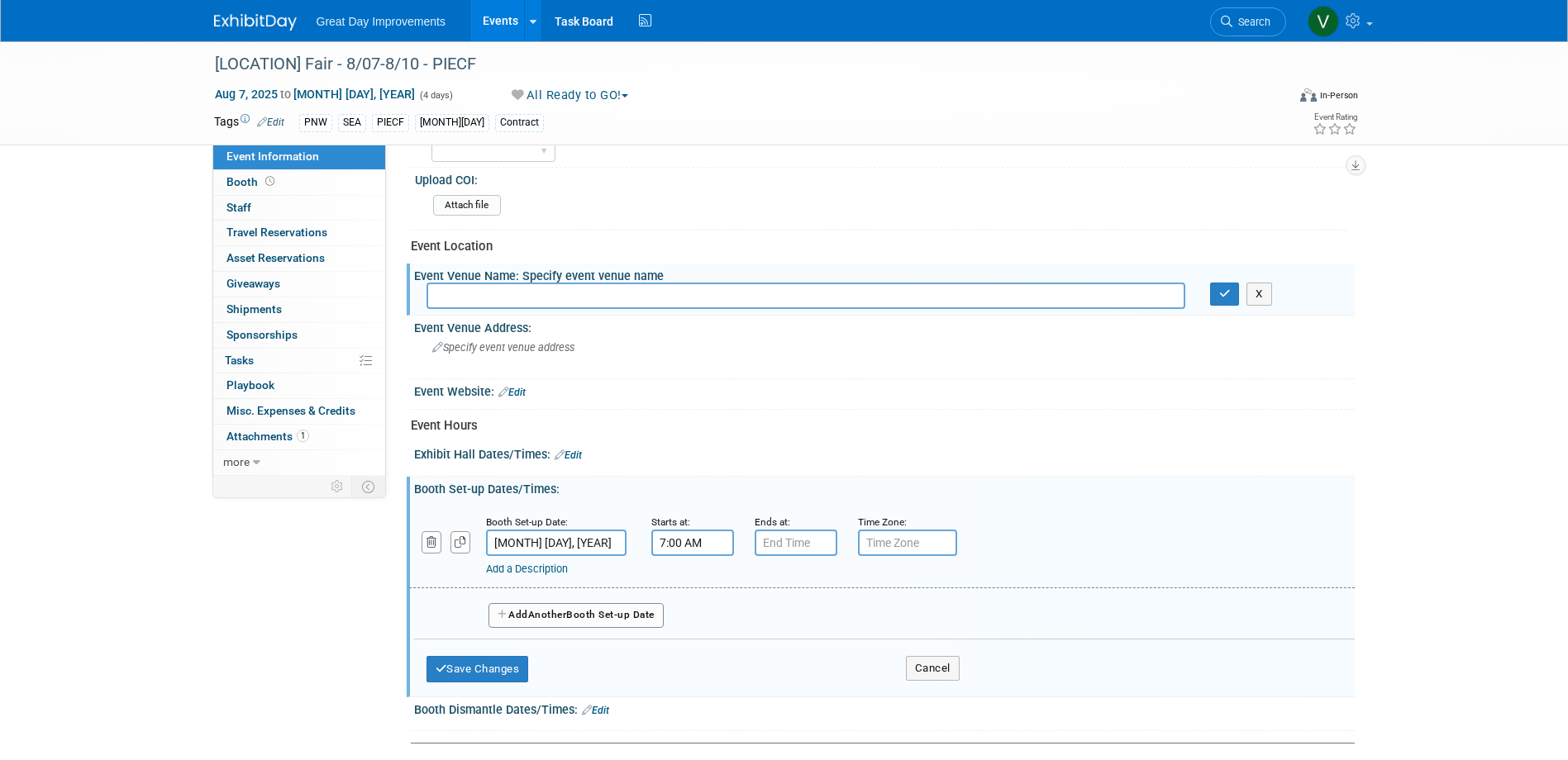 click on "7:00 AM" at bounding box center [693, 543] 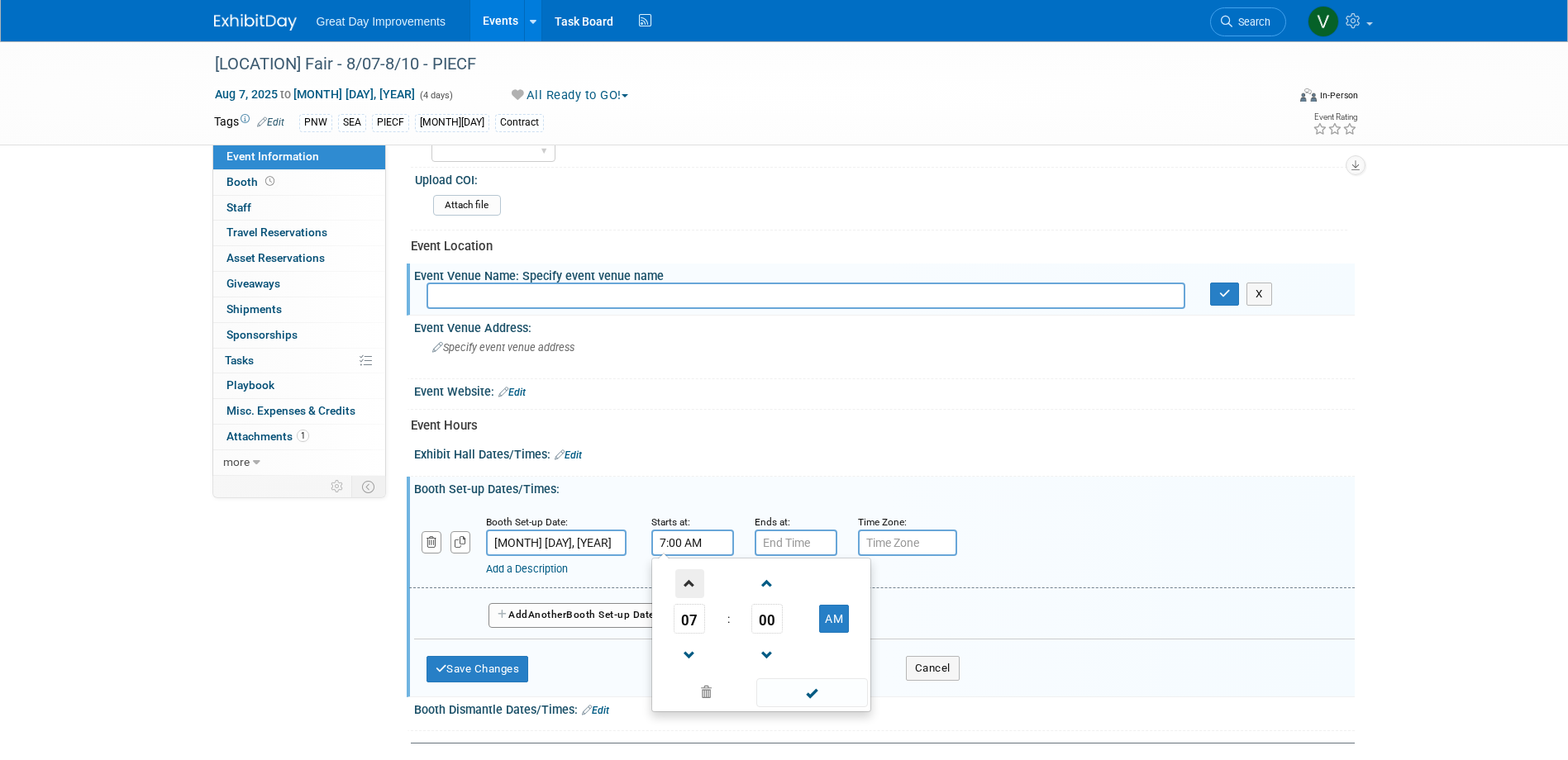 click at bounding box center (689, 583) 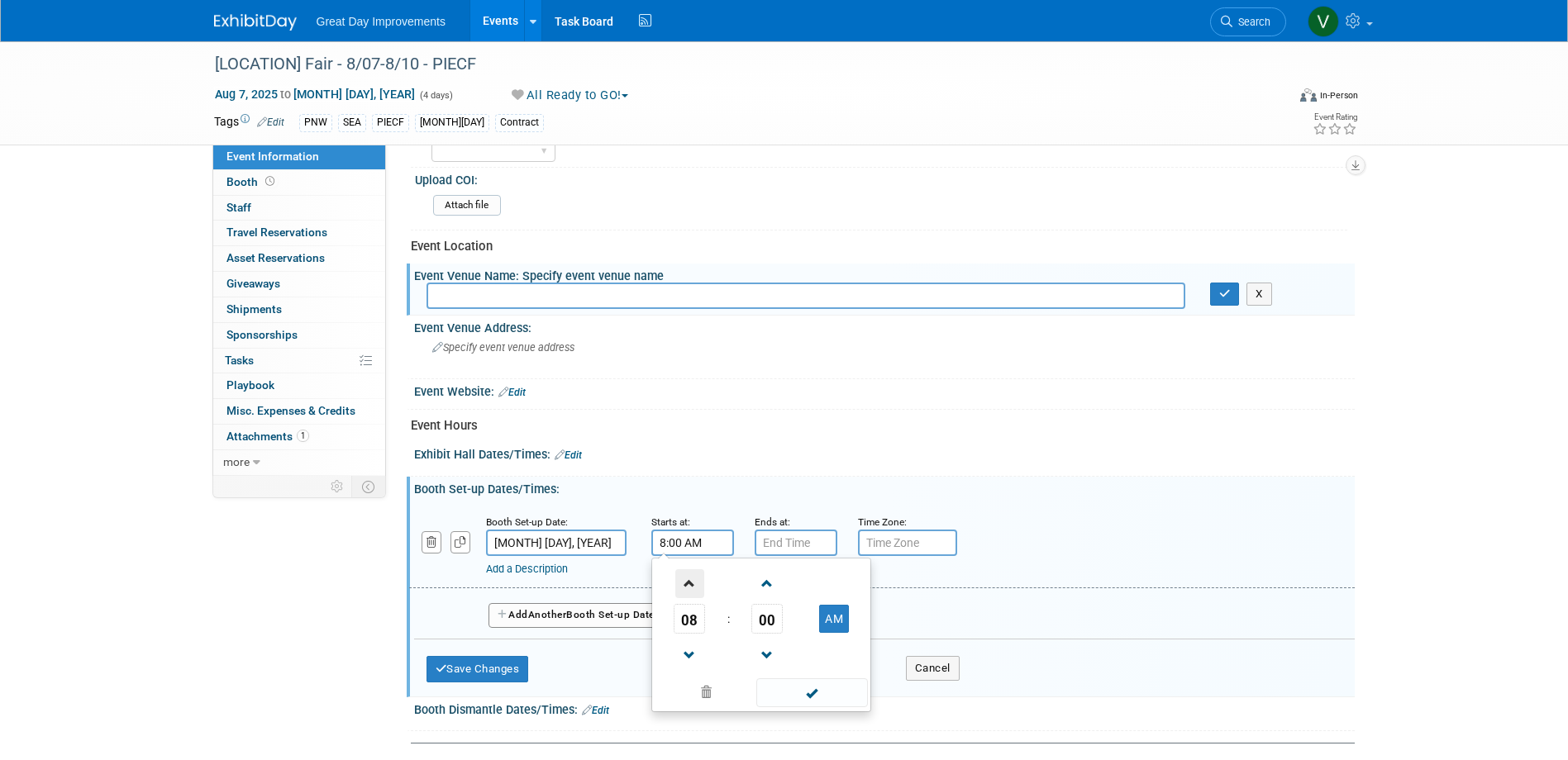 click at bounding box center [689, 583] 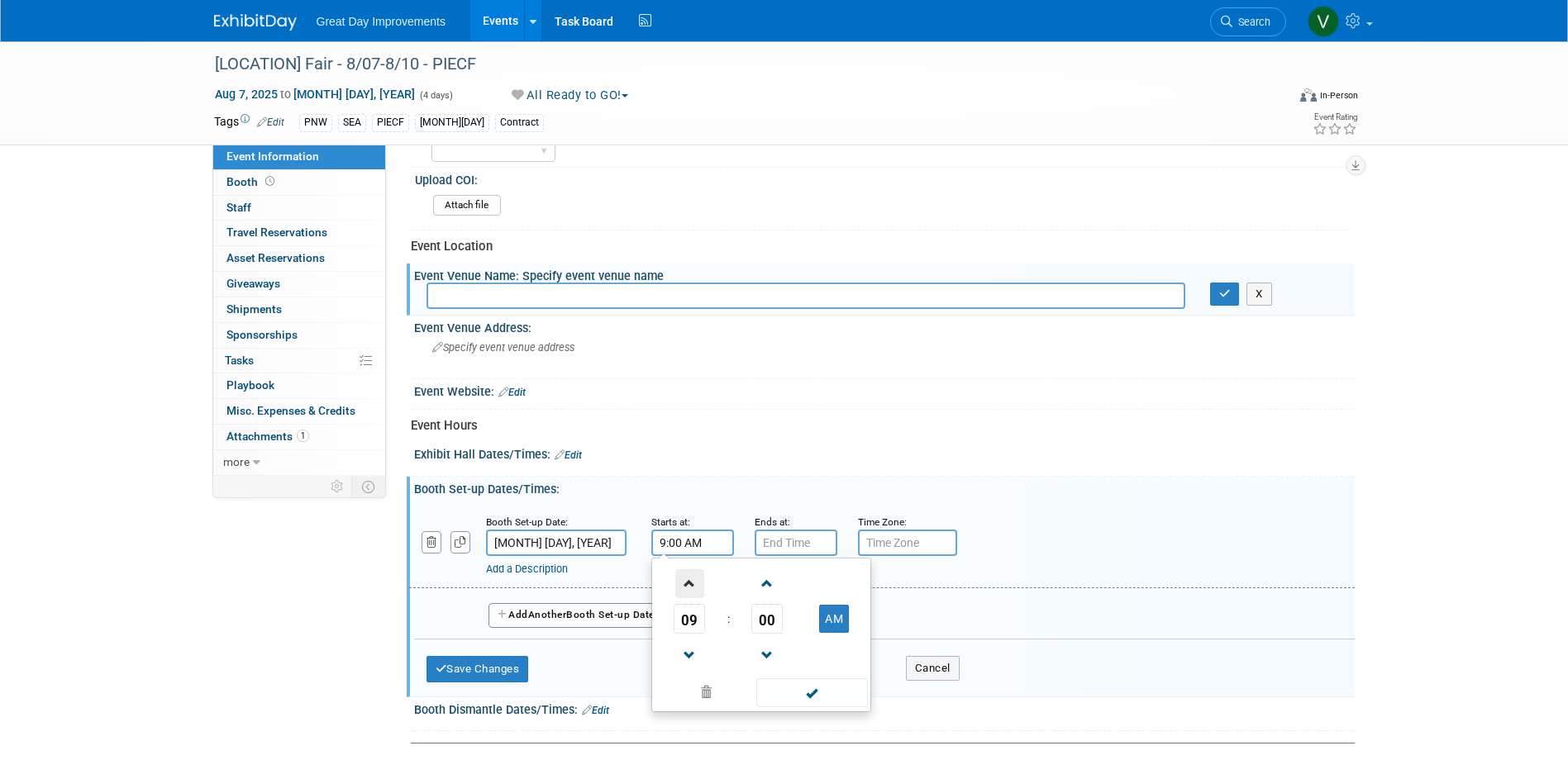 click at bounding box center [689, 583] 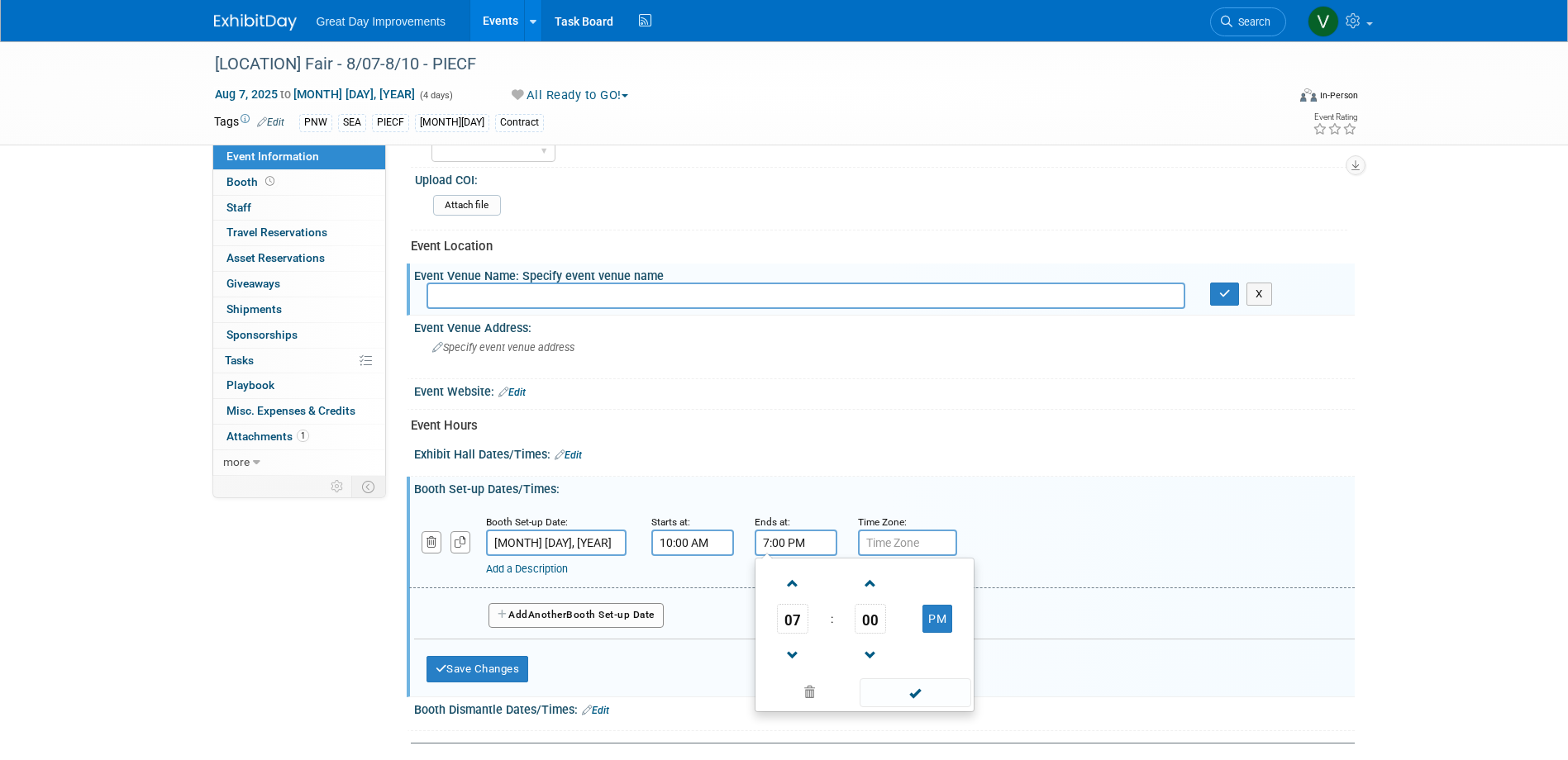 click on "7:00 PM" at bounding box center [796, 543] 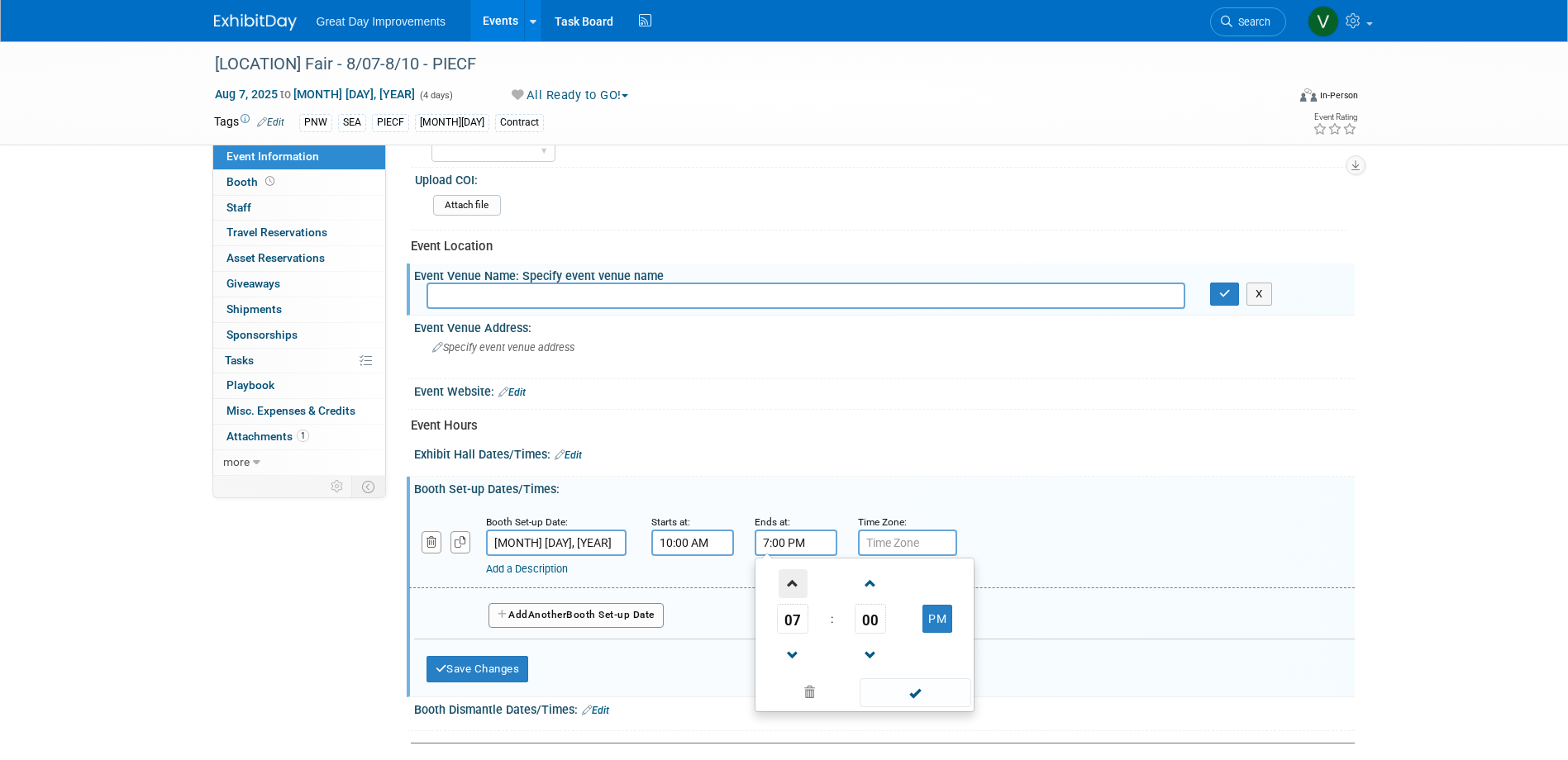 click at bounding box center [793, 583] 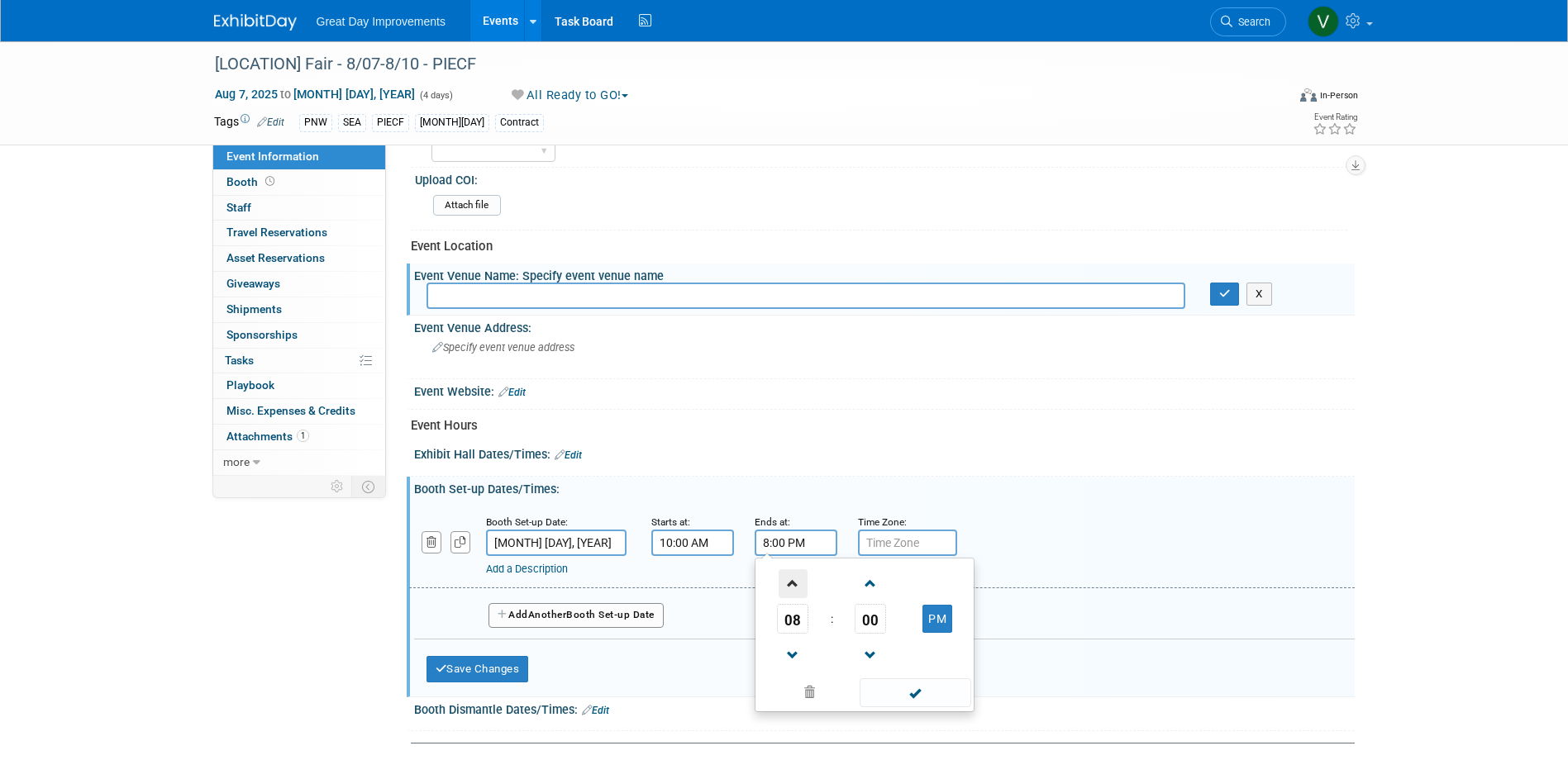 click at bounding box center (793, 583) 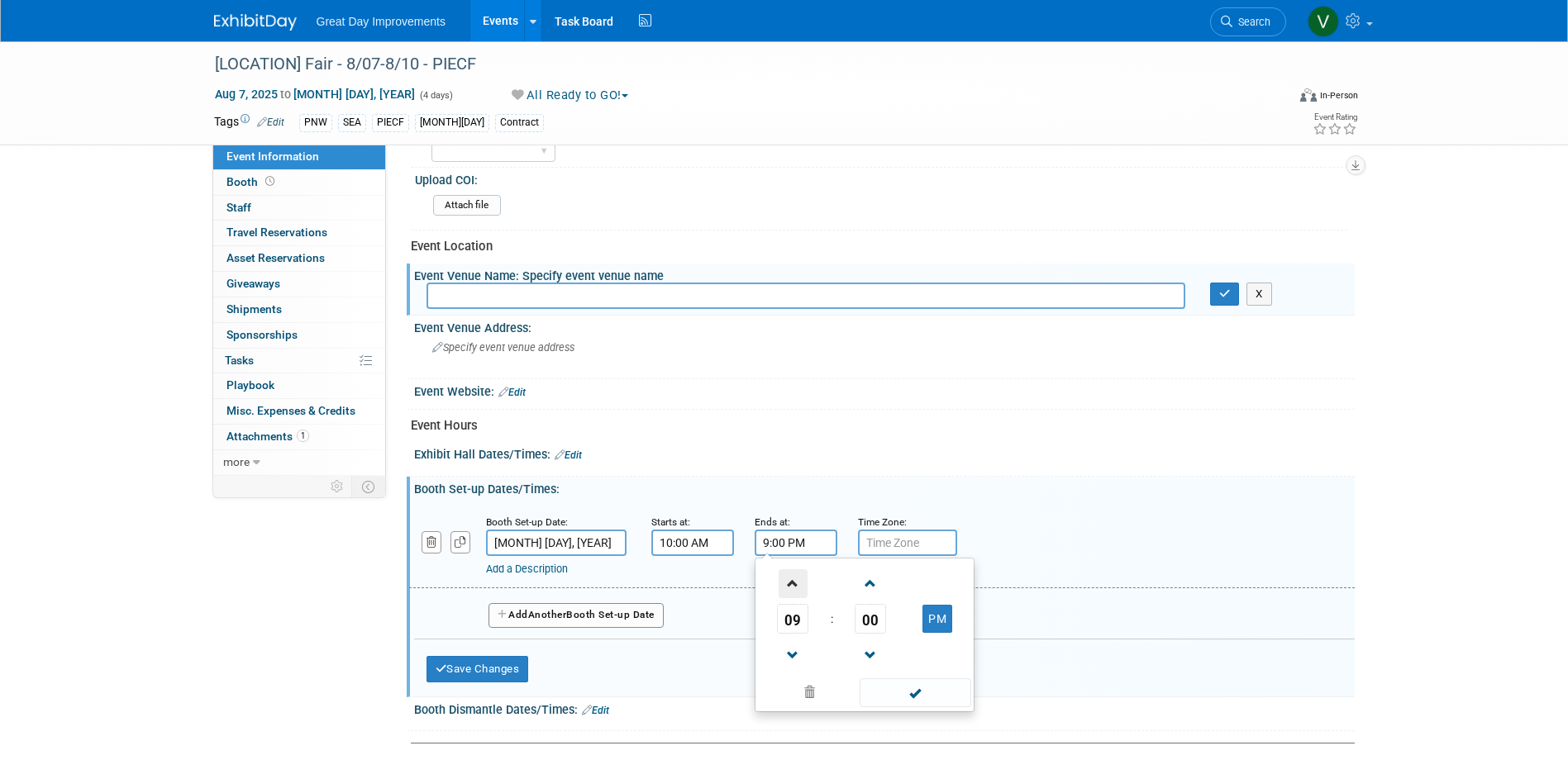 click at bounding box center (793, 583) 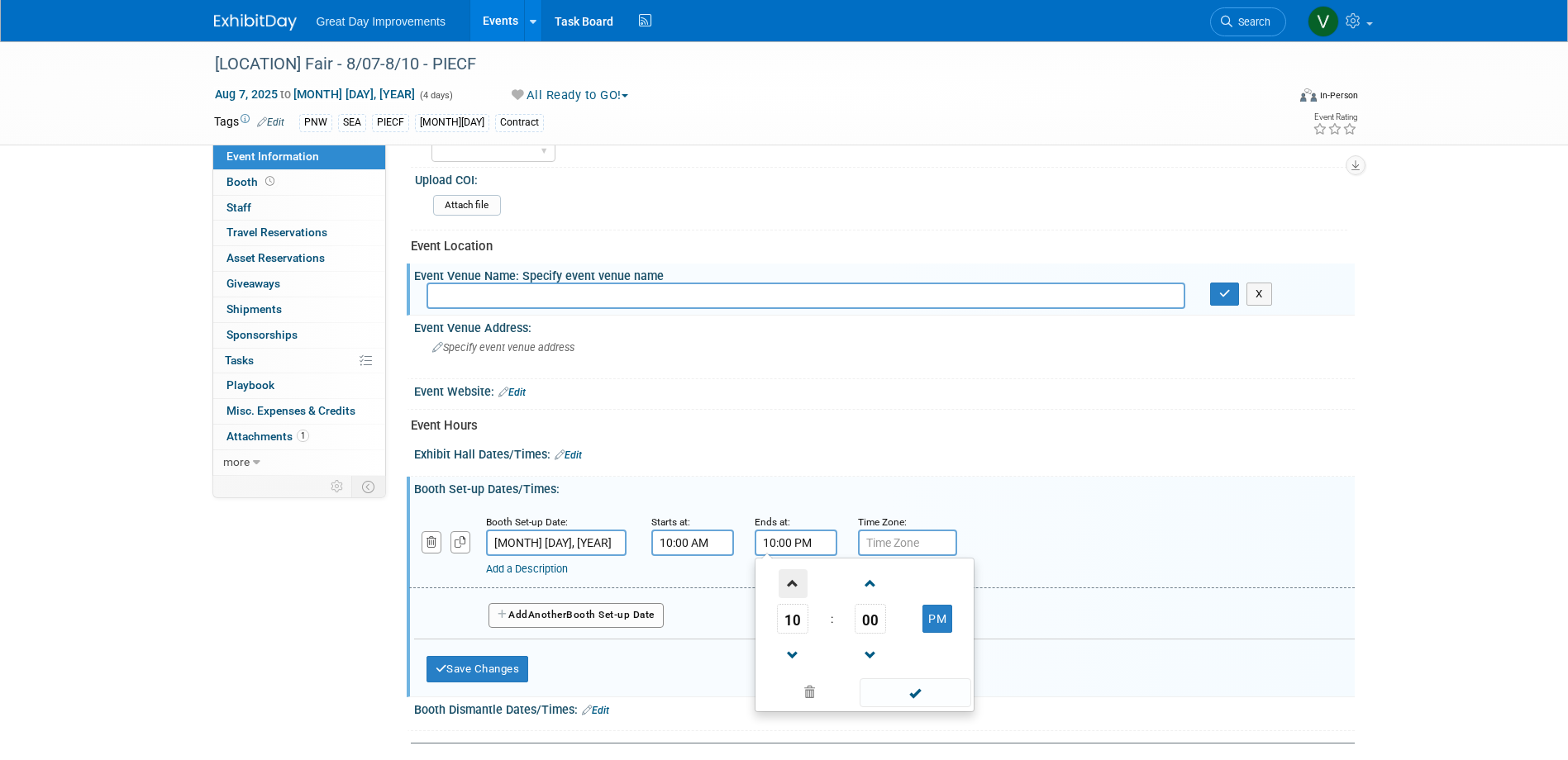 click at bounding box center (793, 583) 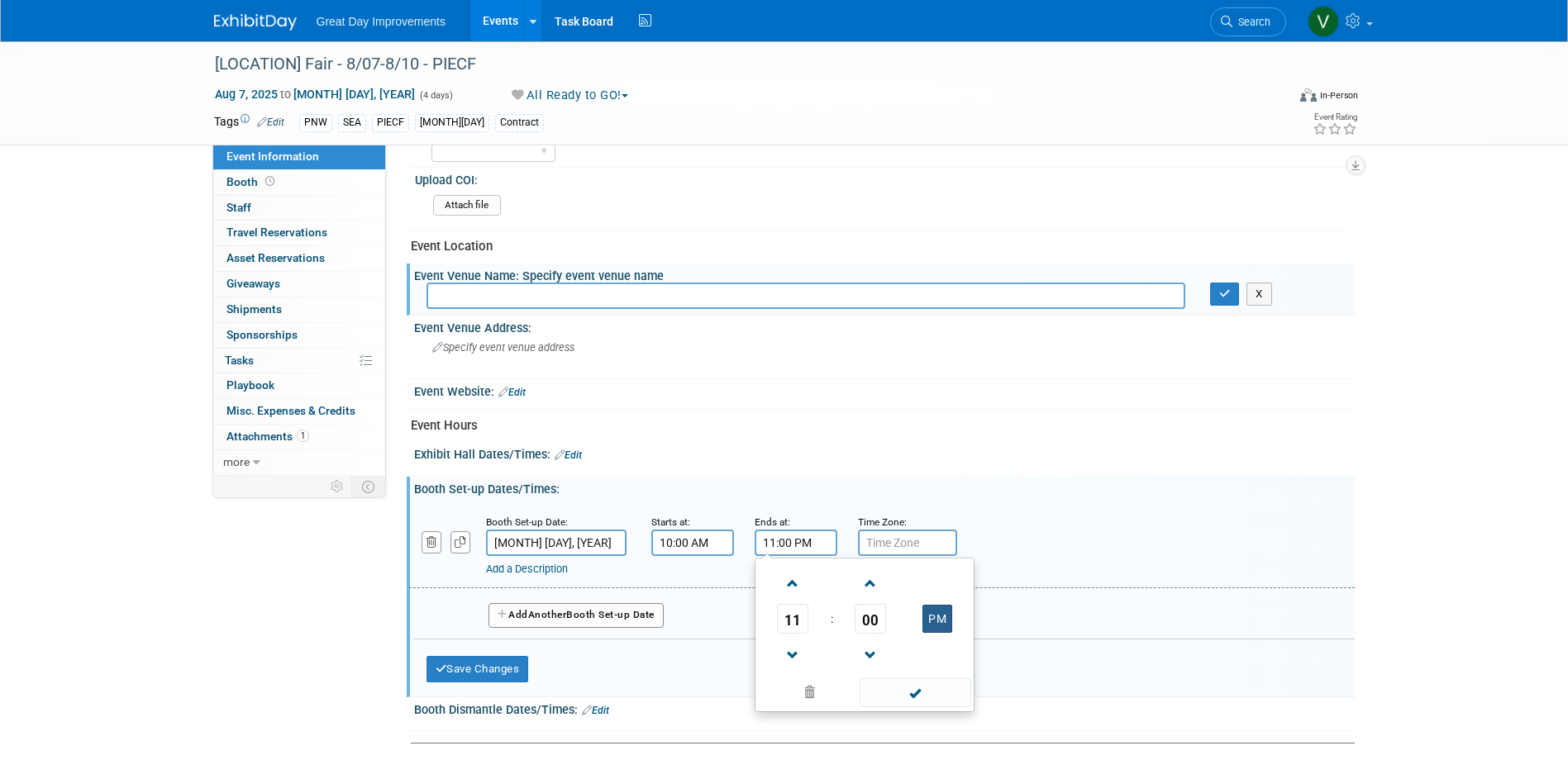 click on "PM" at bounding box center [937, 619] 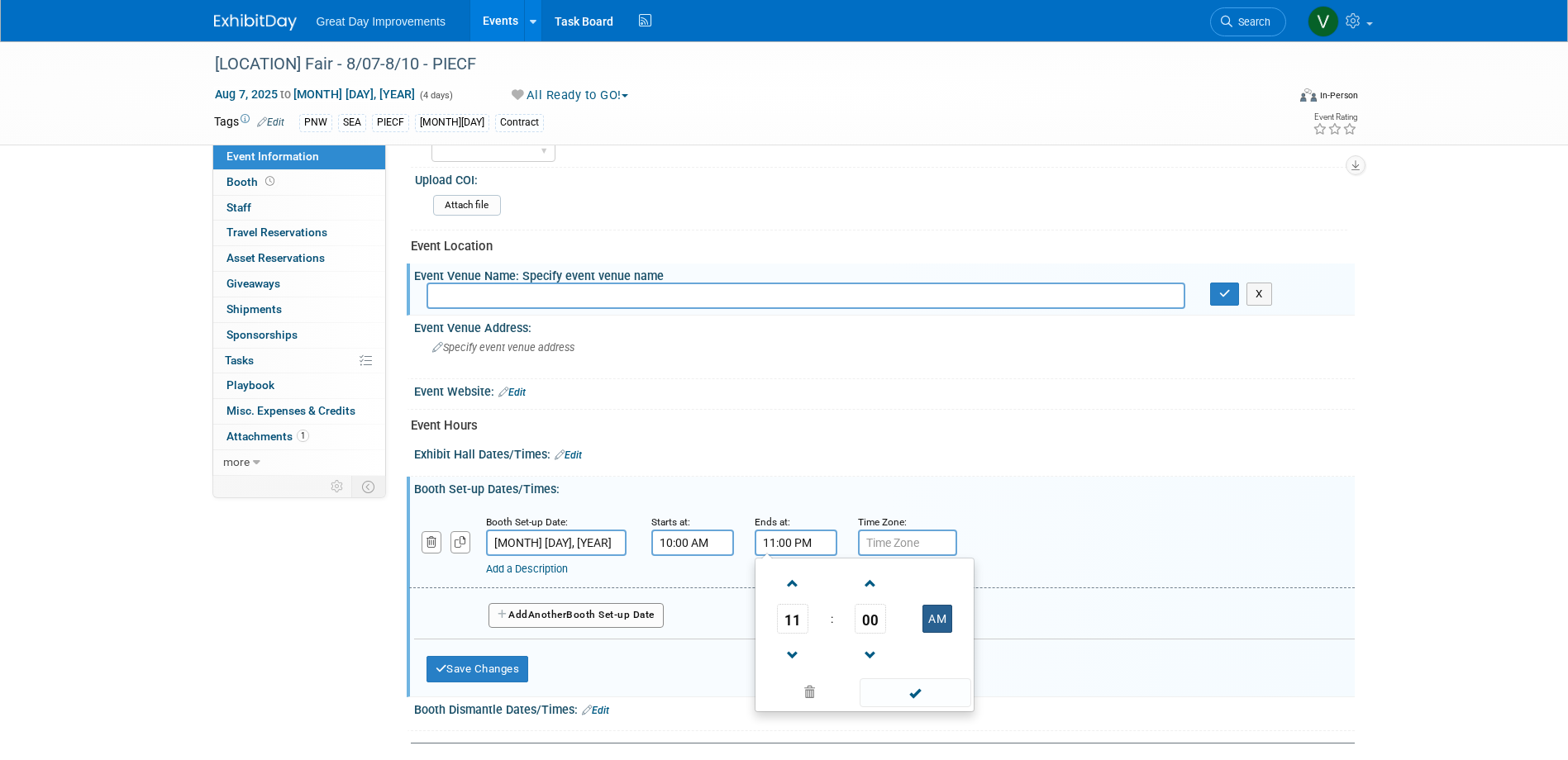 type on "11:00 AM" 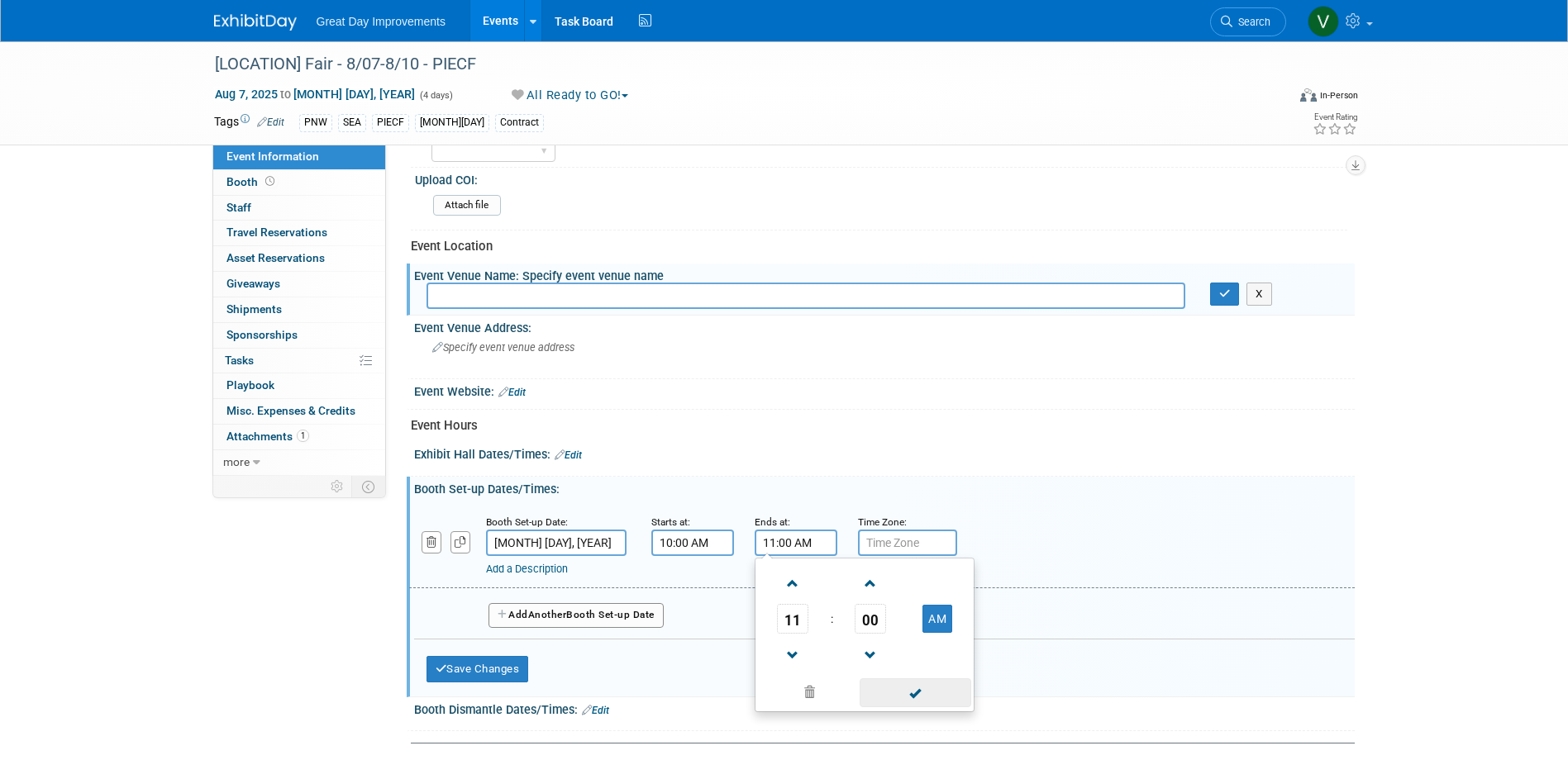 click at bounding box center [915, 692] 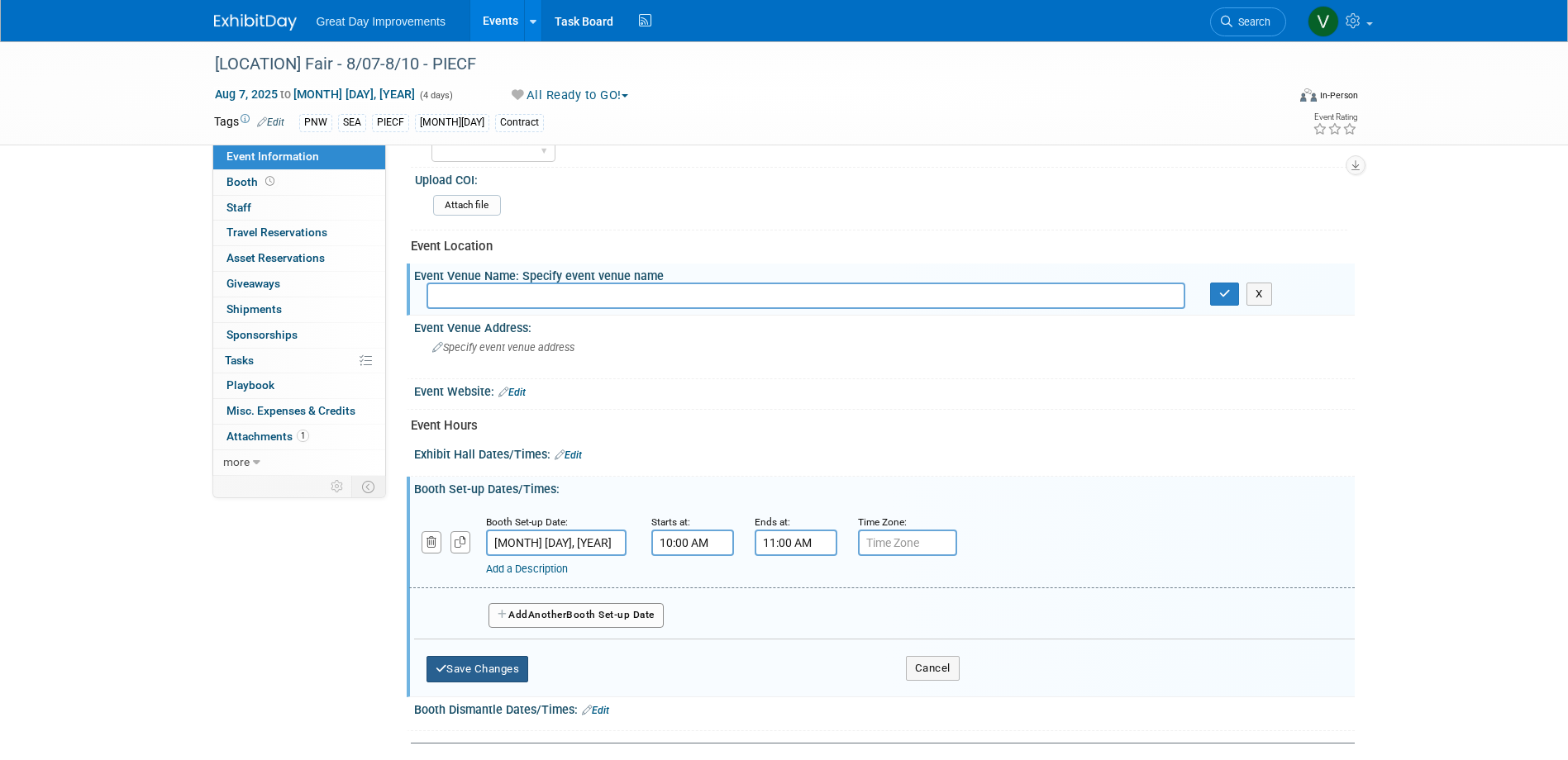 click on "Save Changes" at bounding box center [478, 669] 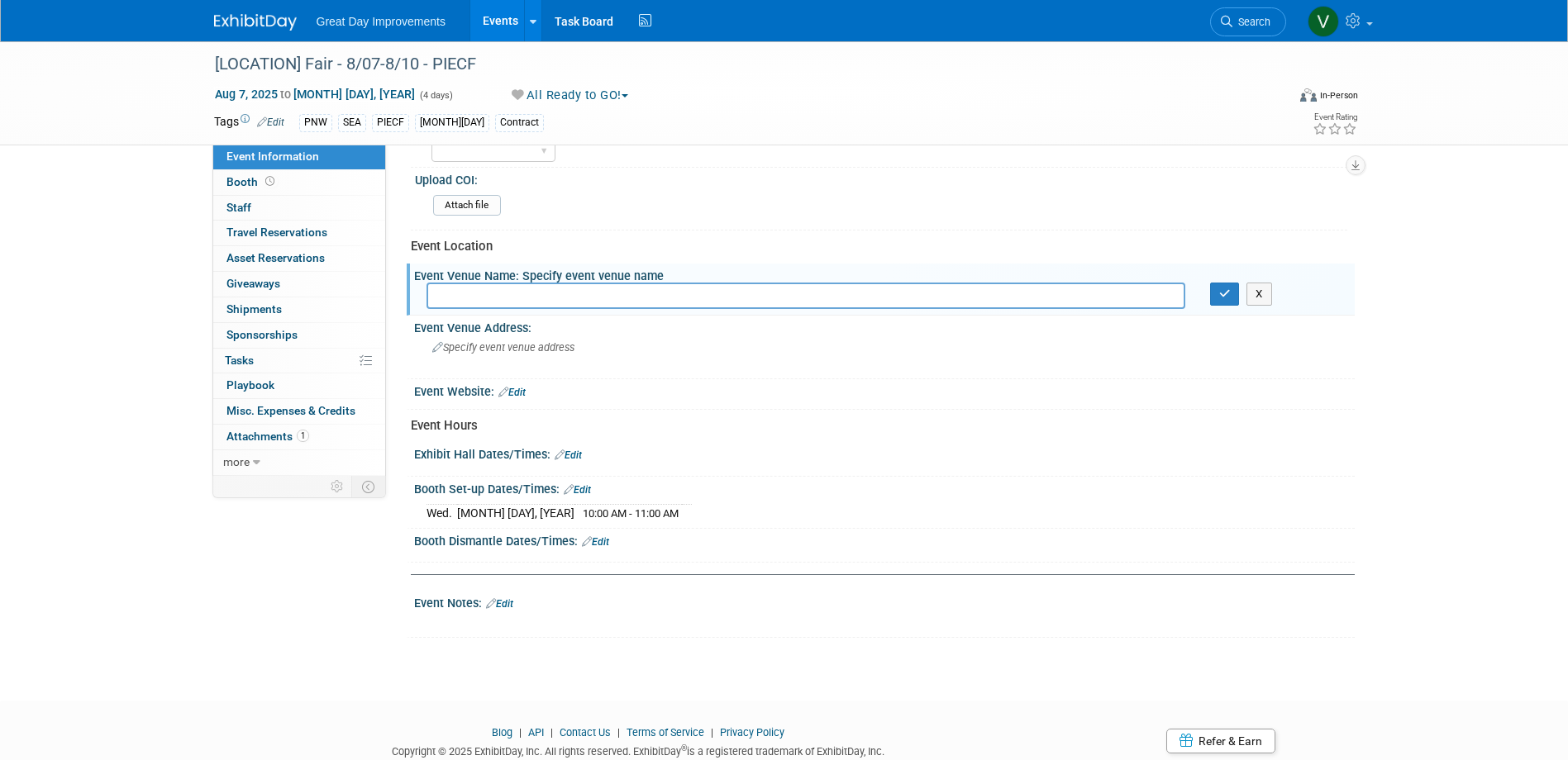 click on "Event Notes:
Edit" at bounding box center (884, 601) 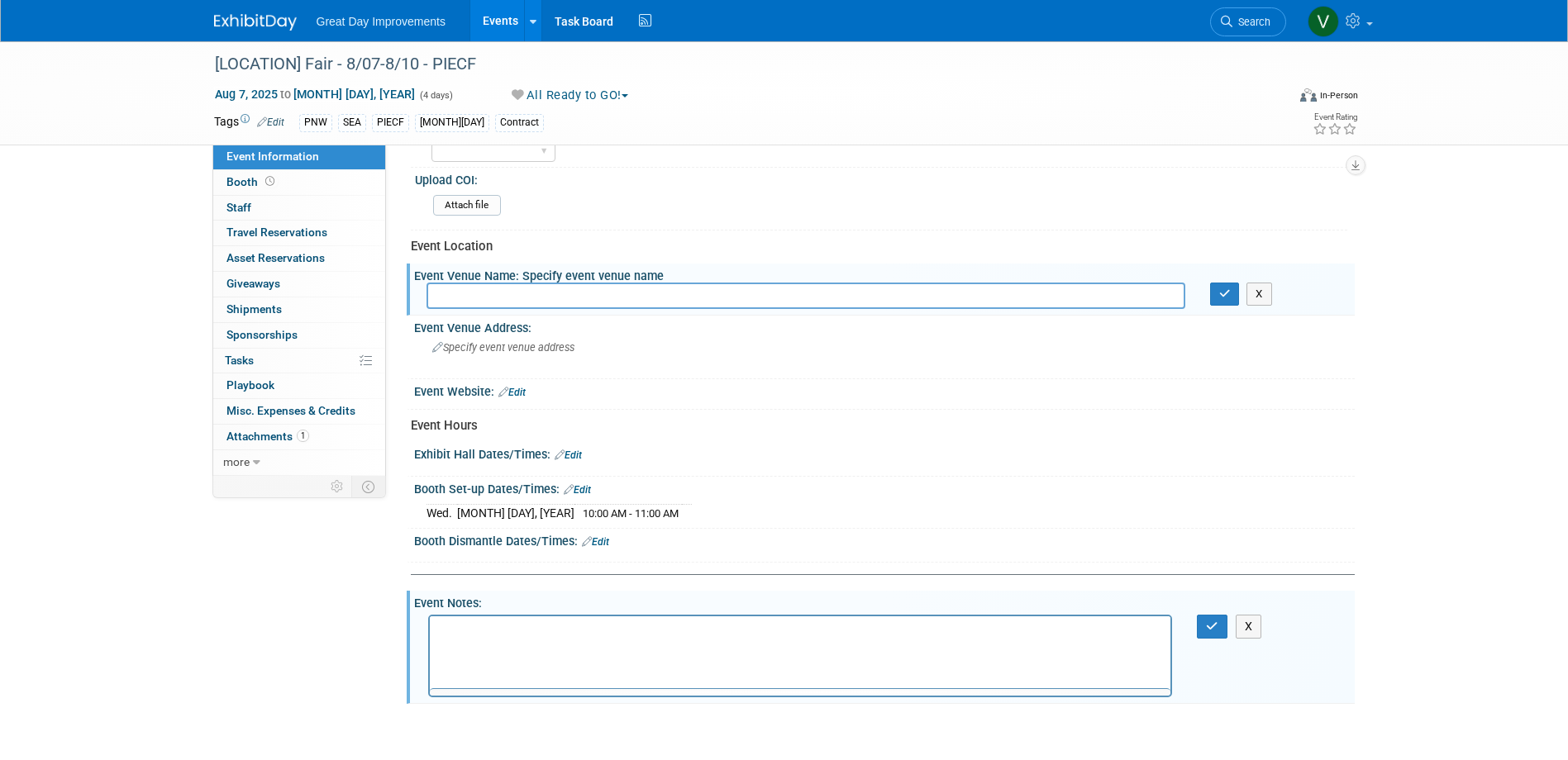 scroll, scrollTop: 0, scrollLeft: 0, axis: both 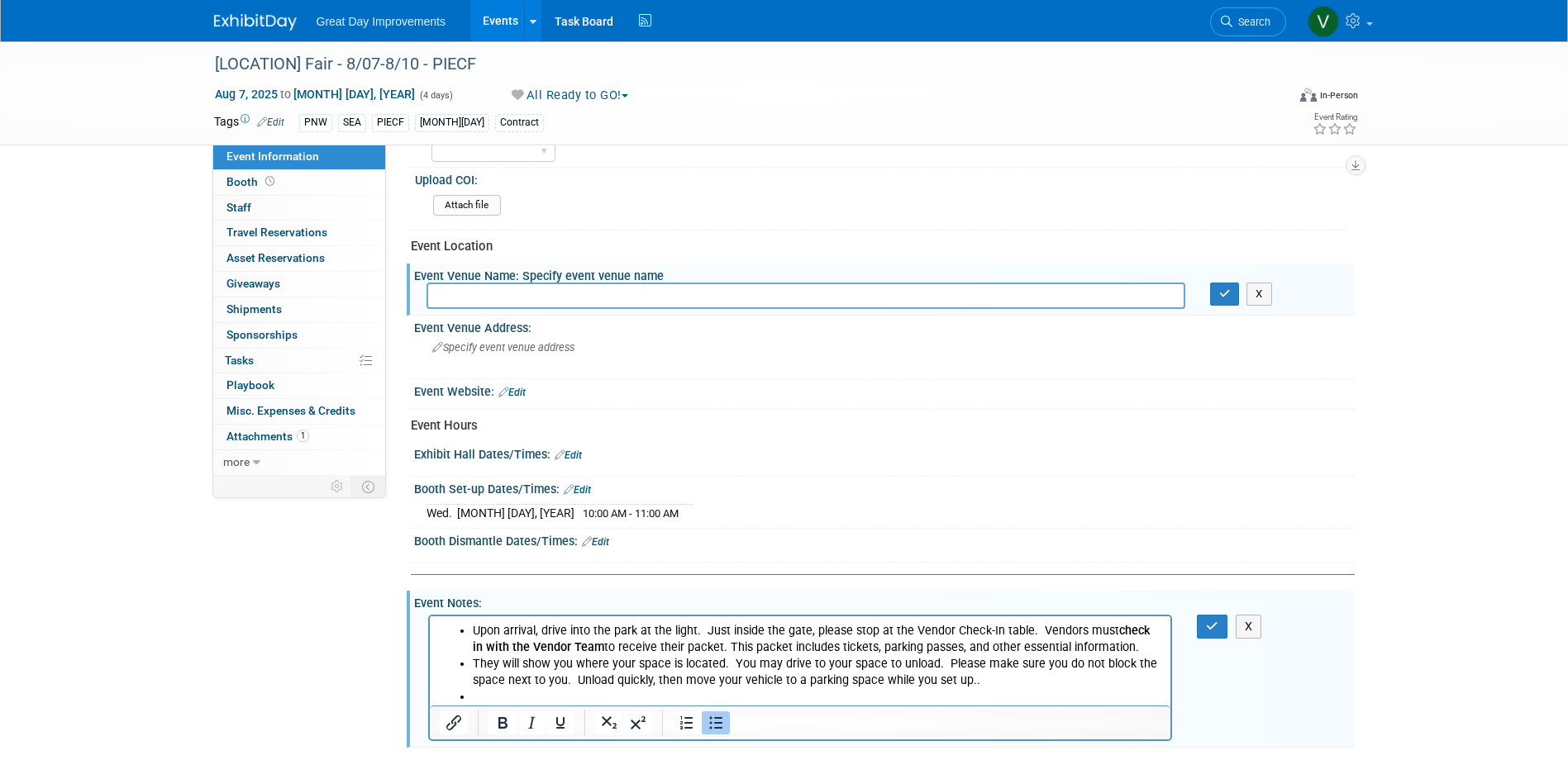 type 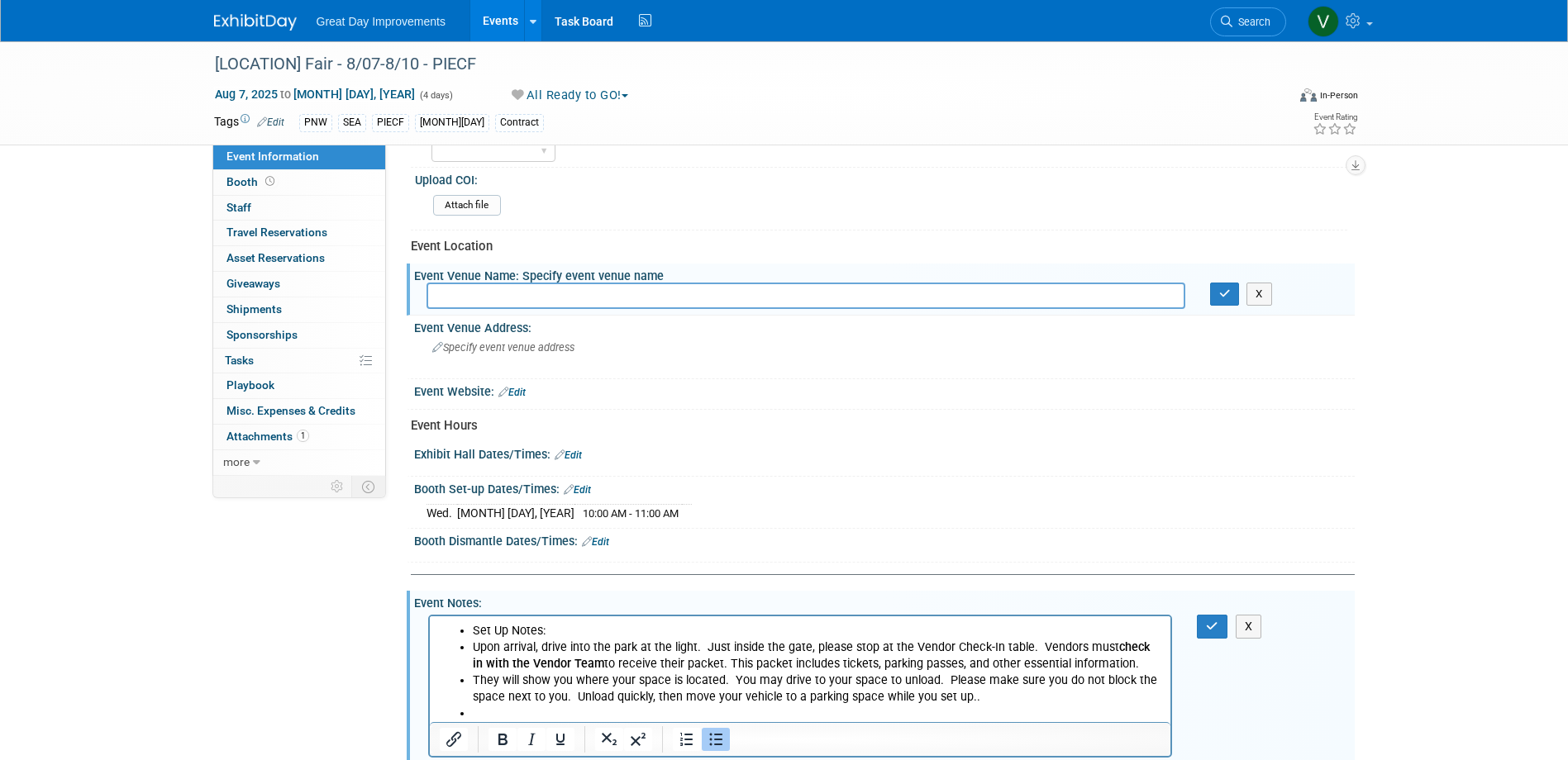 click on "Set Up Notes: Upon arrival, drive into the park at the light.  Just inside the gate, please stop at the Vendor Check-In table.  Vendors must  check in with the Vendor Team  to receive their packet. This packet includes tickets, parking passes, and other essential information. They will show you where your space is located.  You may drive to your space to unload.  Please make sure you do not block the space next to you.  Unload quickly, then move your vehicle to a parking space while you set up.." at bounding box center (800, 672) 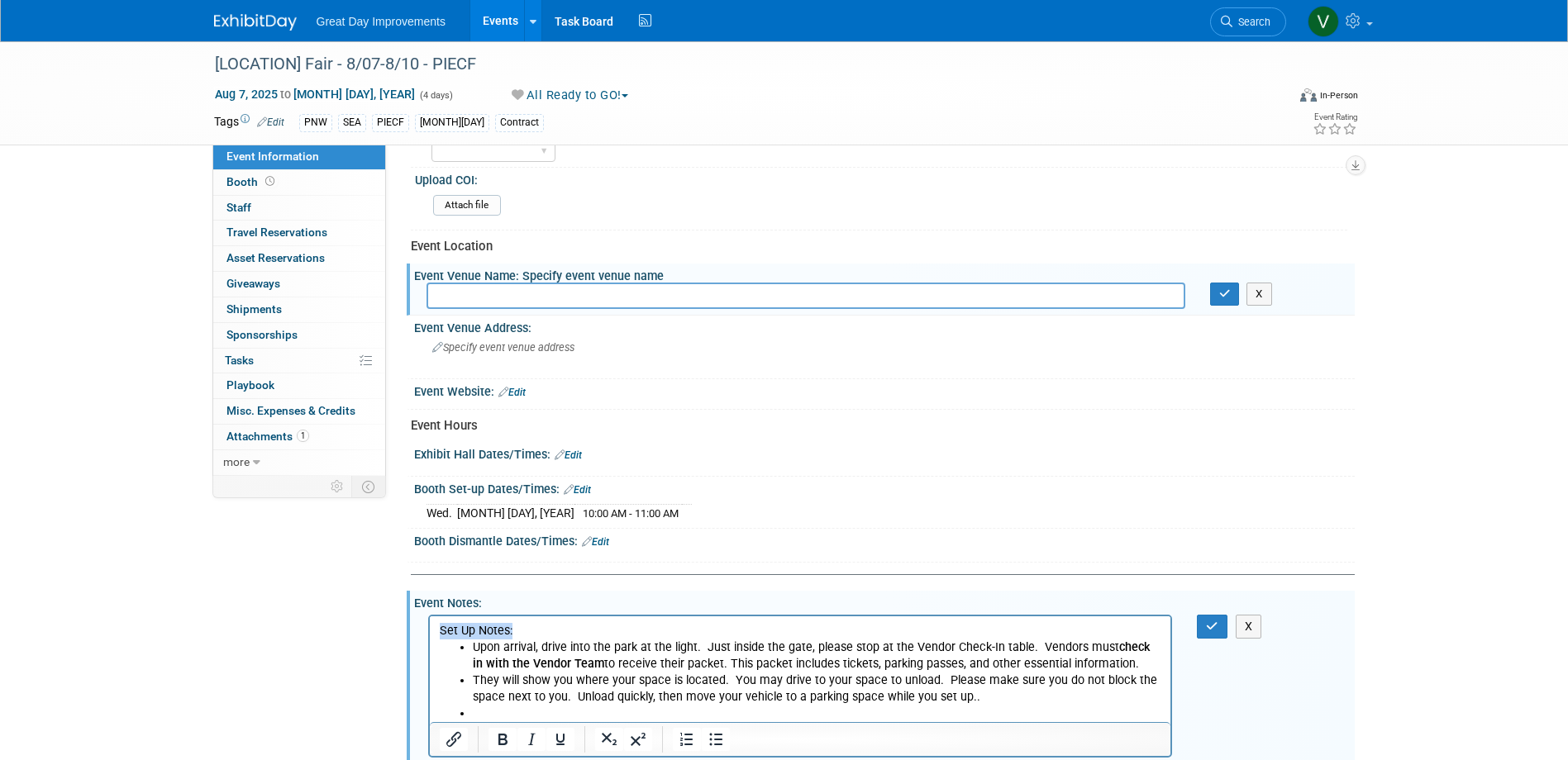 drag, startPoint x: 527, startPoint y: 626, endPoint x: 294, endPoint y: 615, distance: 233.2595 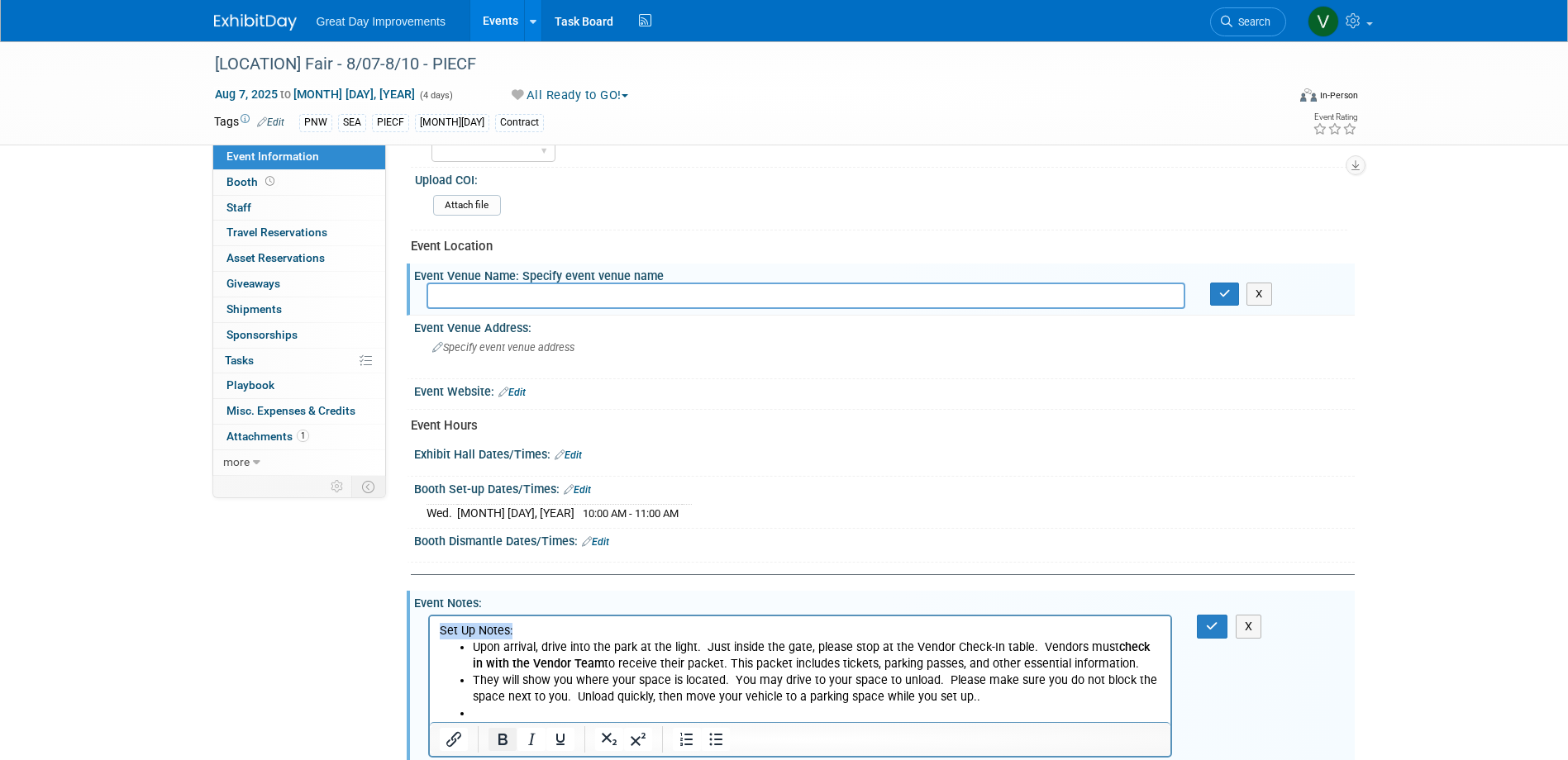 click 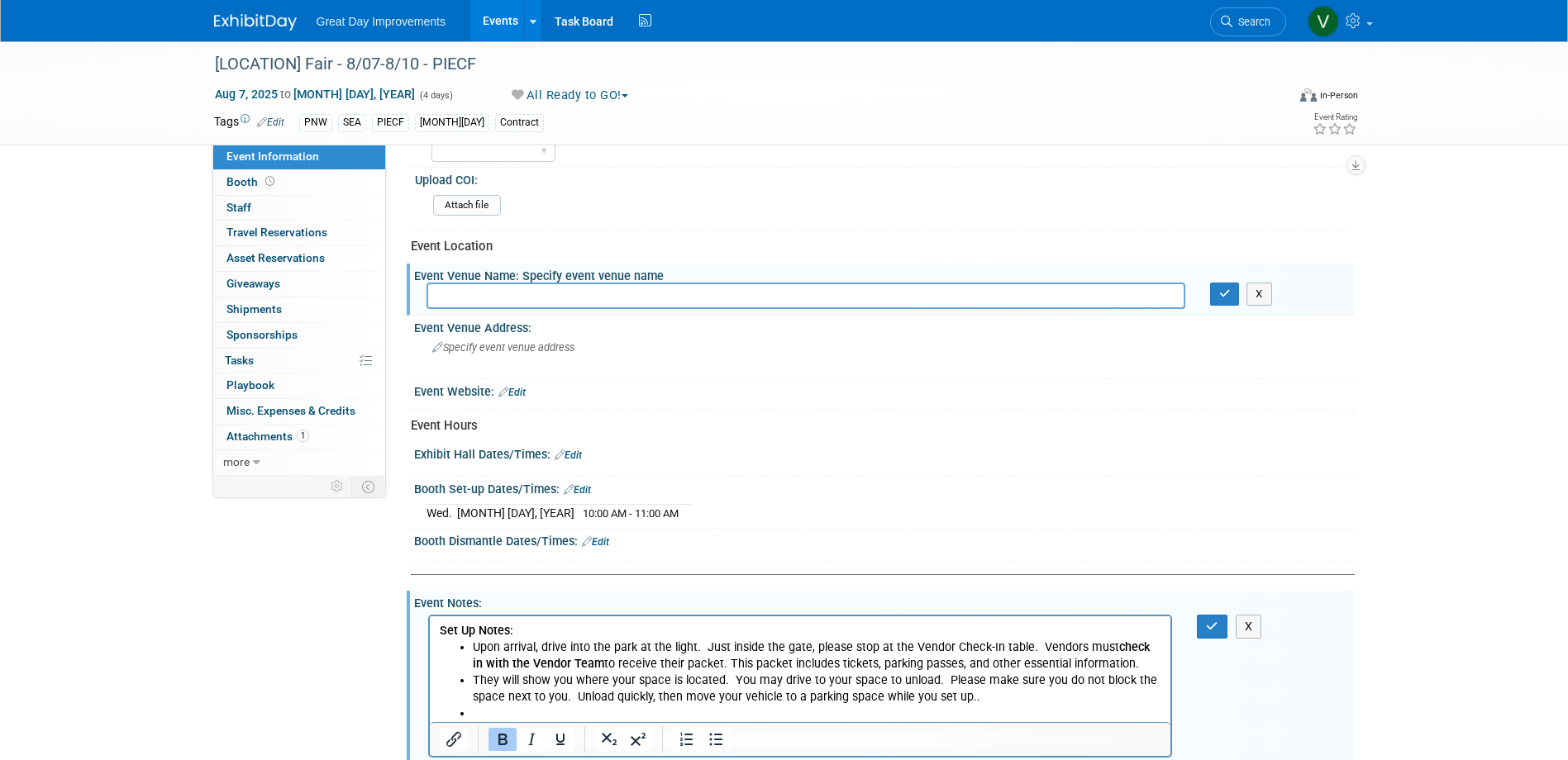 click at bounding box center [503, 739] 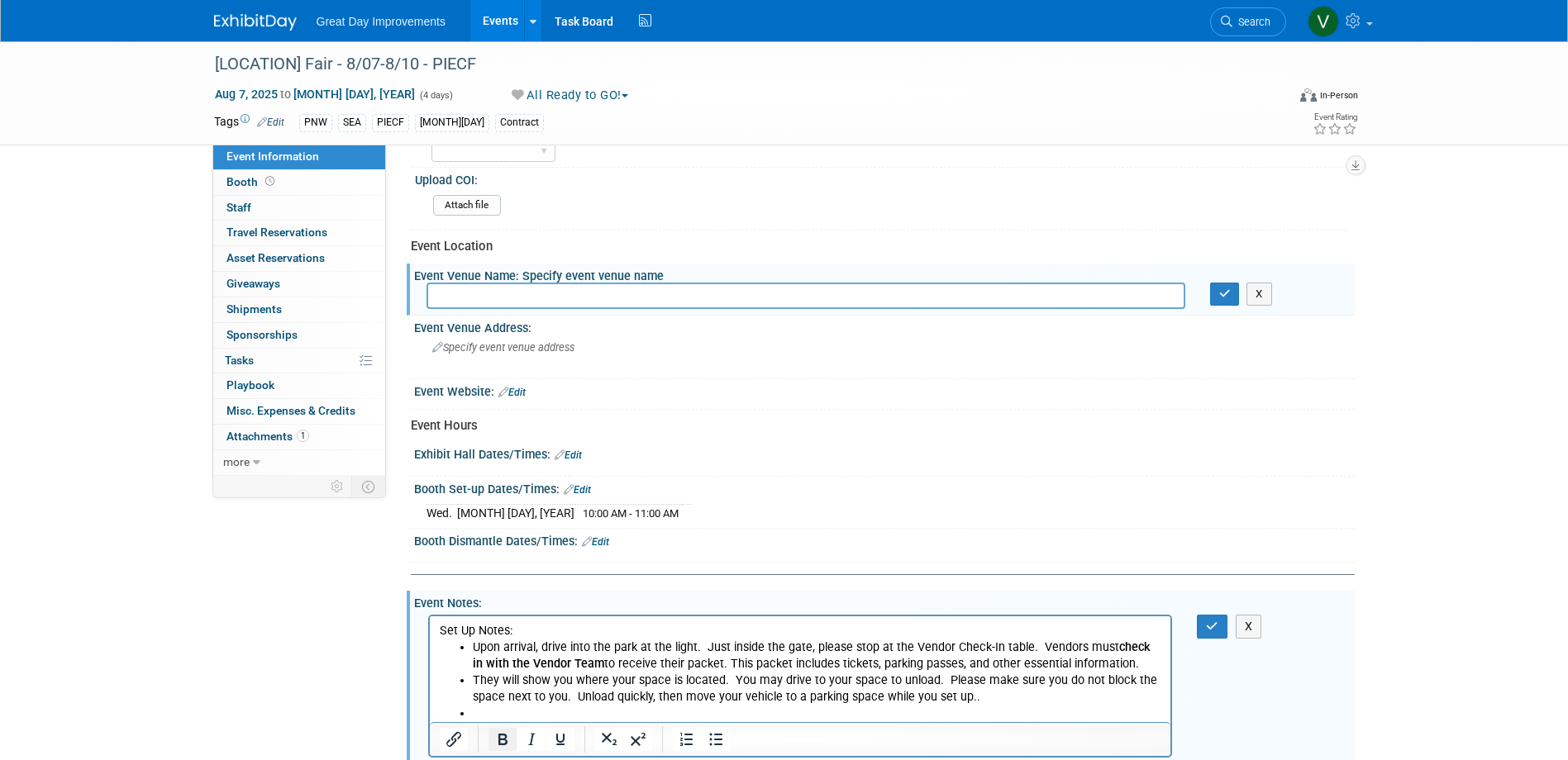 click 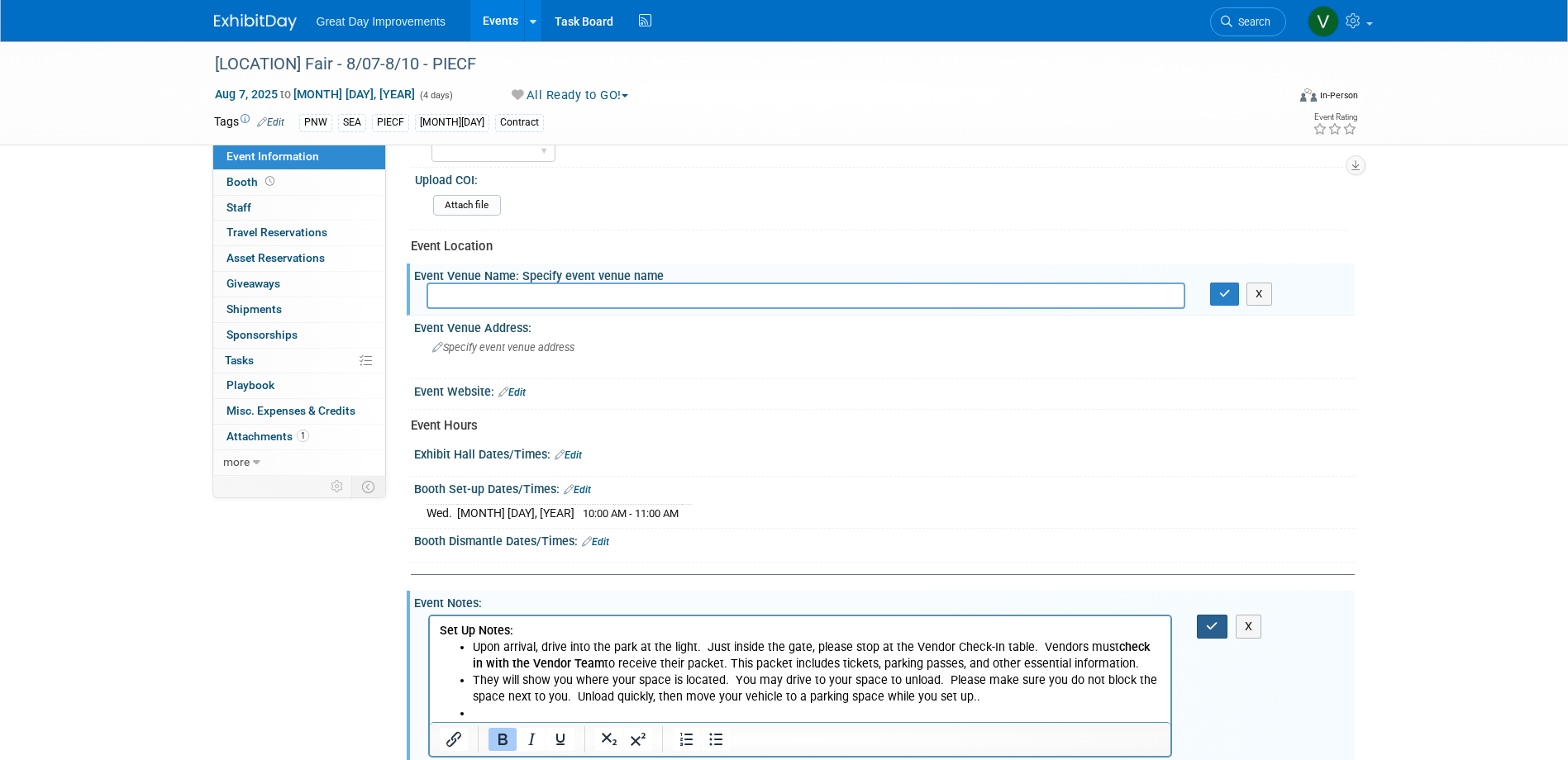 click at bounding box center (1212, 626) 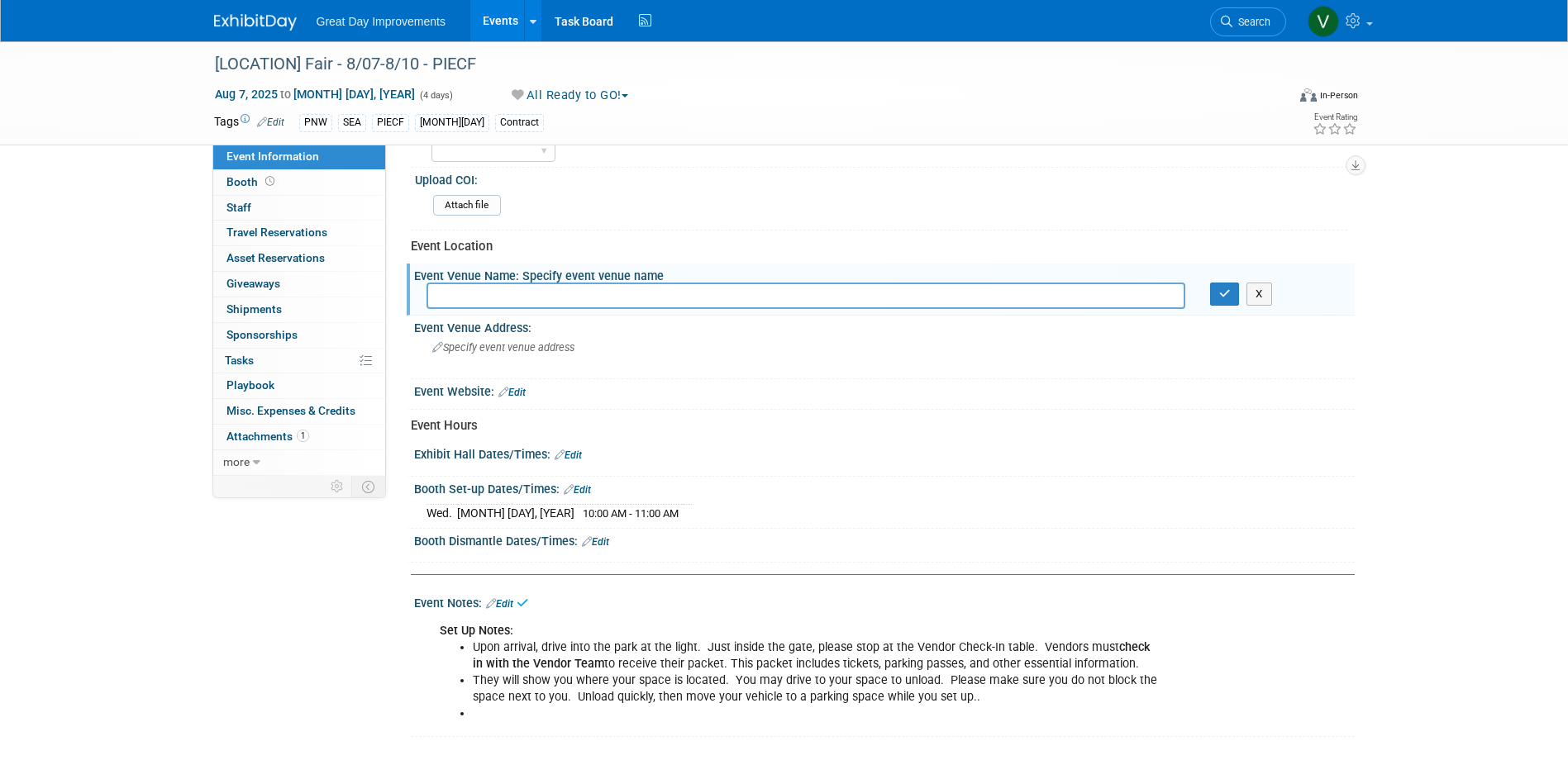 click on "They will show you where your space is located.  You may drive to your space to unload.  Please make sure you do not block the space next to you.  Unload quickly, then move your vehicle to a parking space while you set up.." at bounding box center (817, 689) 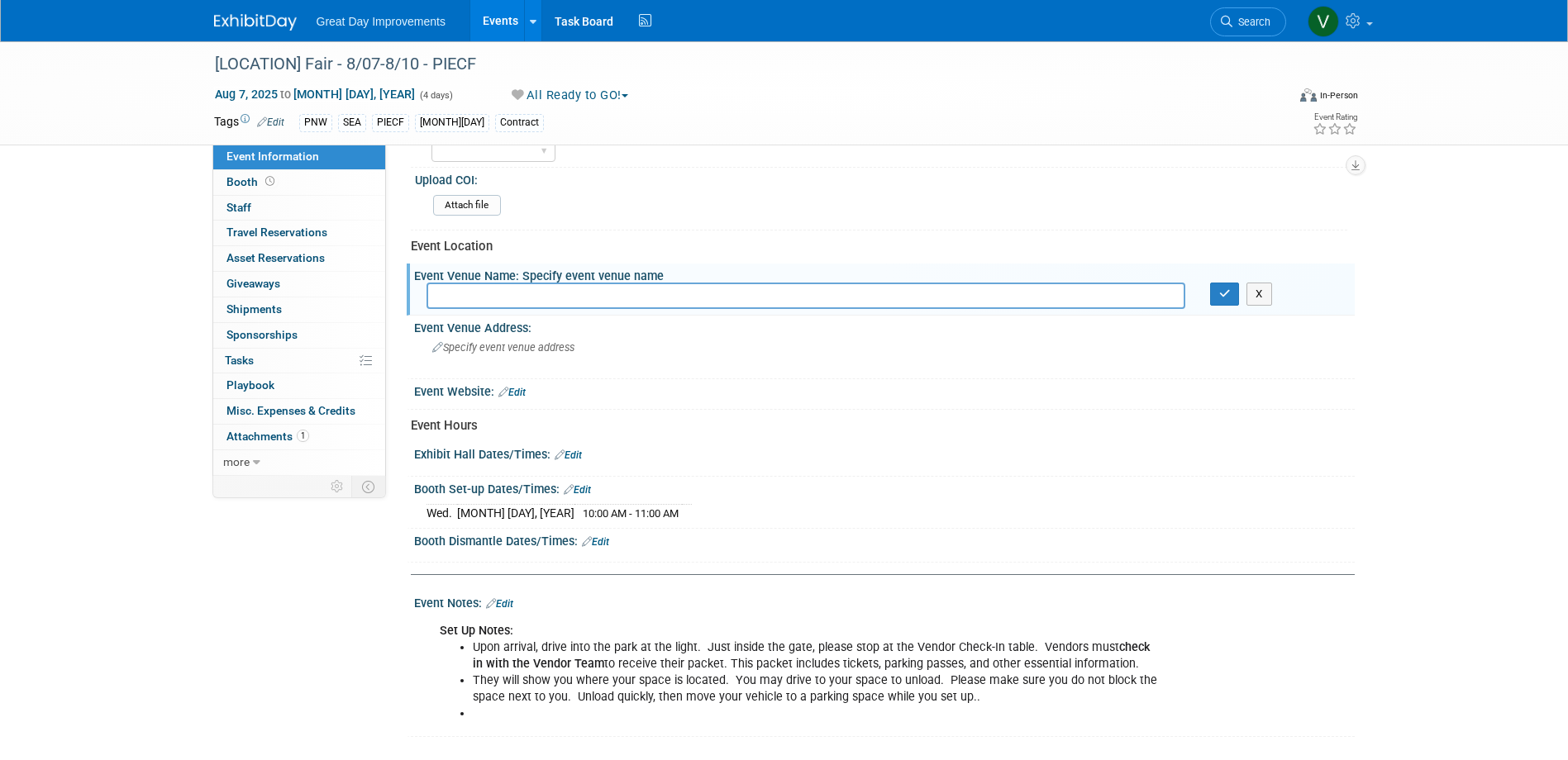 click on "Edit" at bounding box center (499, 604) 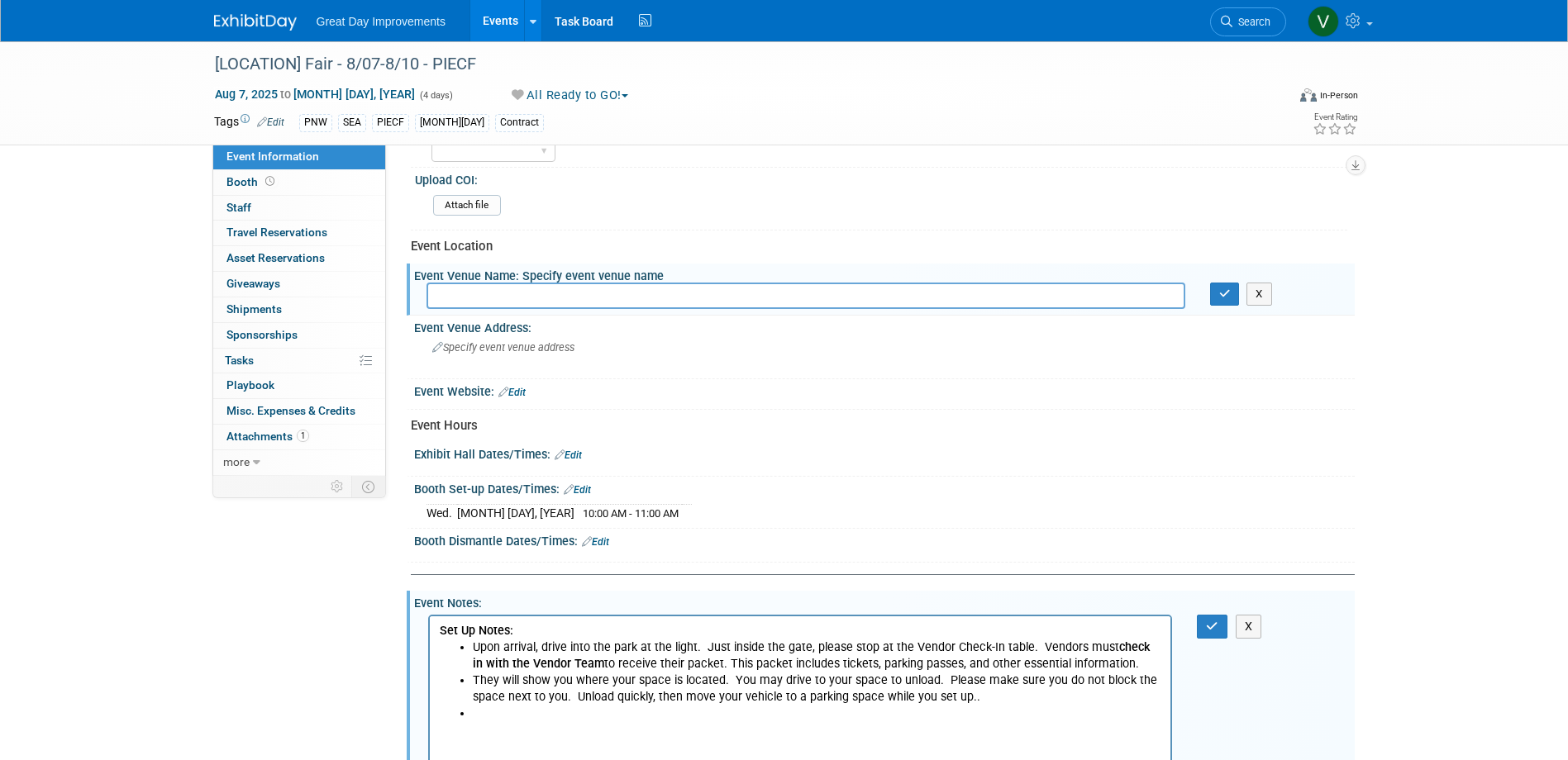 scroll, scrollTop: 0, scrollLeft: 0, axis: both 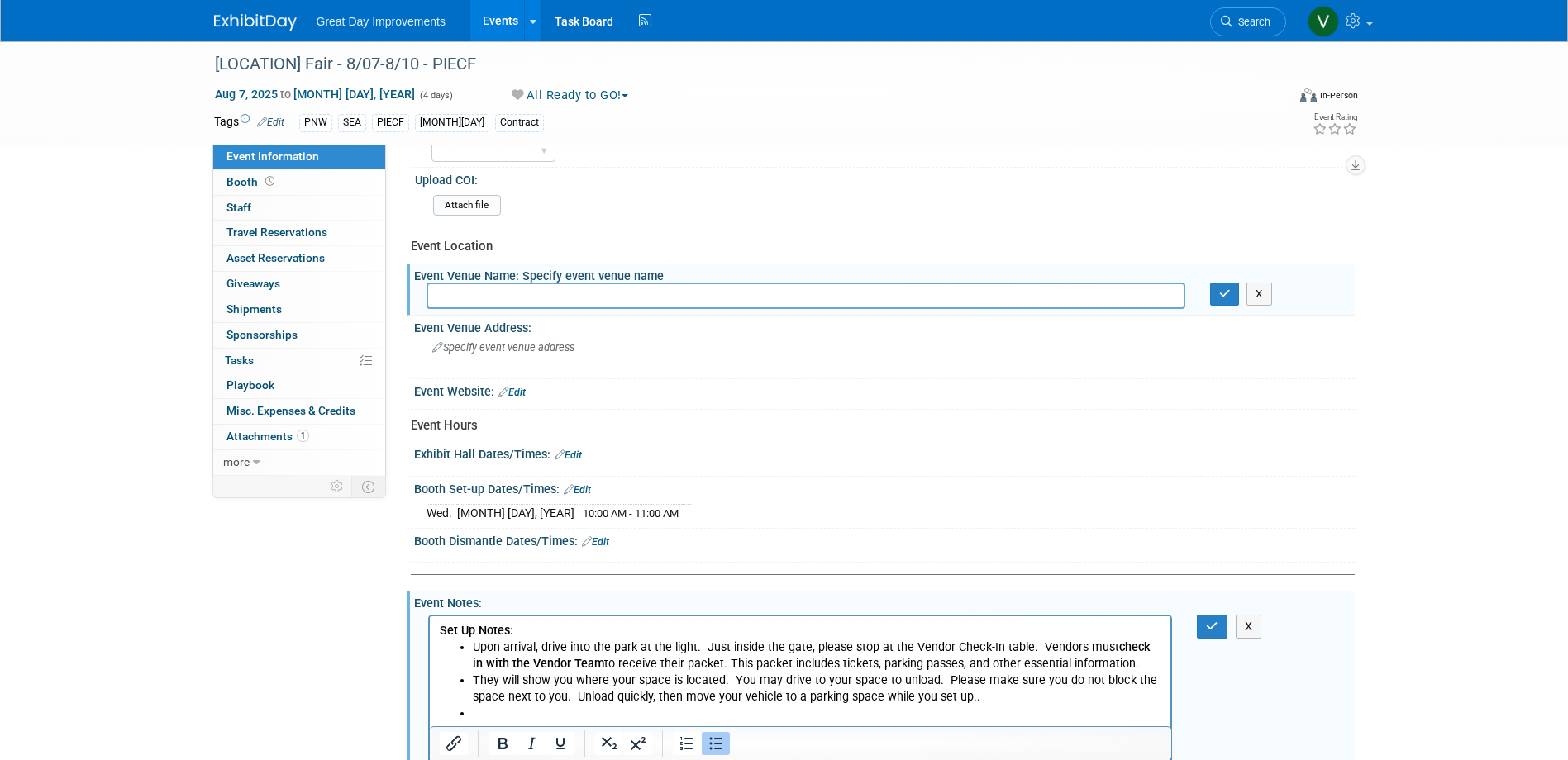 click at bounding box center (817, 713) 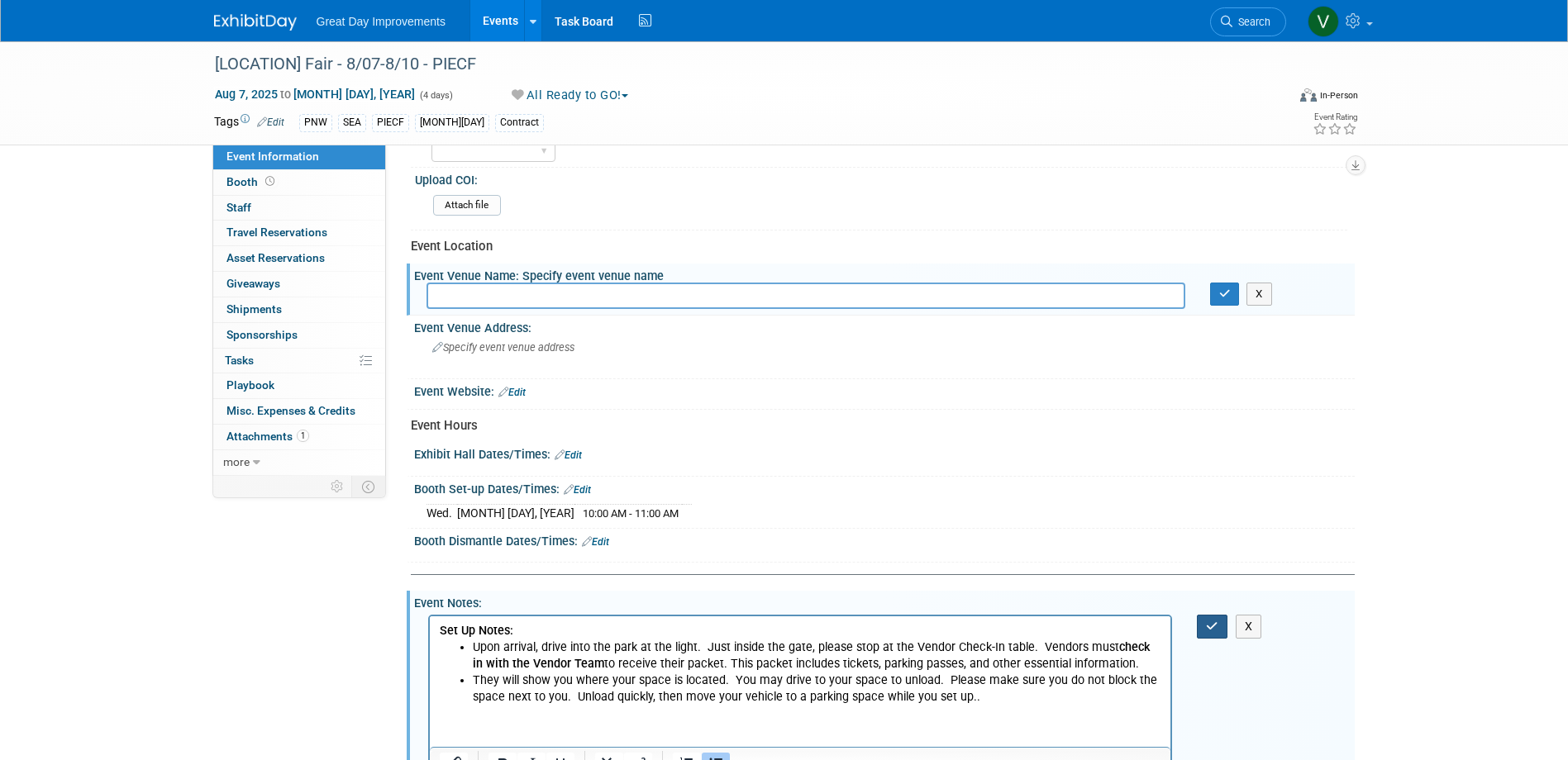 click at bounding box center (1212, 626) 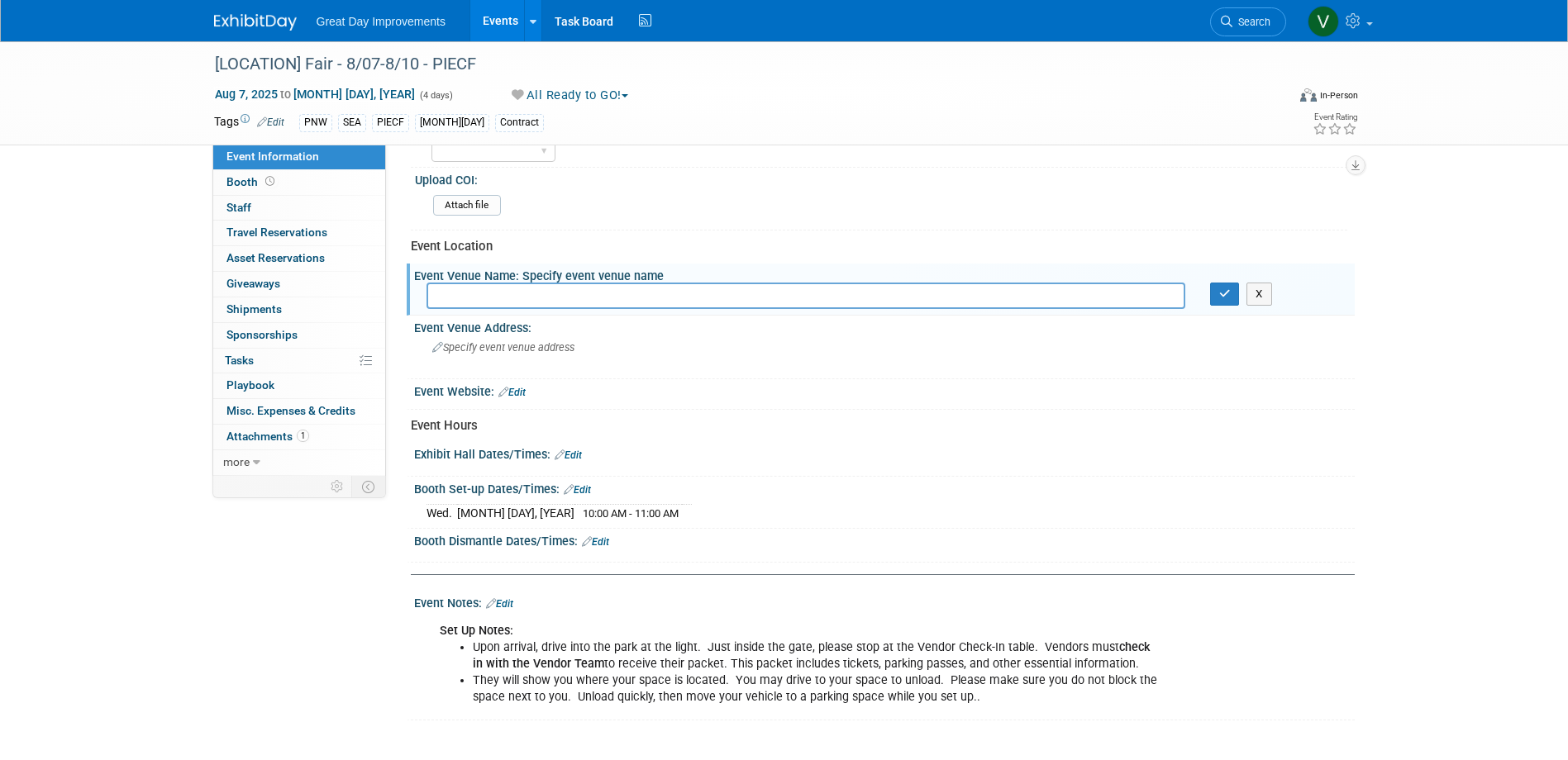 click on "Edit" at bounding box center (499, 604) 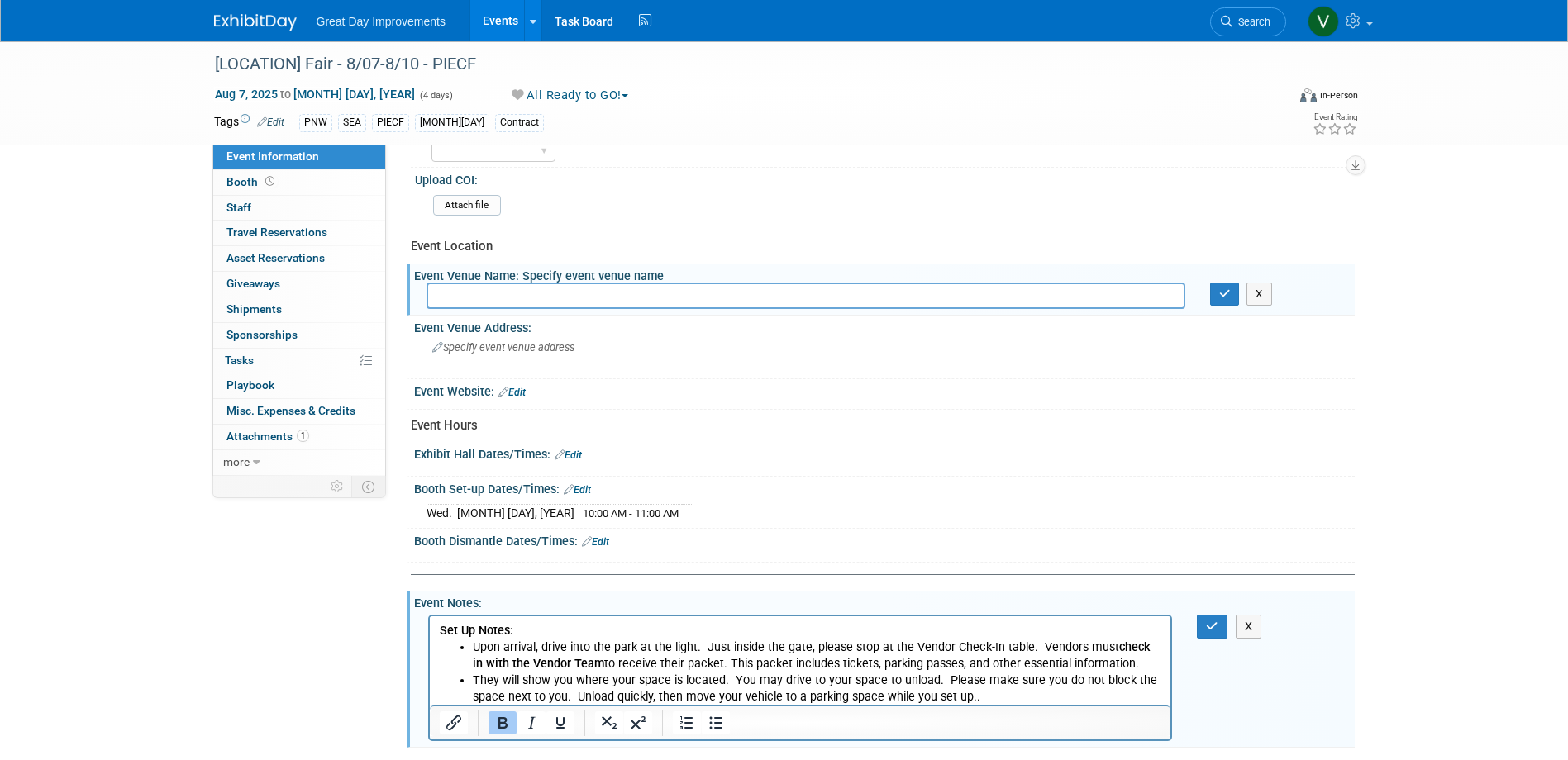 scroll, scrollTop: 0, scrollLeft: 0, axis: both 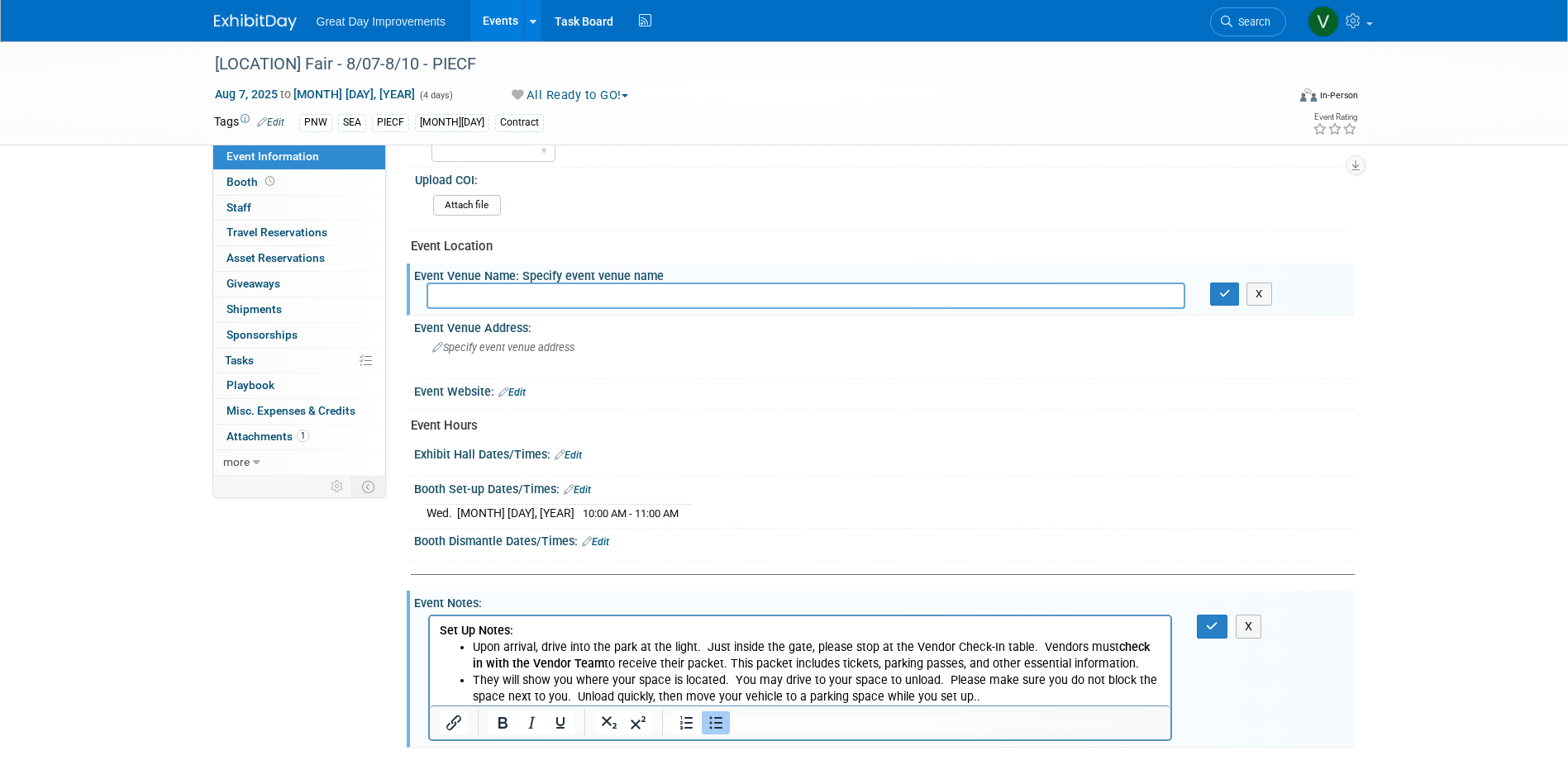 type 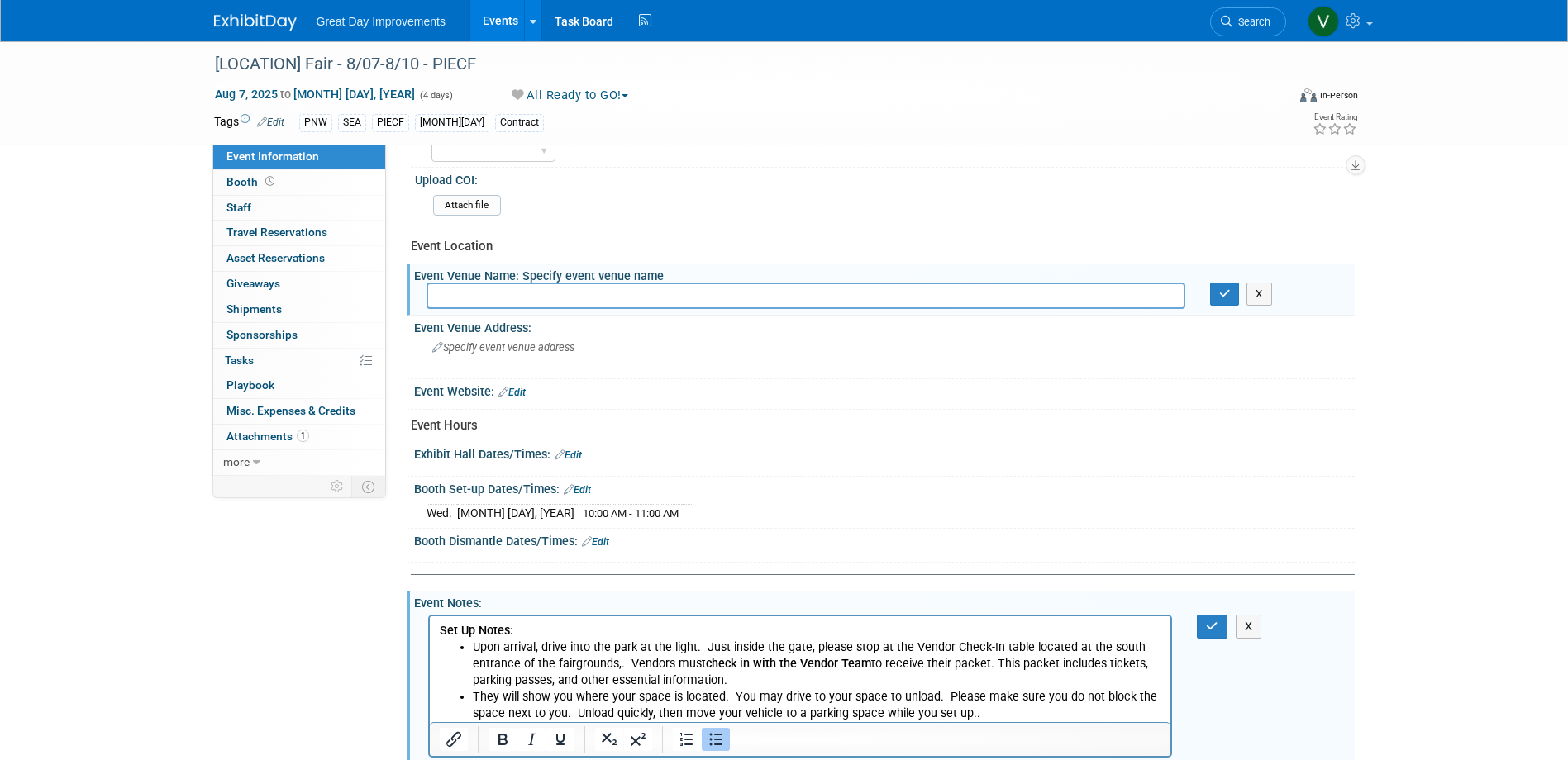 click on "Upon arrival, drive into the park at the light.  Just inside the gate, please stop at the Vendor Check-In table located at the south entrance of the fairgrounds,.  Vendors must  check in with the Vendor Team  to receive their packet. This packet includes tickets, parking passes, and other essential information." at bounding box center (817, 663) 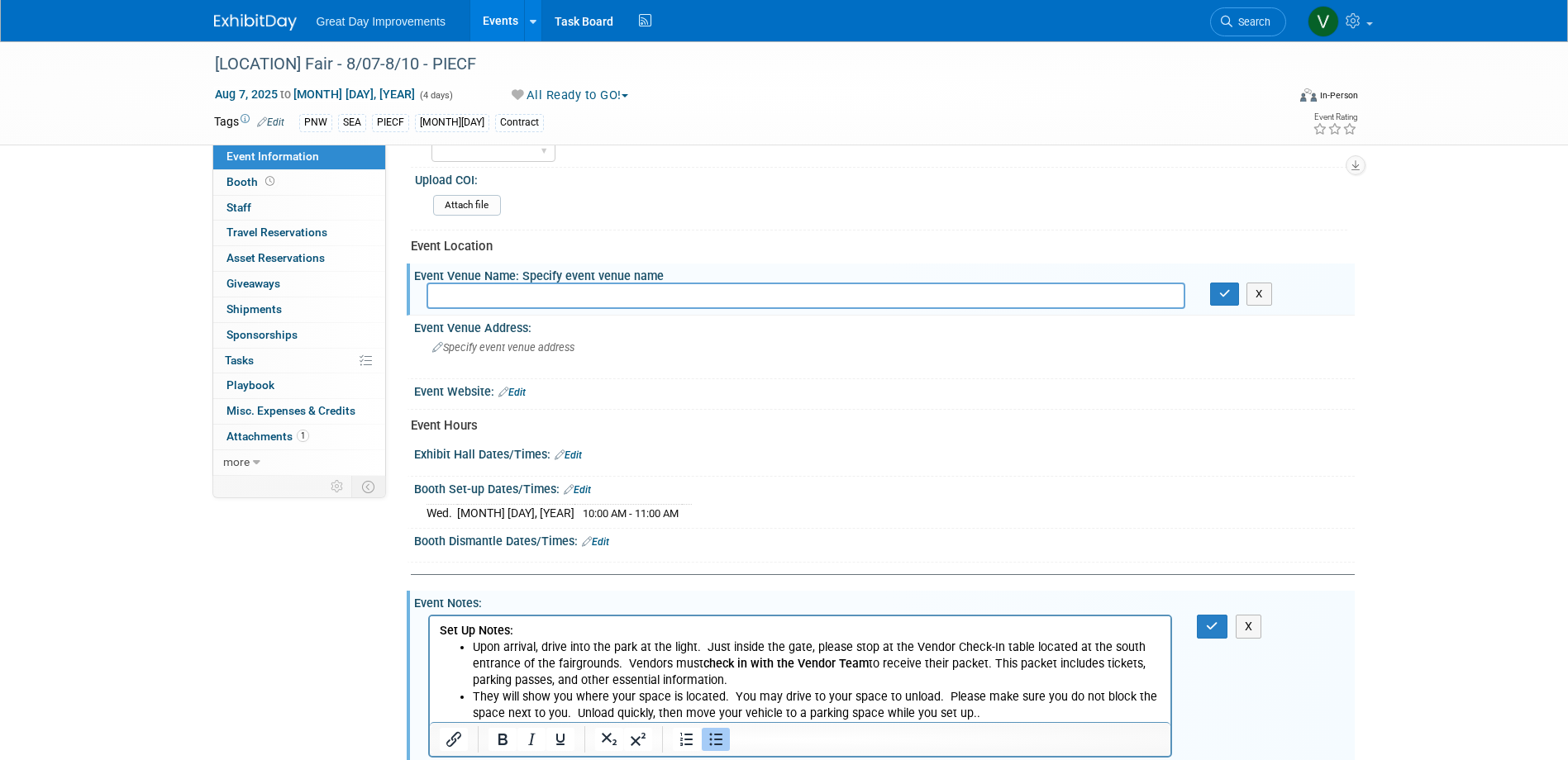 click on "Upon arrival, drive into the park at the light.  Just inside the gate, please stop at the Vendor Check-In table located at the south entrance of the fairgrounds.  Vendors must  check in with the Vendor Team  to receive their packet. This packet includes tickets, parking passes, and other essential information." at bounding box center (817, 663) 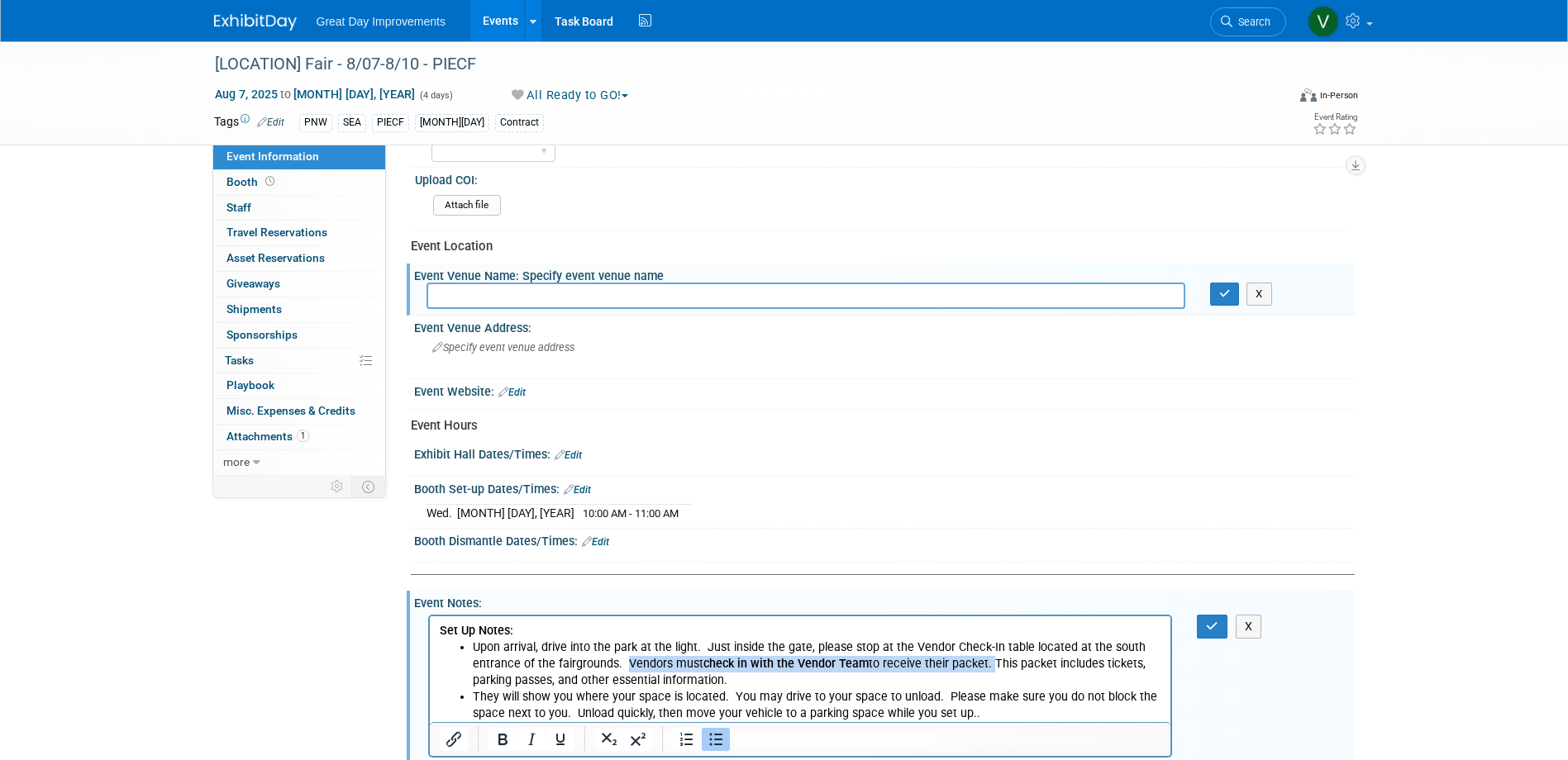 drag, startPoint x: 623, startPoint y: 665, endPoint x: 984, endPoint y: 665, distance: 361 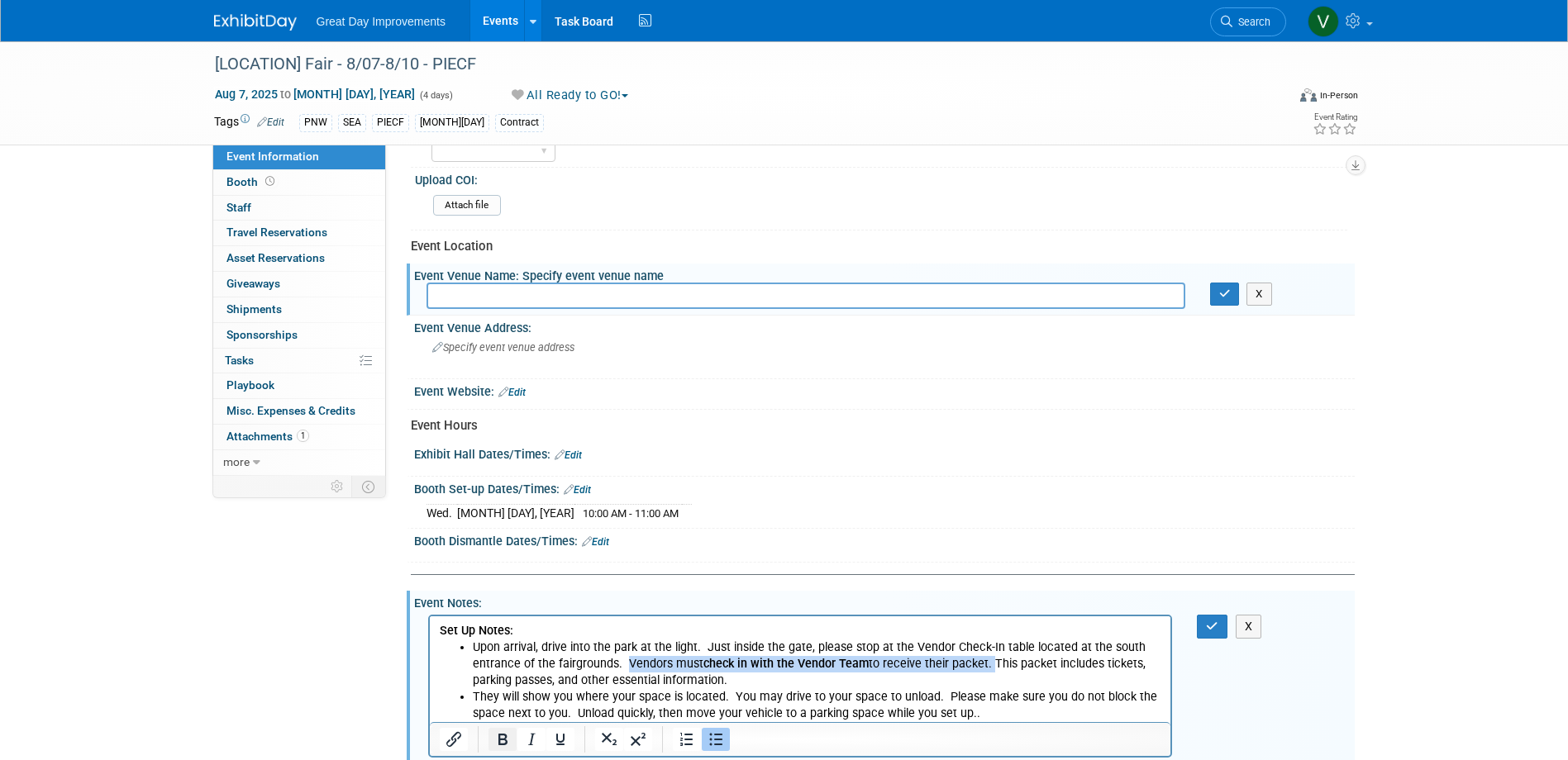 click 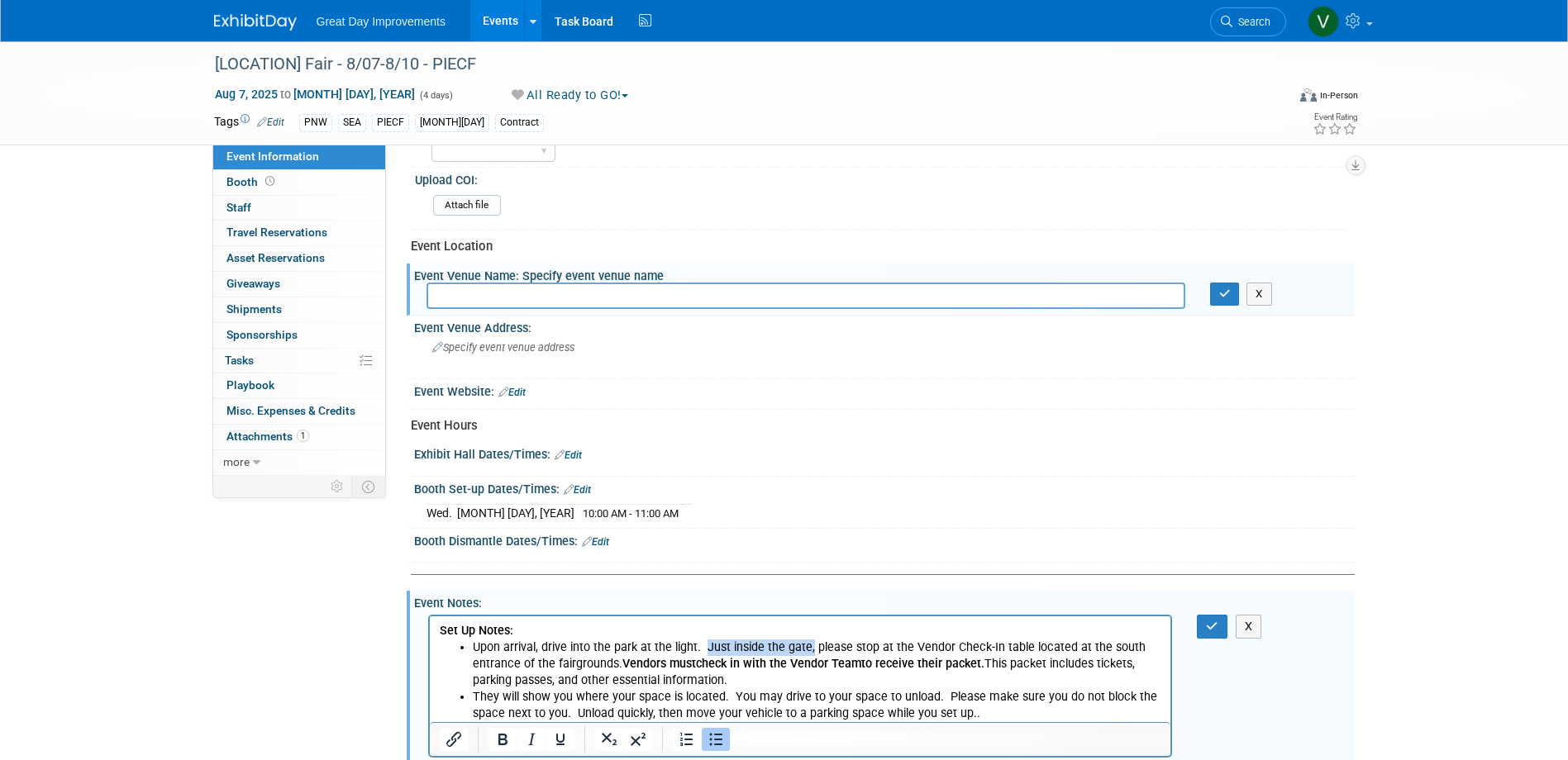 drag, startPoint x: 807, startPoint y: 647, endPoint x: 702, endPoint y: 652, distance: 105.11898 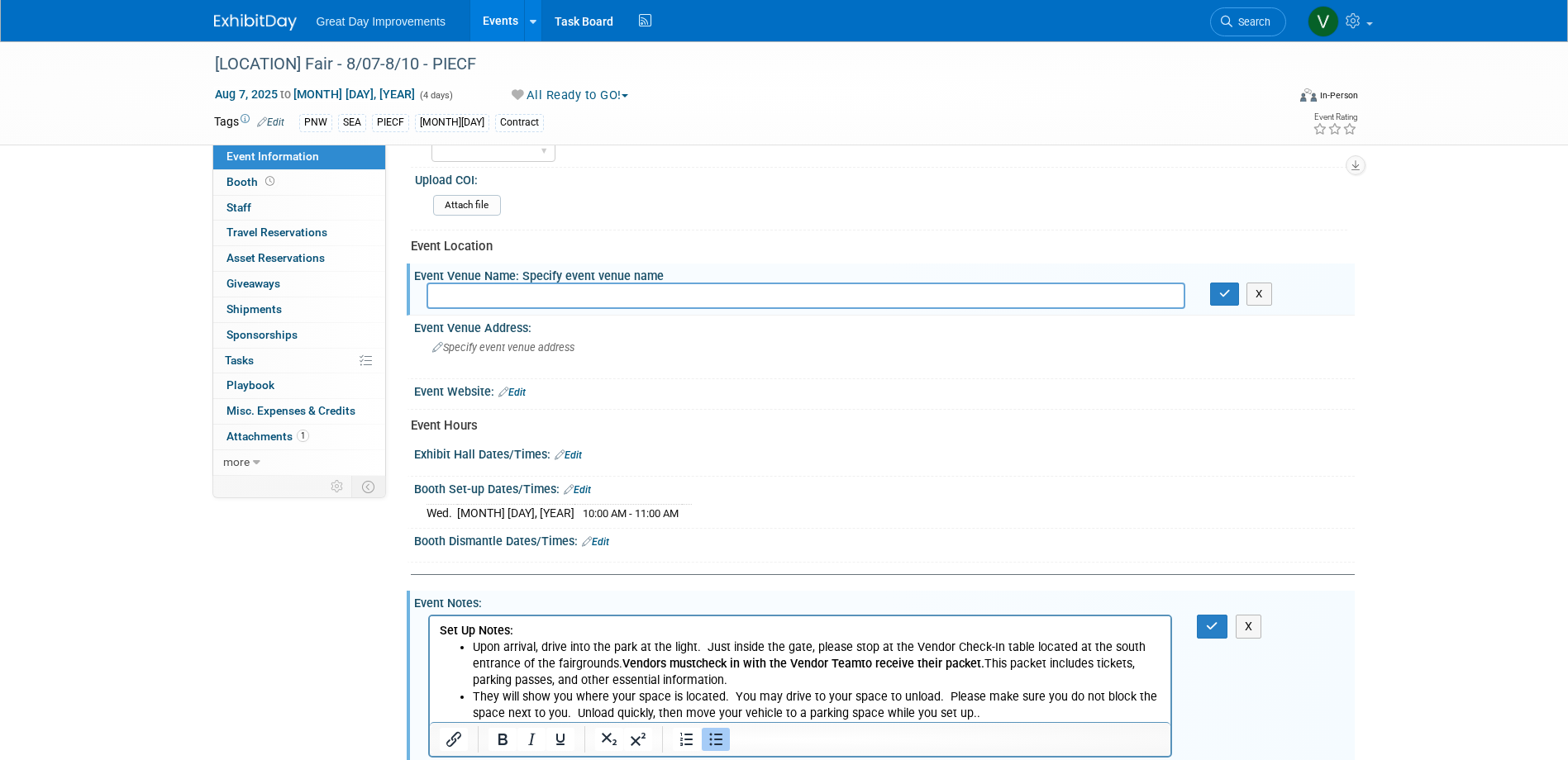 click on "Vendors must  check in with the Vendor Team  to receive their packet." at bounding box center [803, 663] 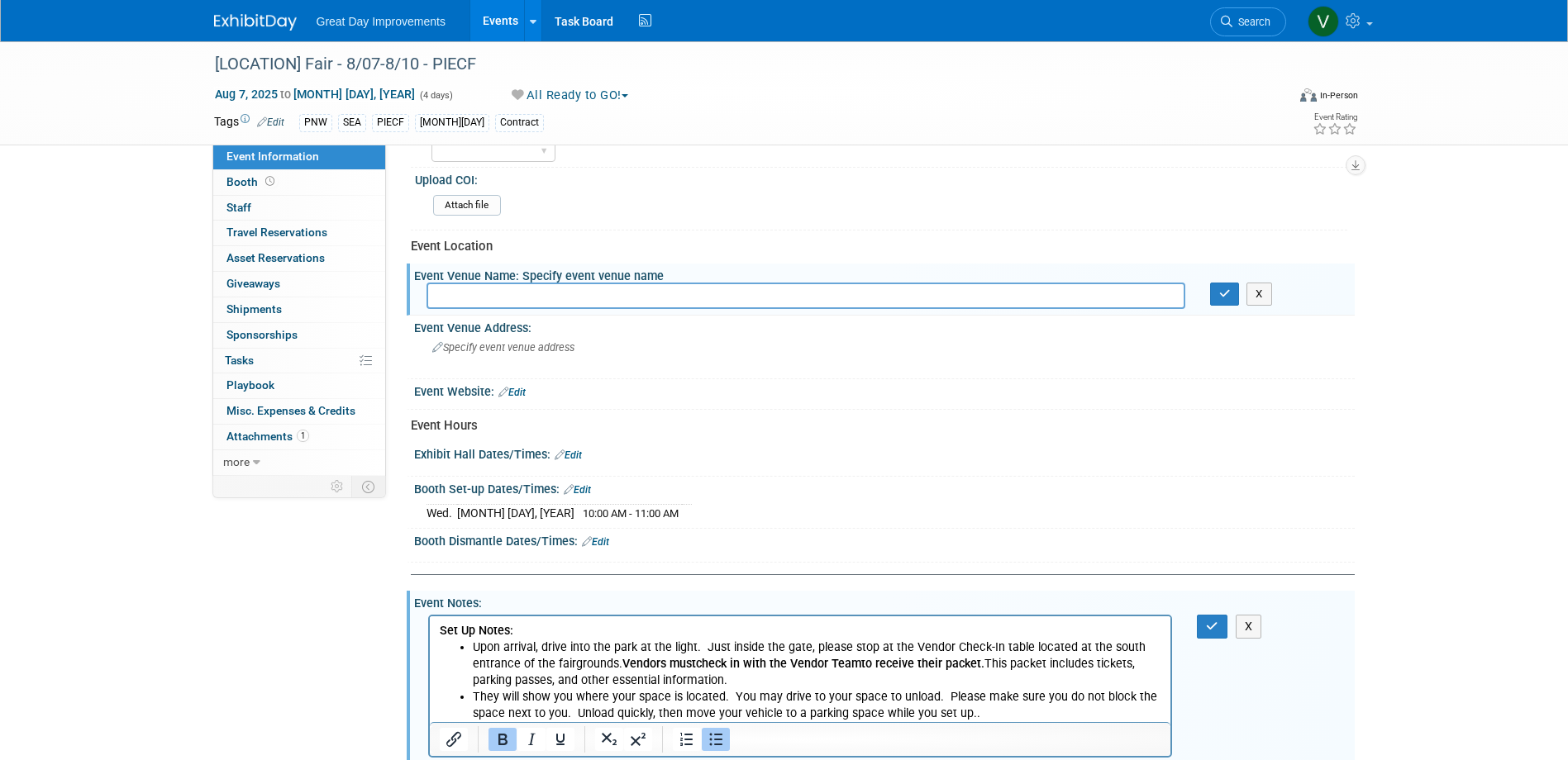 click on "Upon arrival, drive into the park at the light.  Just inside the gate, please stop at the Vendor Check-In table located at the south entrance of the fairgrounds.   Vendors must  check in with the Vendor Team  to receive their packet.  This packet includes tickets, parking passes, and other essential information." at bounding box center (817, 663) 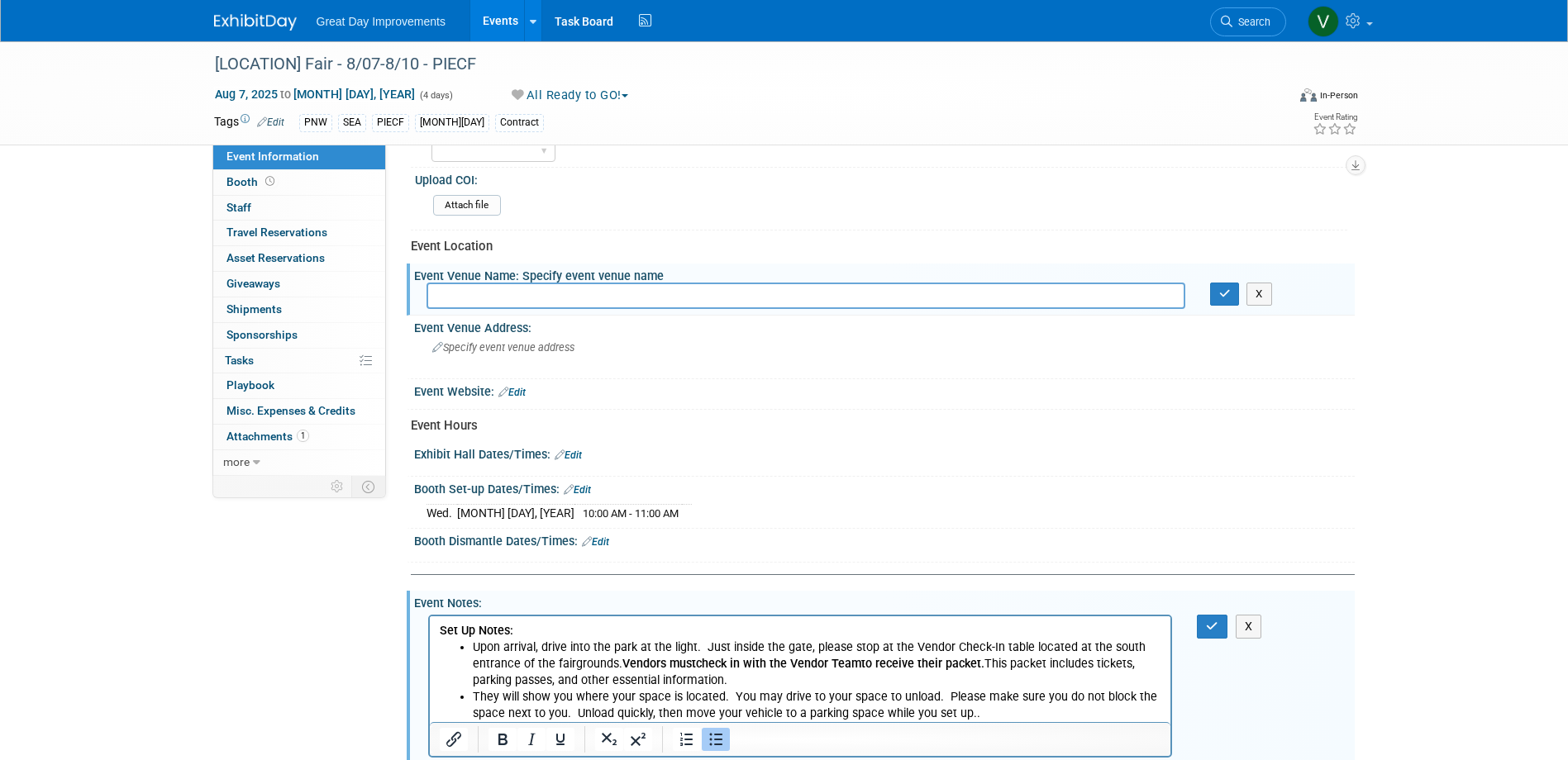 click on "Booth Dismantle Dates/Times:
Edit" at bounding box center [884, 539] 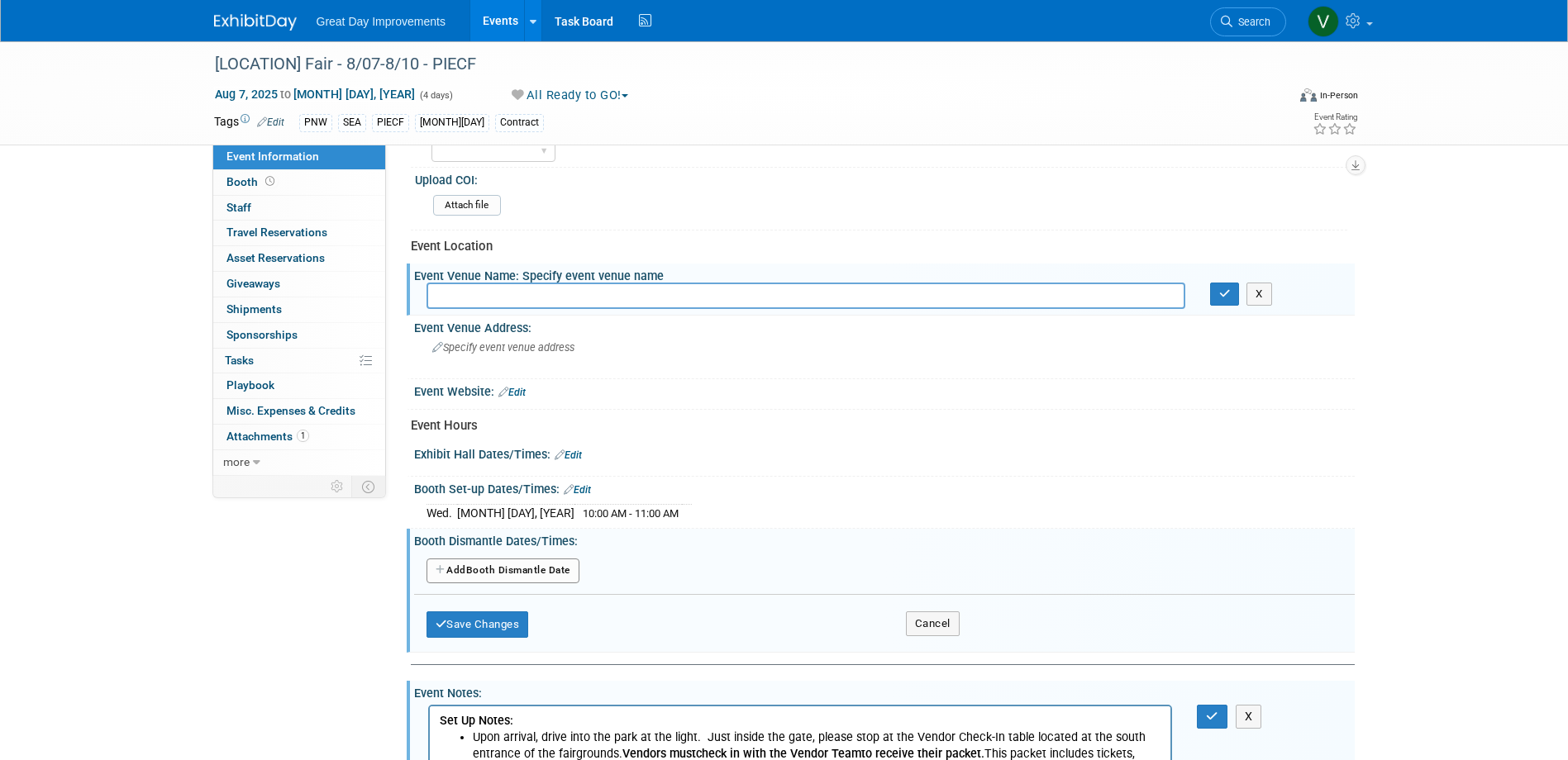 click on "Add  Another  Booth Dismantle Date" at bounding box center [503, 571] 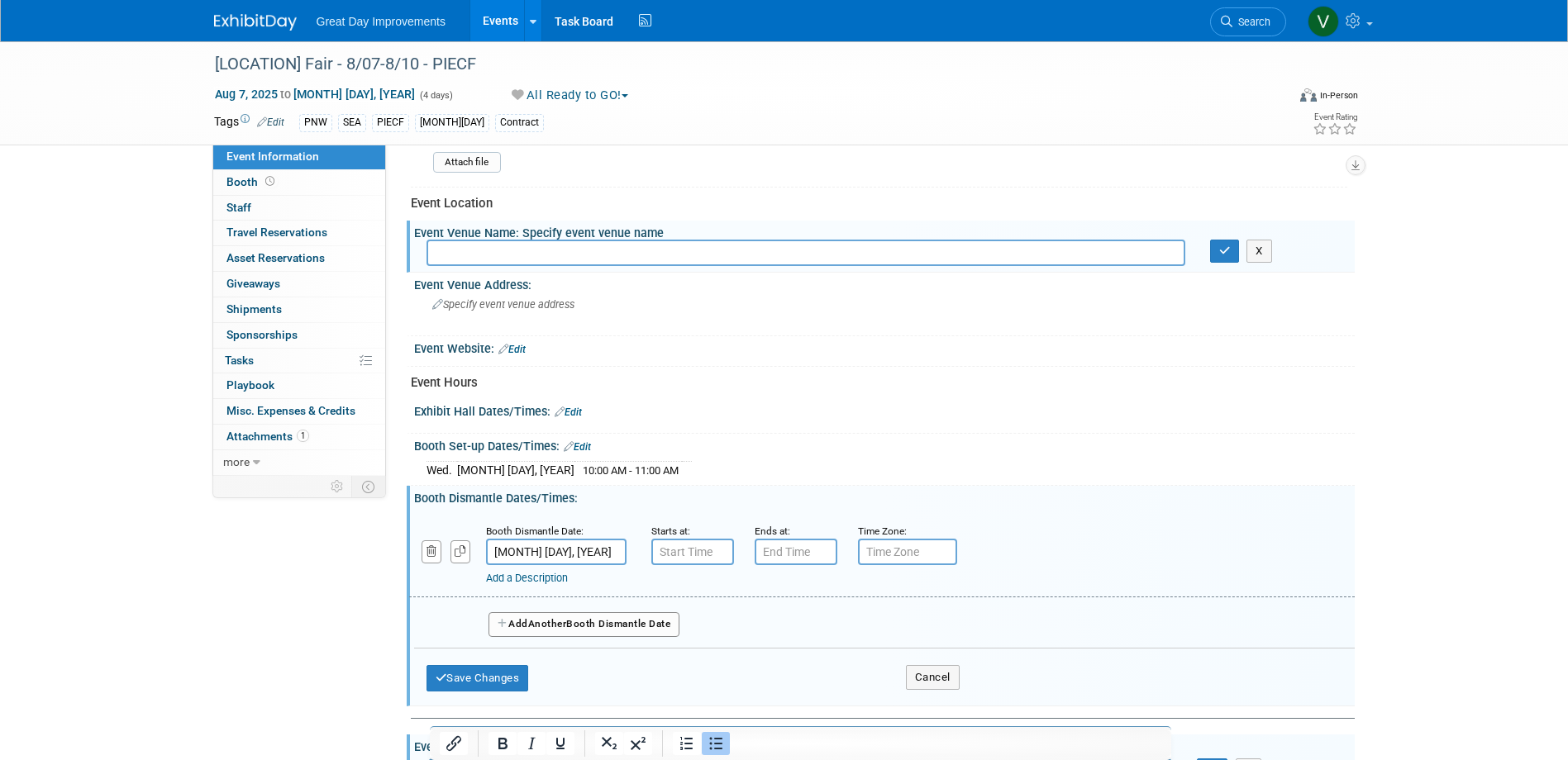 scroll, scrollTop: 601, scrollLeft: 0, axis: vertical 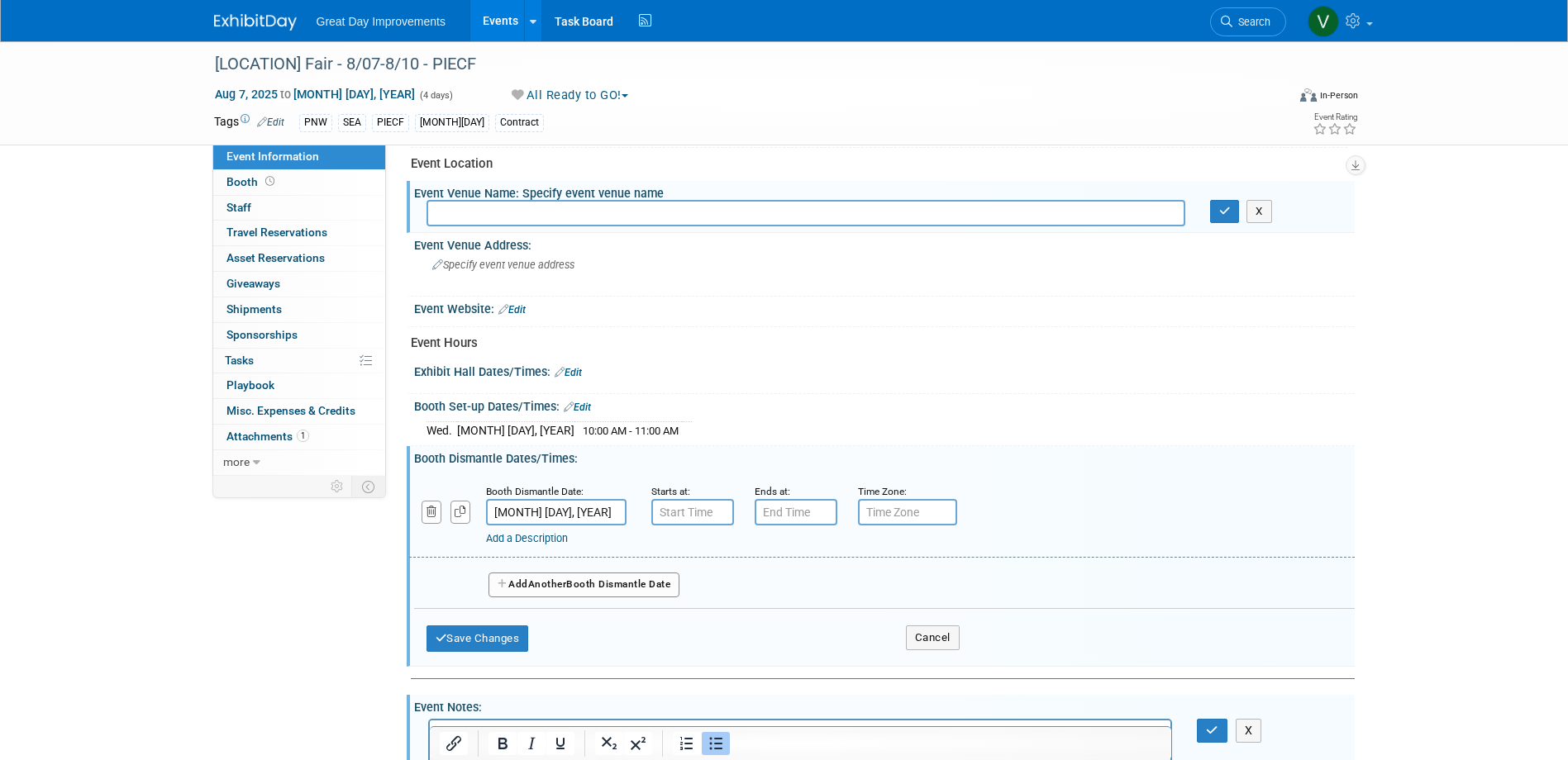 click on "Aug 10, 2025" at bounding box center (556, 512) 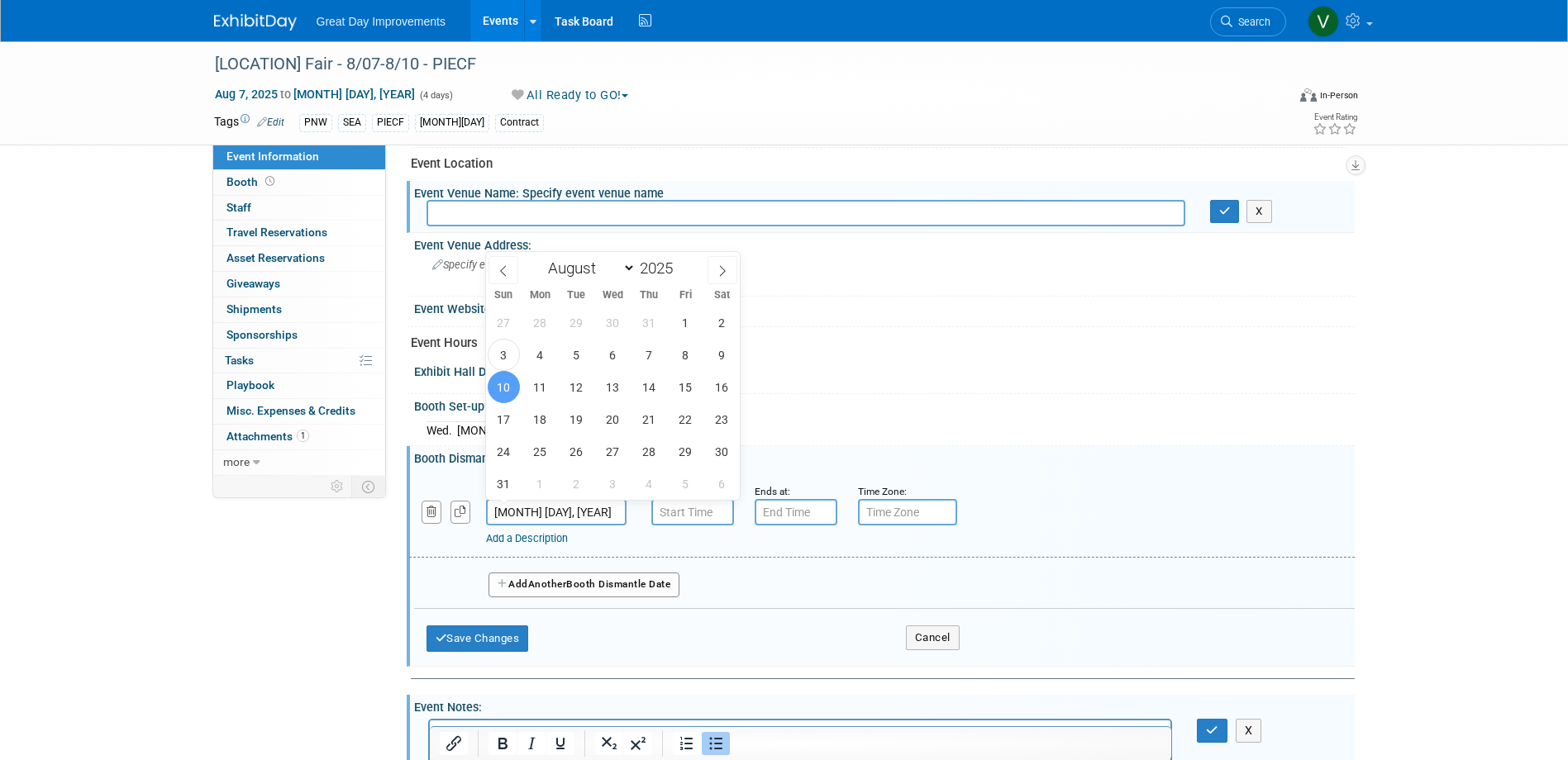 click on "10" at bounding box center [503, 387] 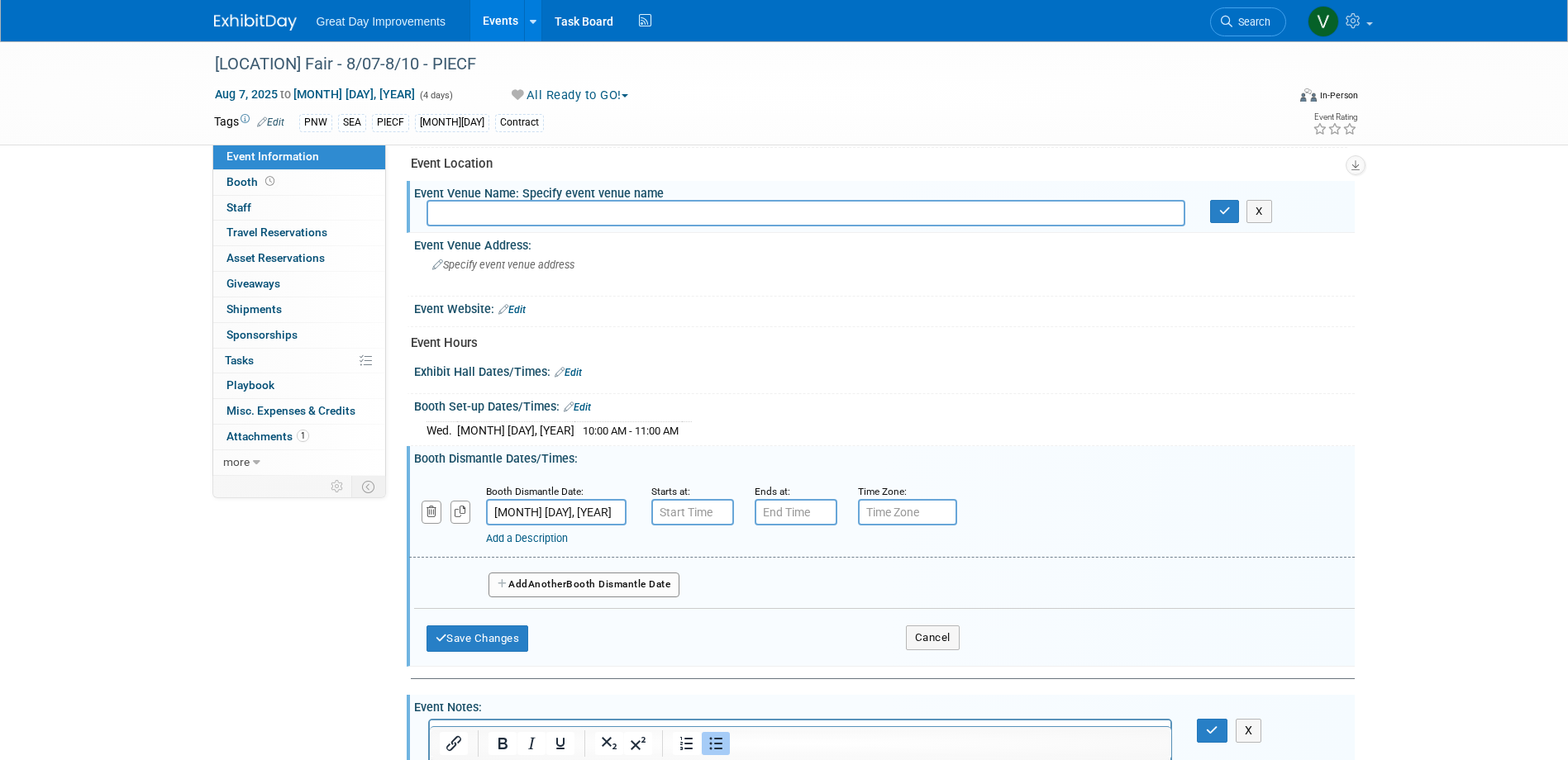 drag, startPoint x: 551, startPoint y: 487, endPoint x: 596, endPoint y: 554, distance: 80.709355 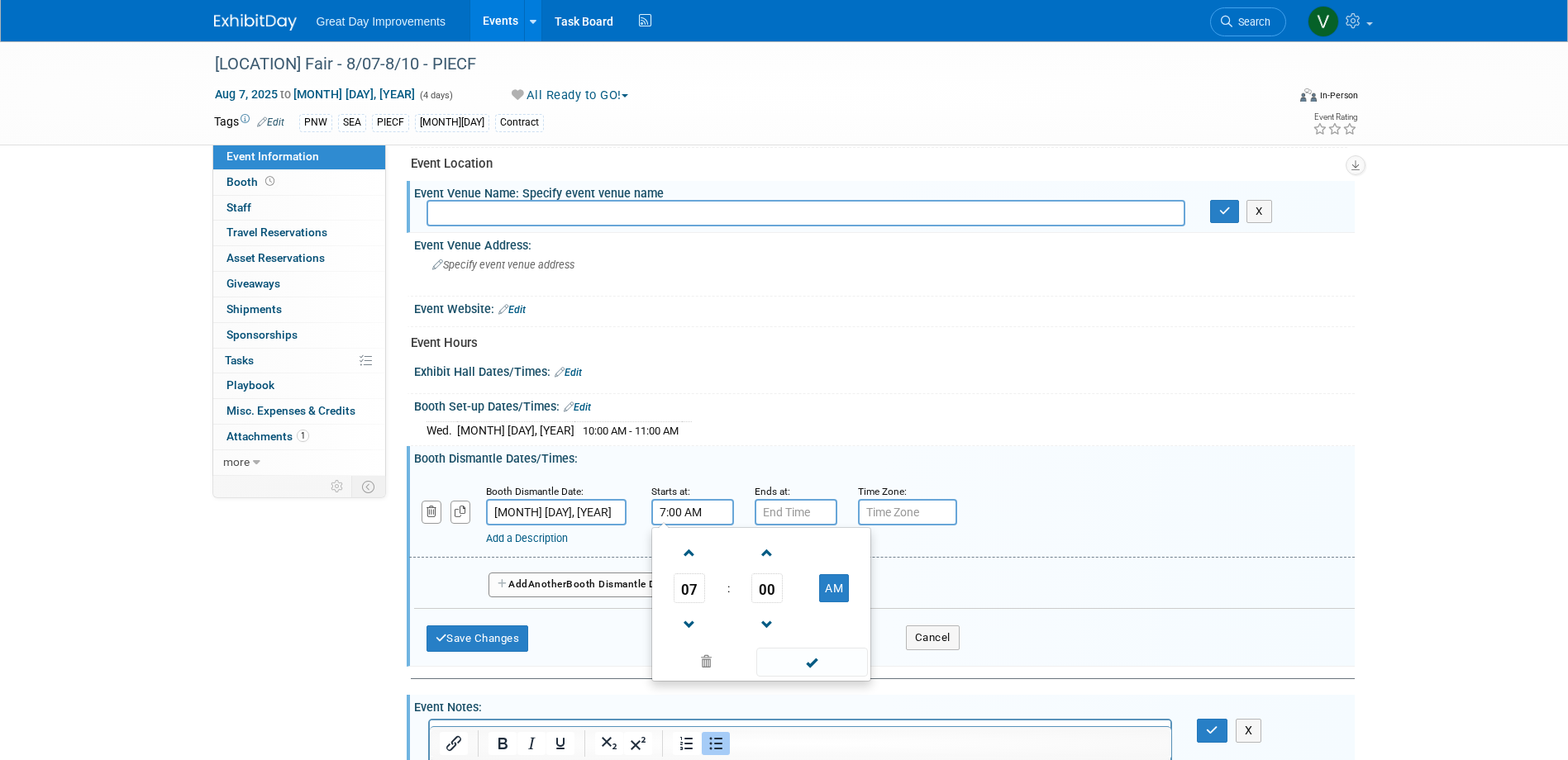 click on "7:00 AM" at bounding box center (693, 512) 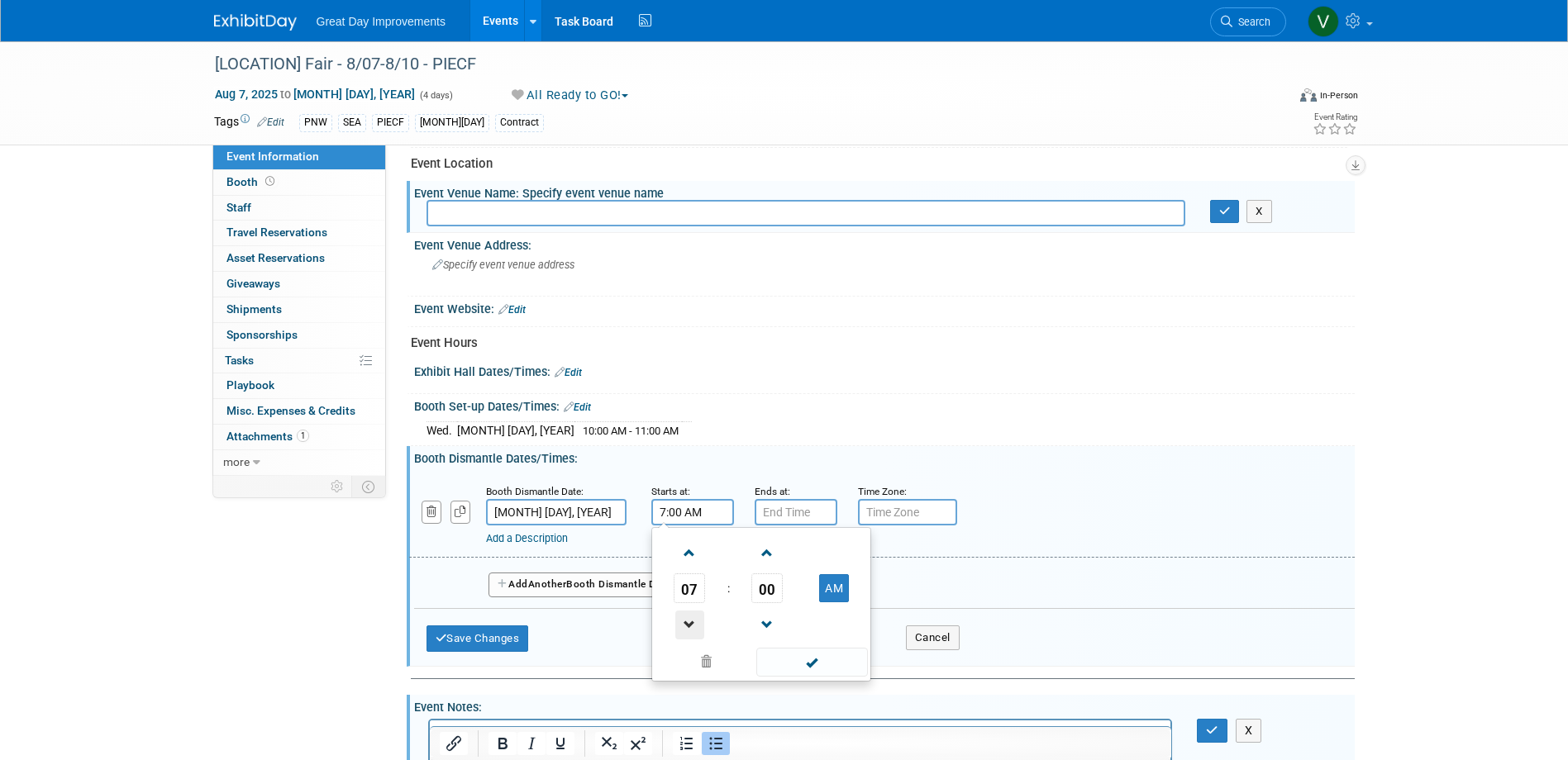click at bounding box center [689, 625] 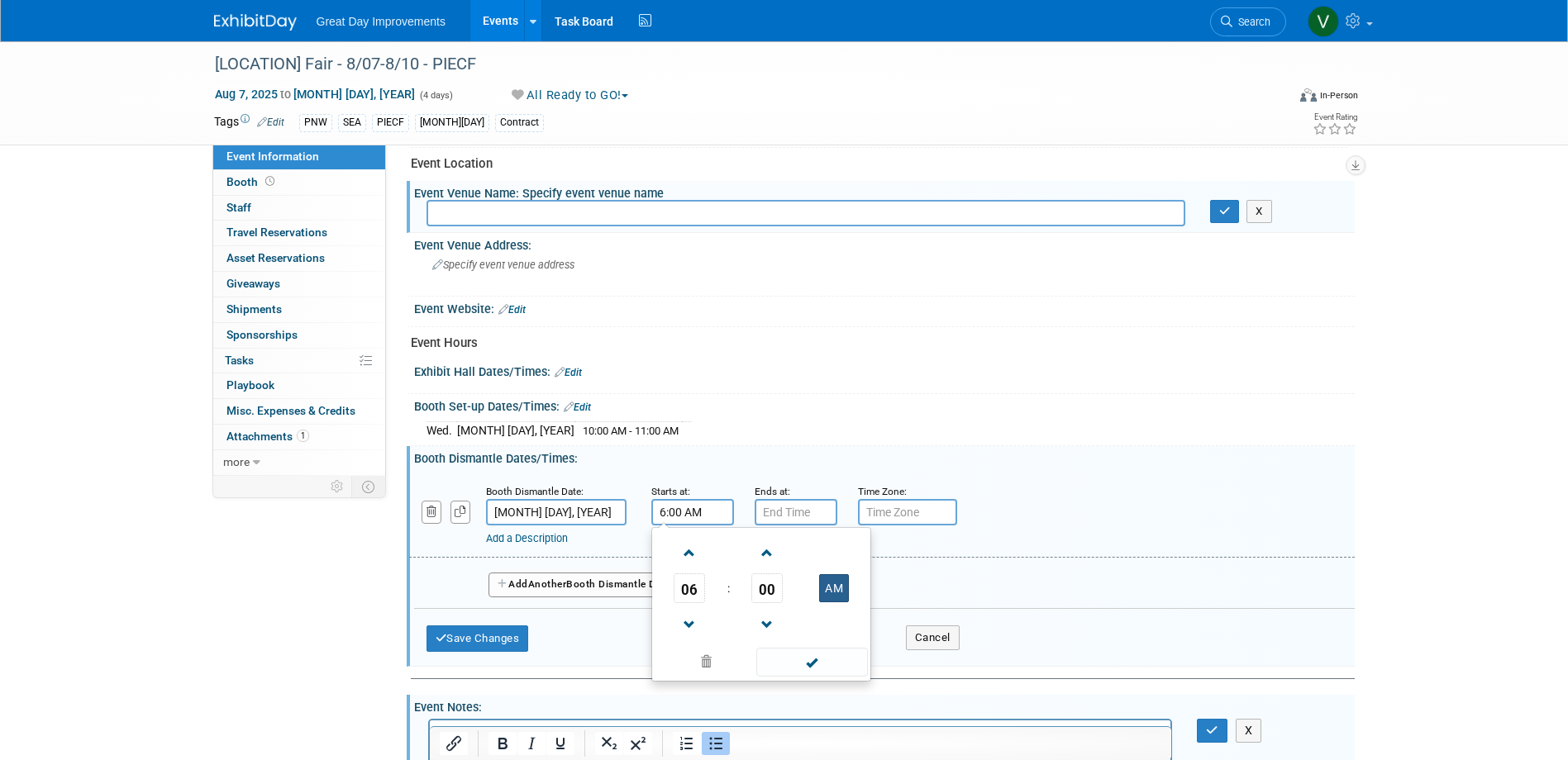 click on "AM" at bounding box center (834, 588) 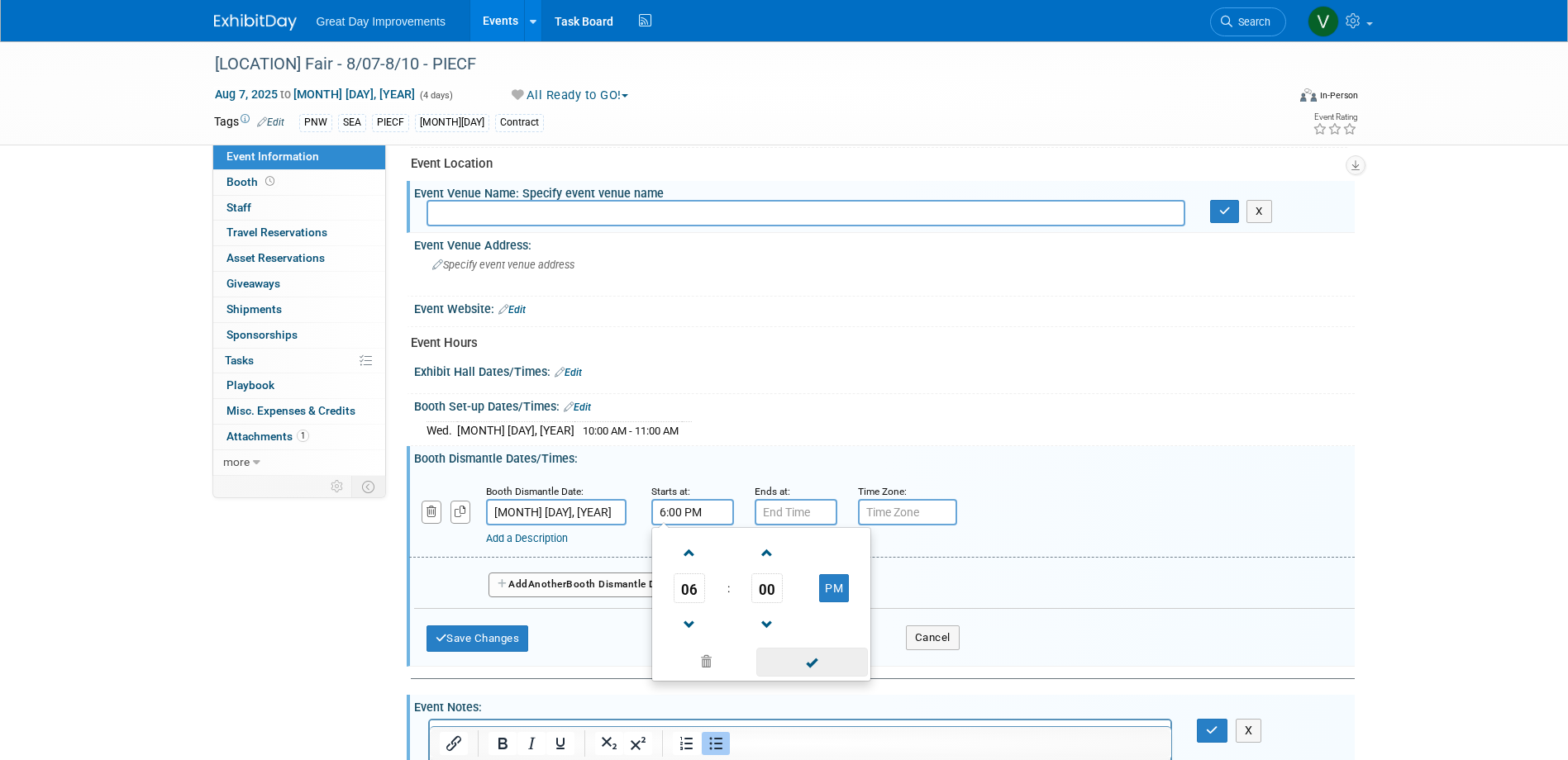 click at bounding box center (812, 662) 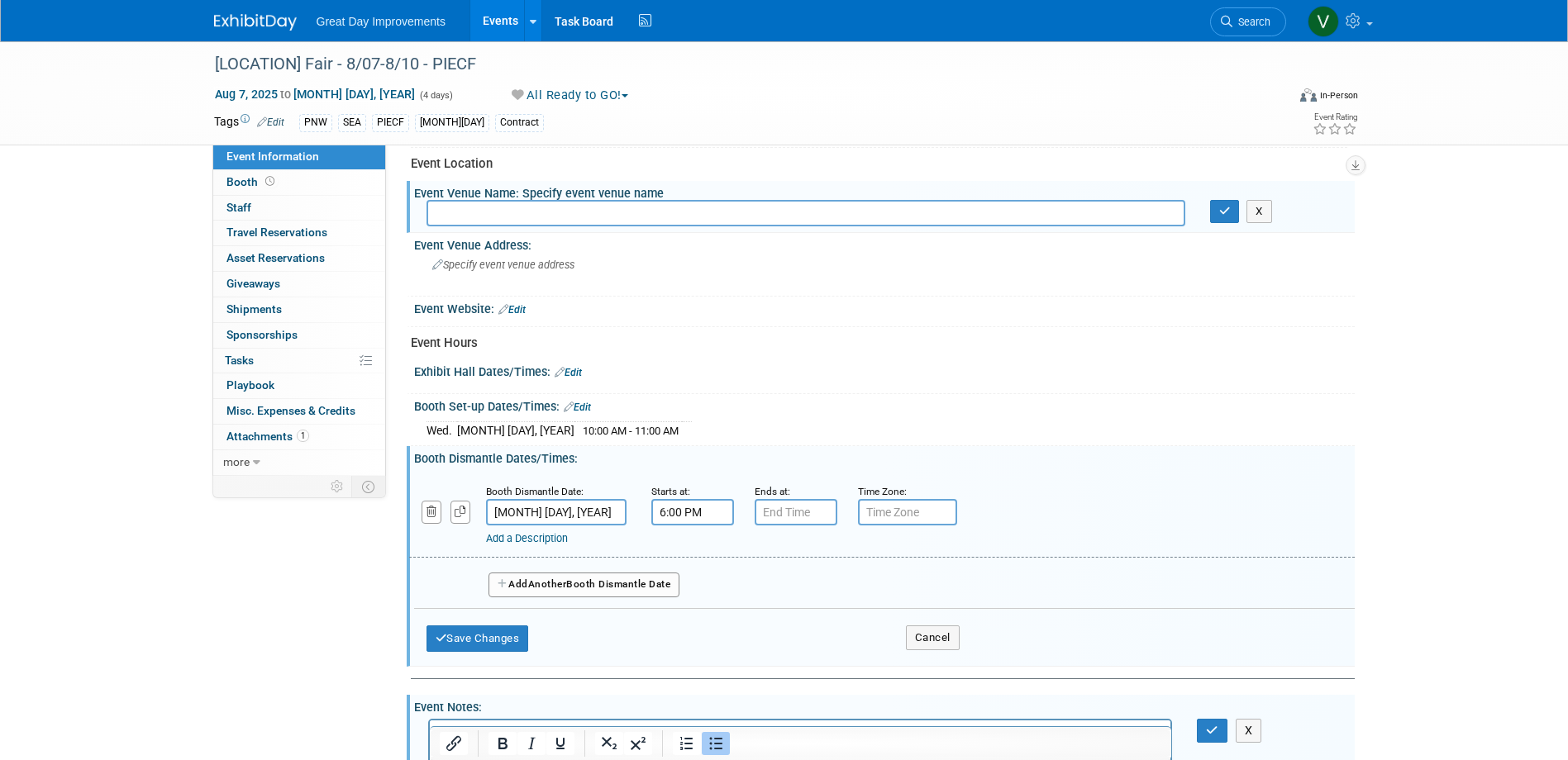 drag, startPoint x: 816, startPoint y: 498, endPoint x: 812, endPoint y: 506, distance: 8.94427 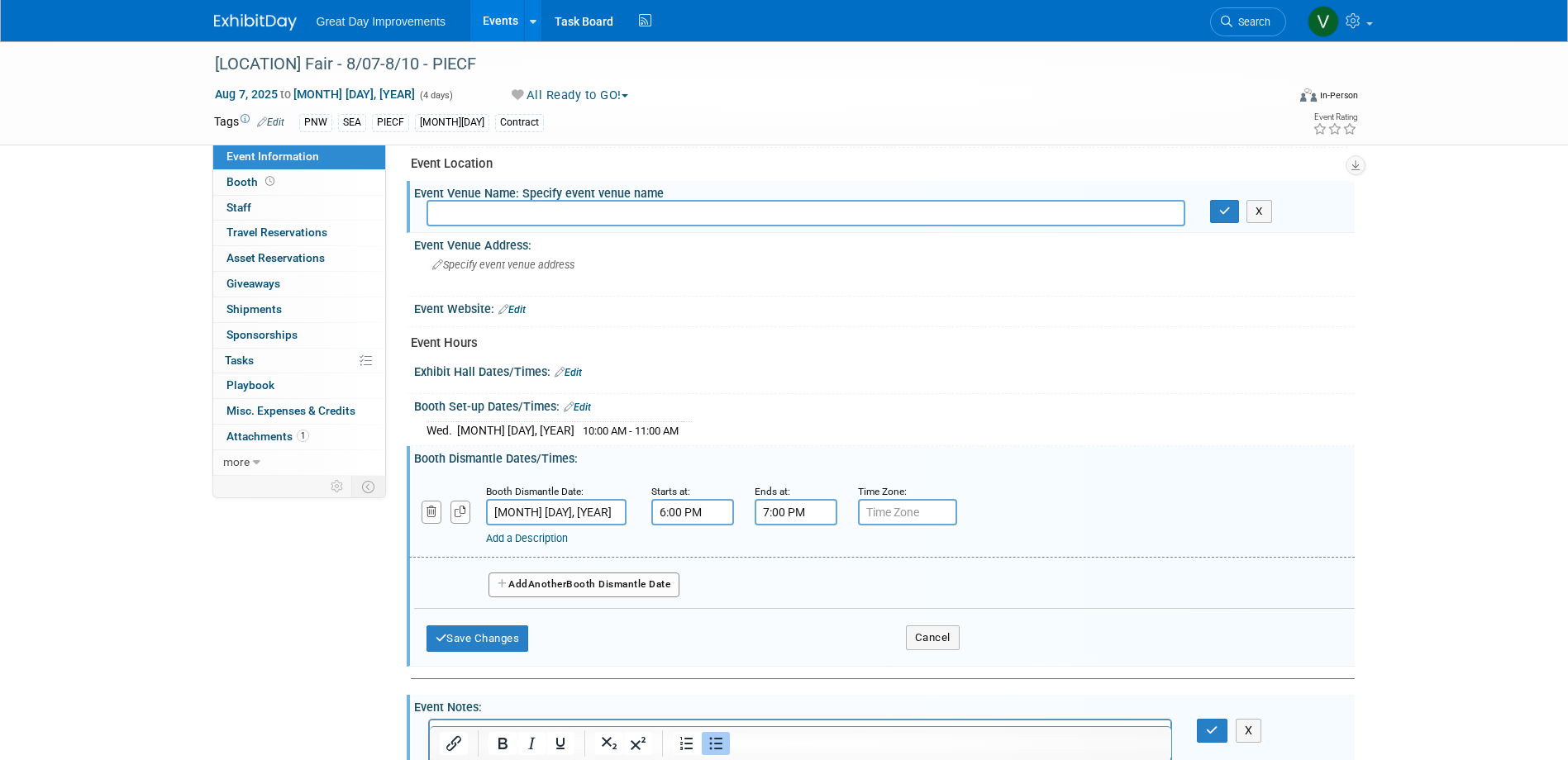 click on "7:00 PM" at bounding box center [796, 512] 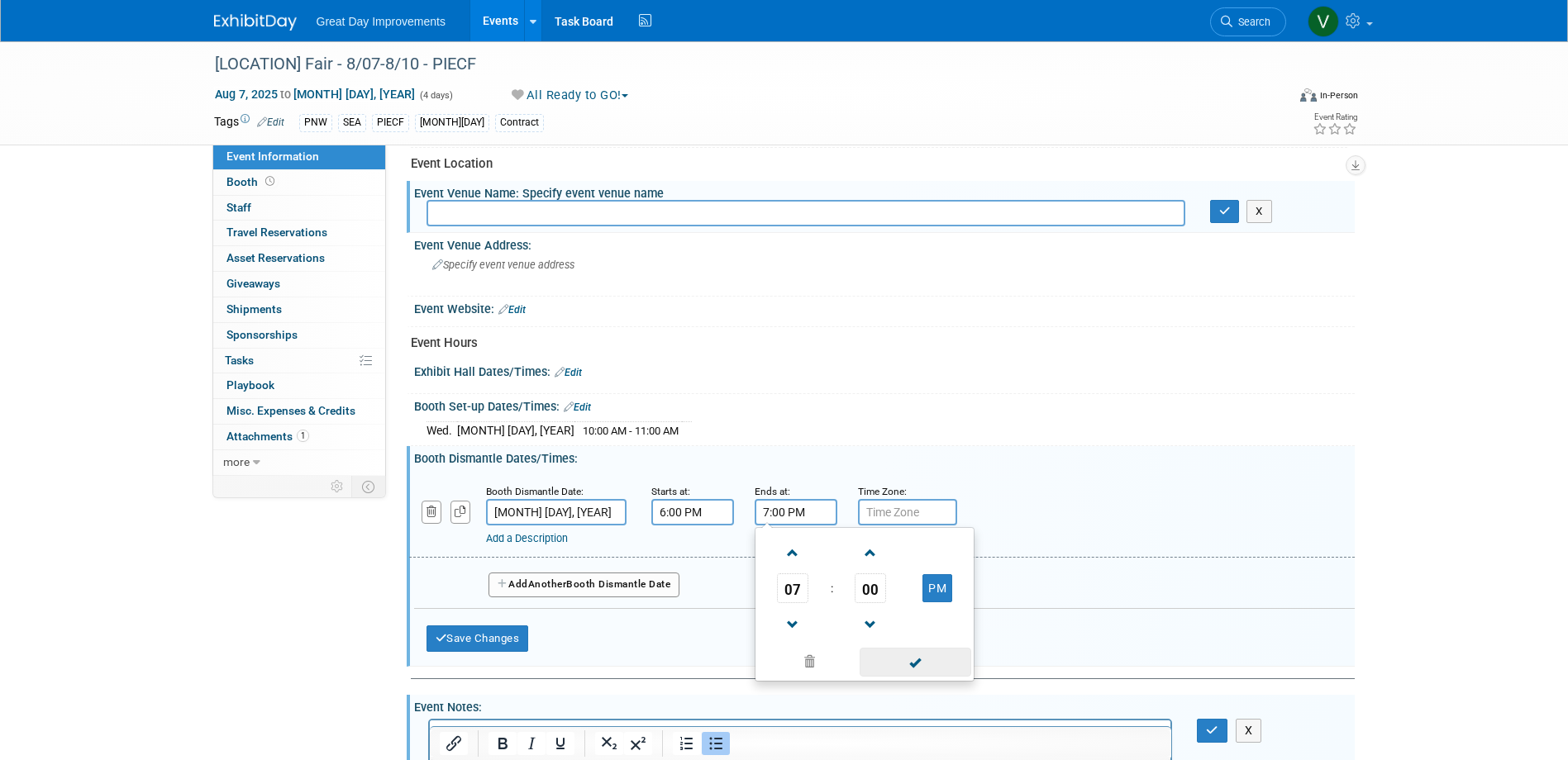 click at bounding box center [915, 662] 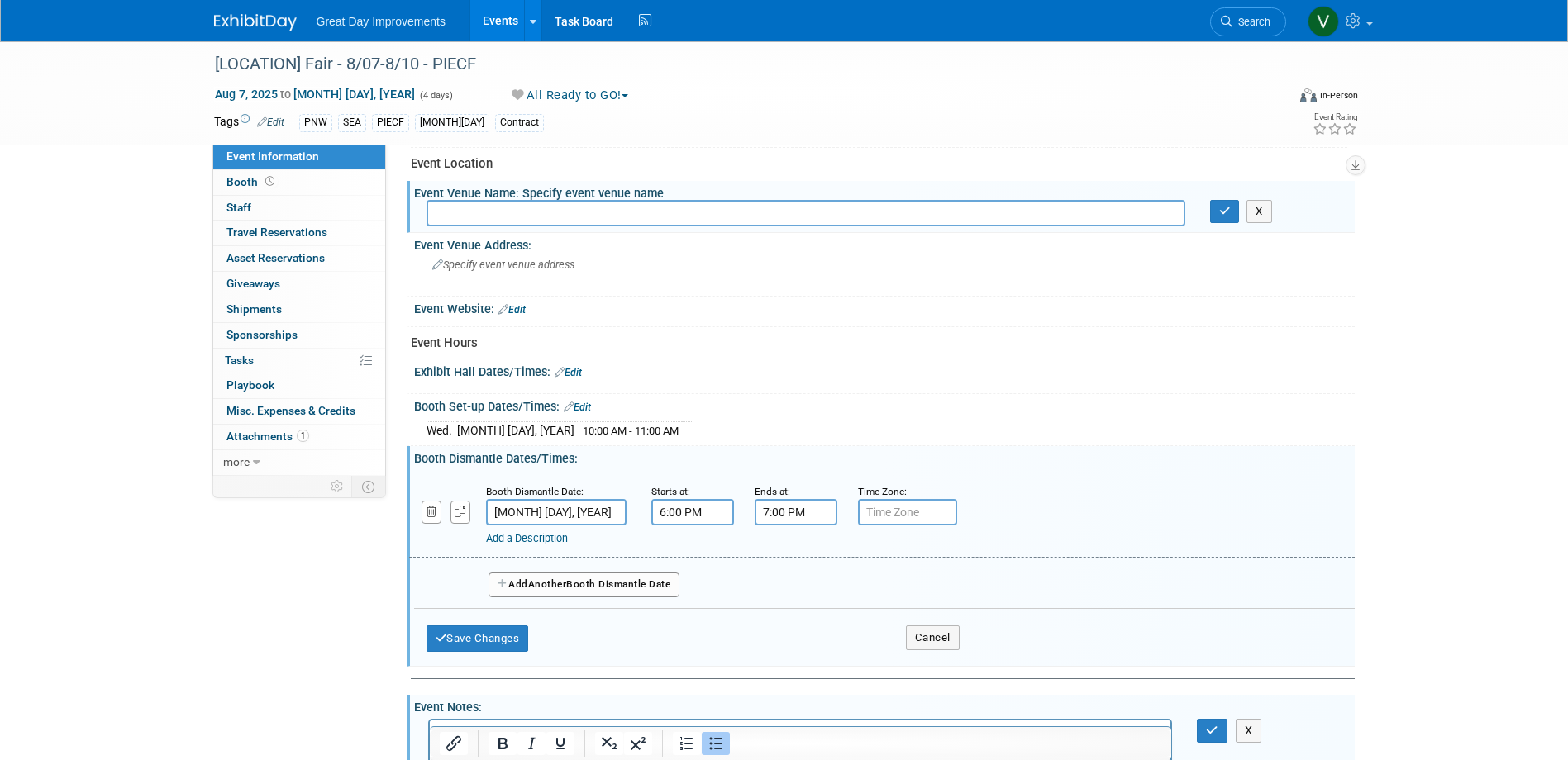 click on "7:00 PM" at bounding box center [796, 512] 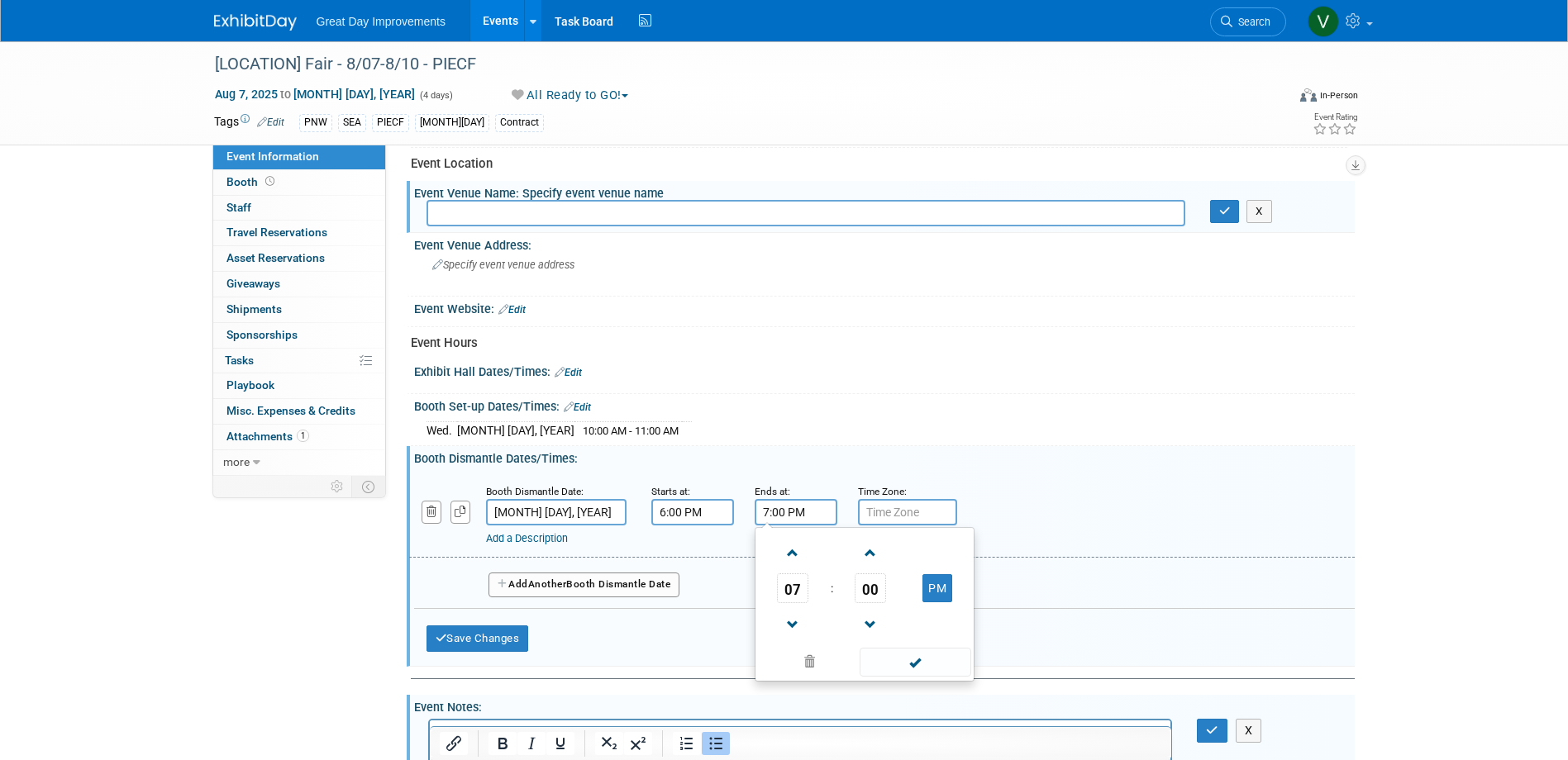 click on "7:00 PM" at bounding box center (796, 512) 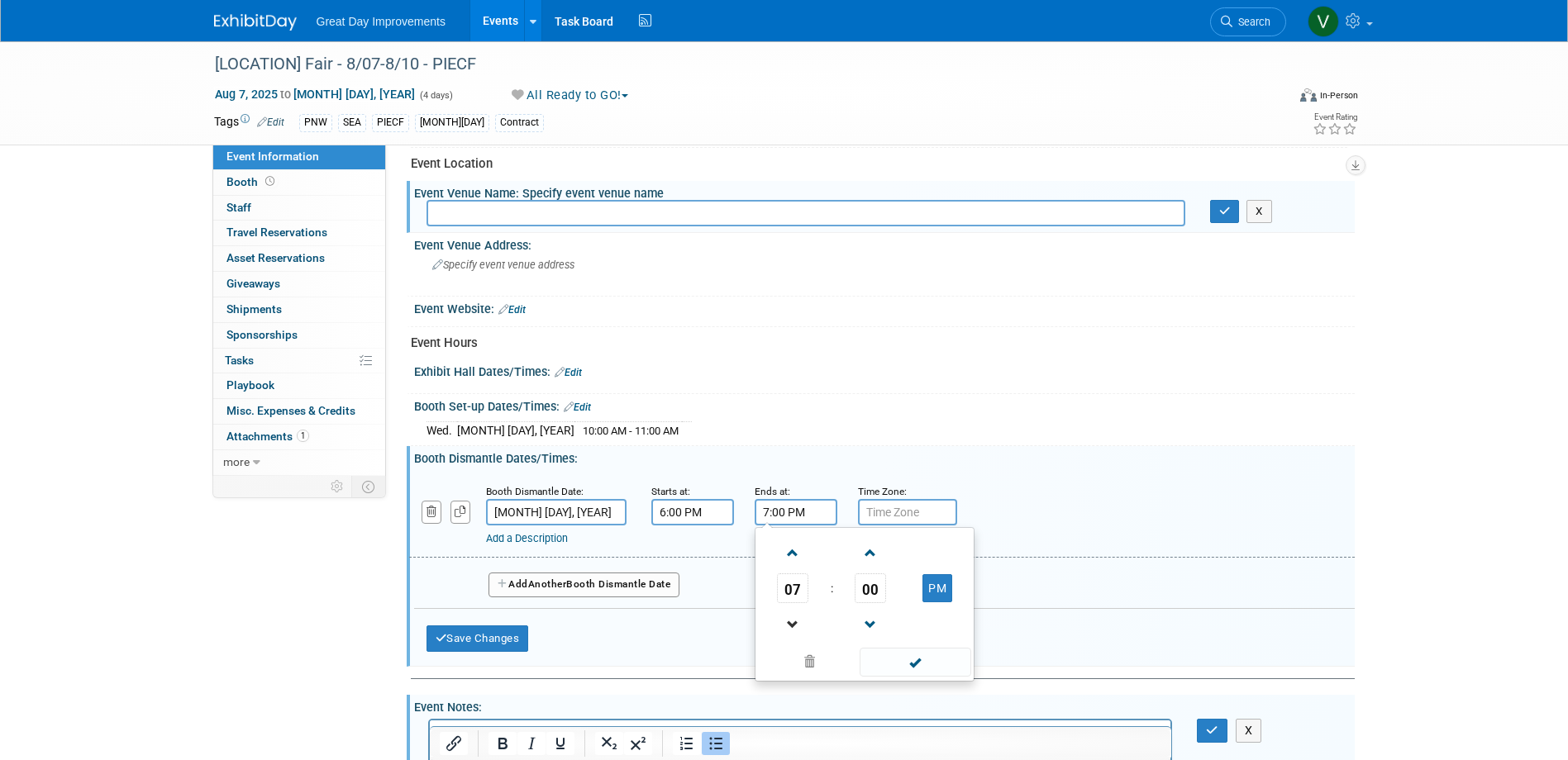 click at bounding box center [793, 624] 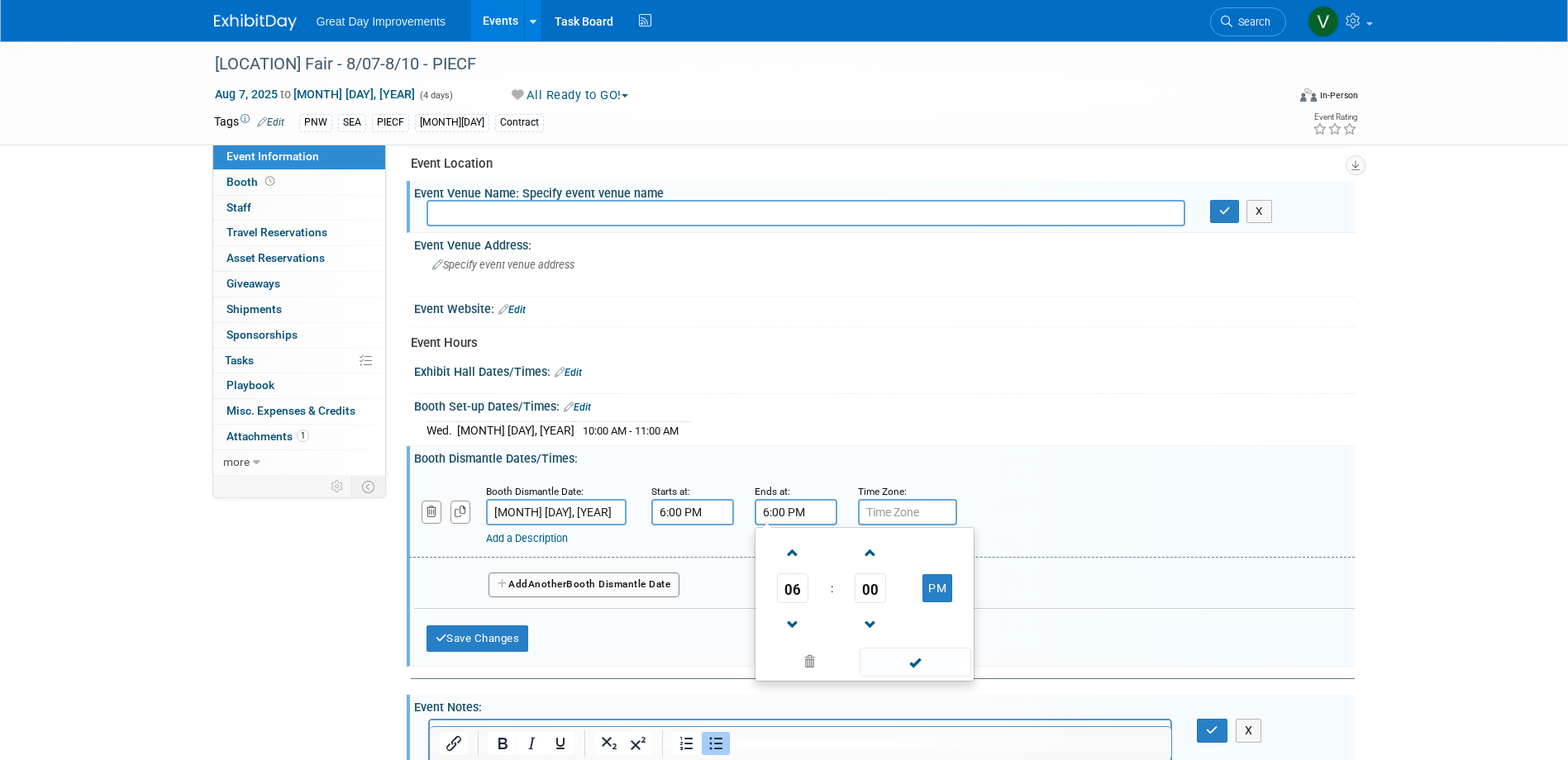 click on "00" at bounding box center (870, 588) 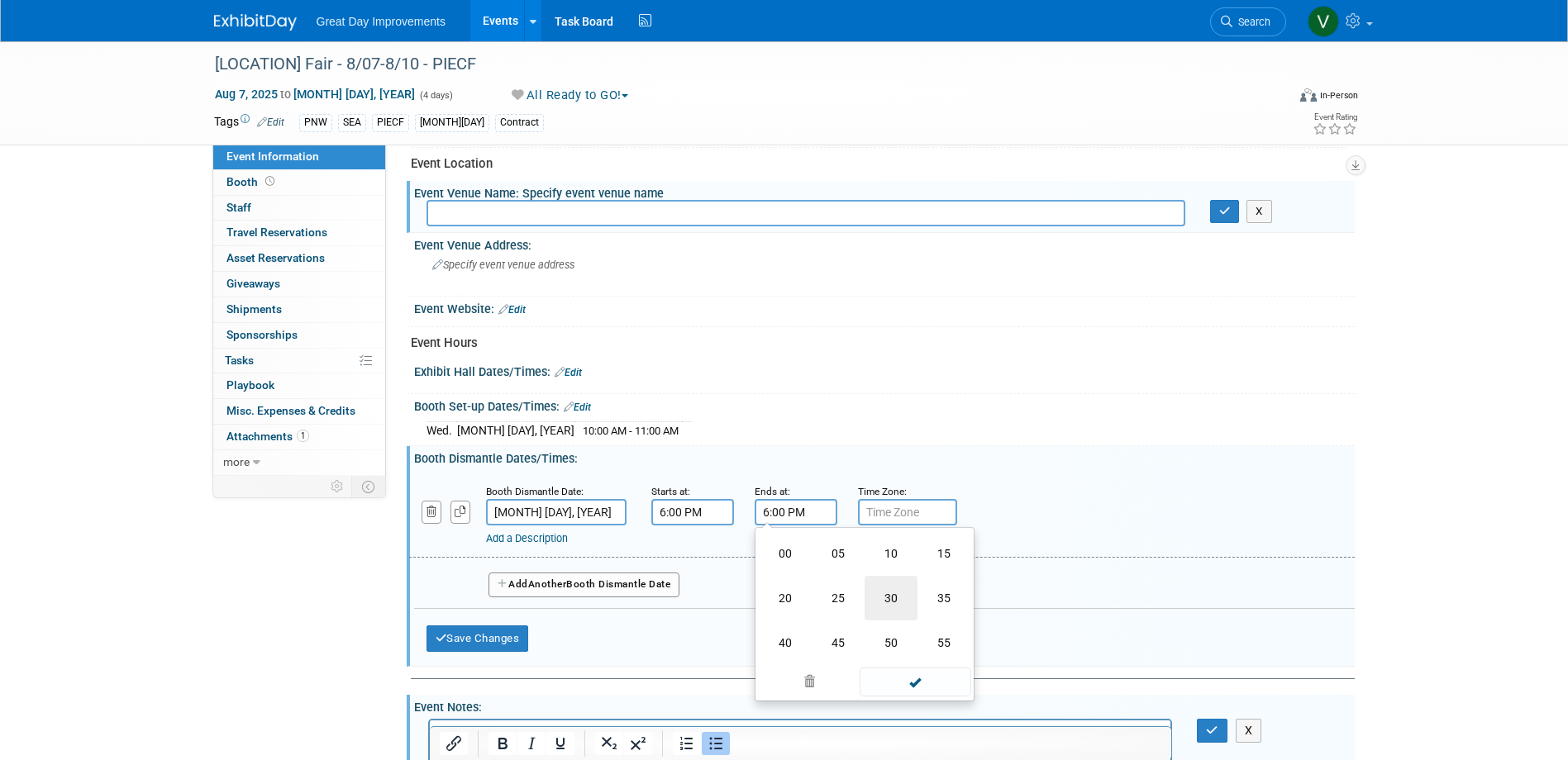 click on "30" at bounding box center [891, 598] 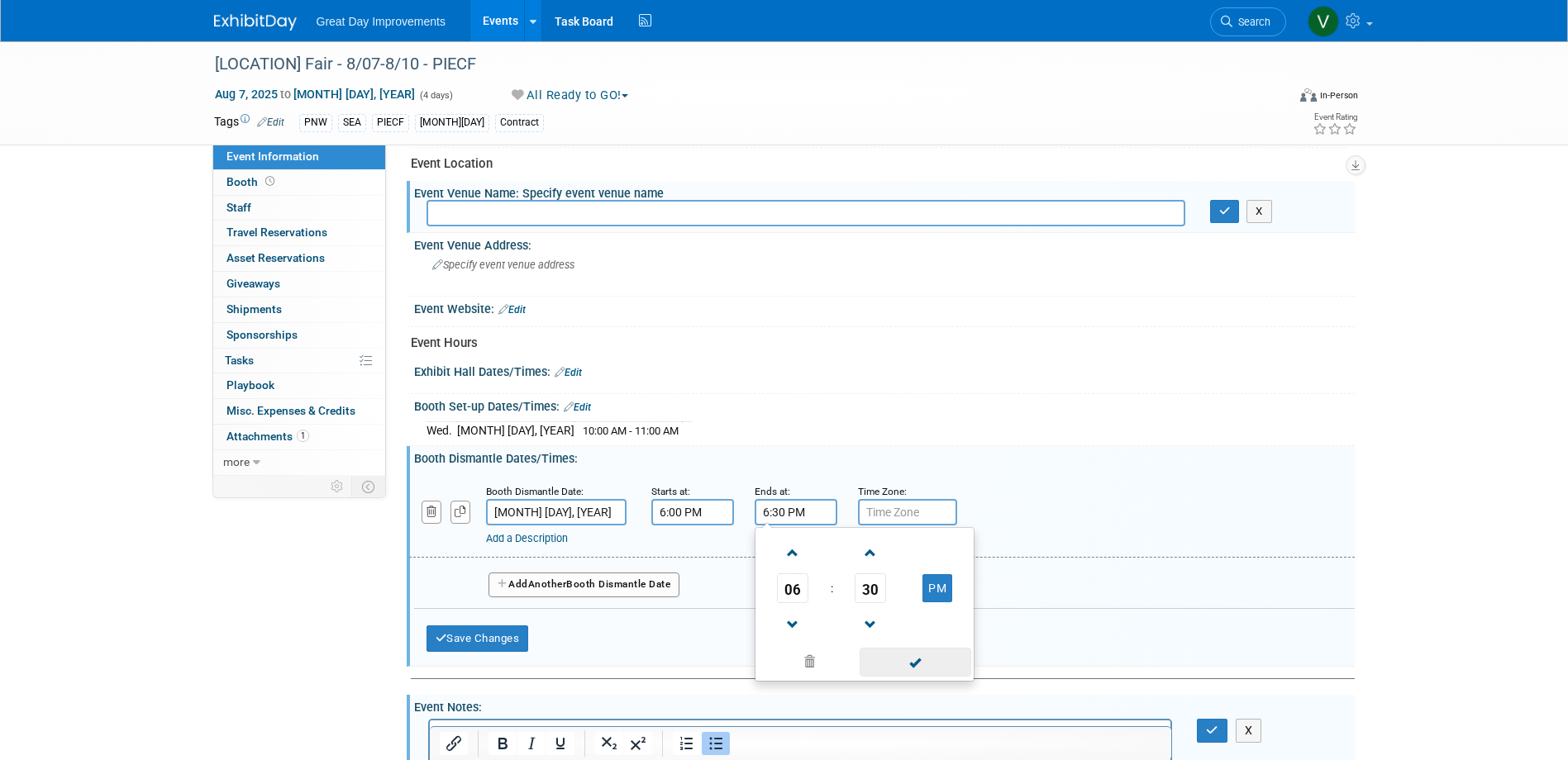 click at bounding box center (915, 662) 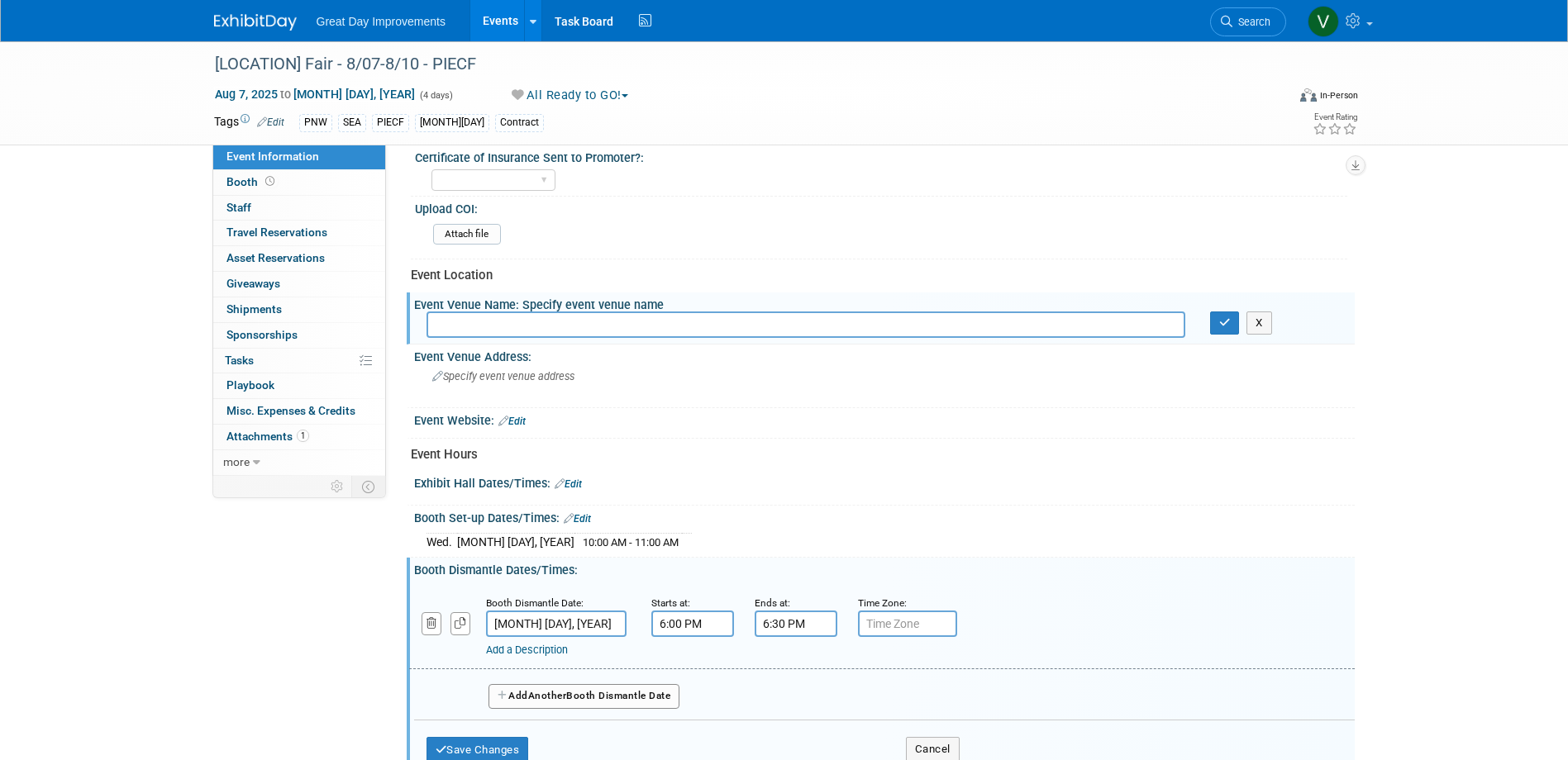 scroll, scrollTop: 518, scrollLeft: 0, axis: vertical 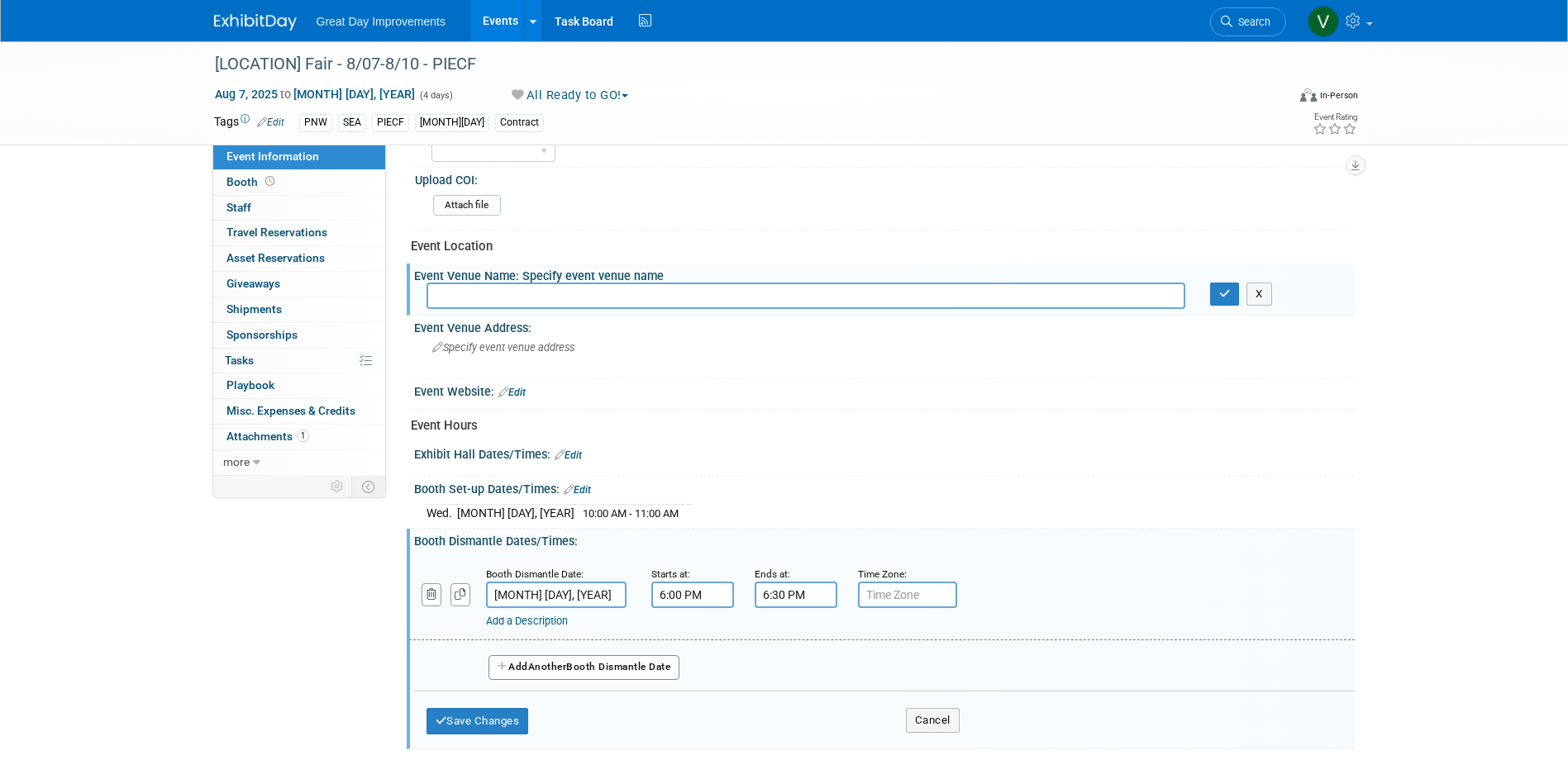 click at bounding box center [569, 489] 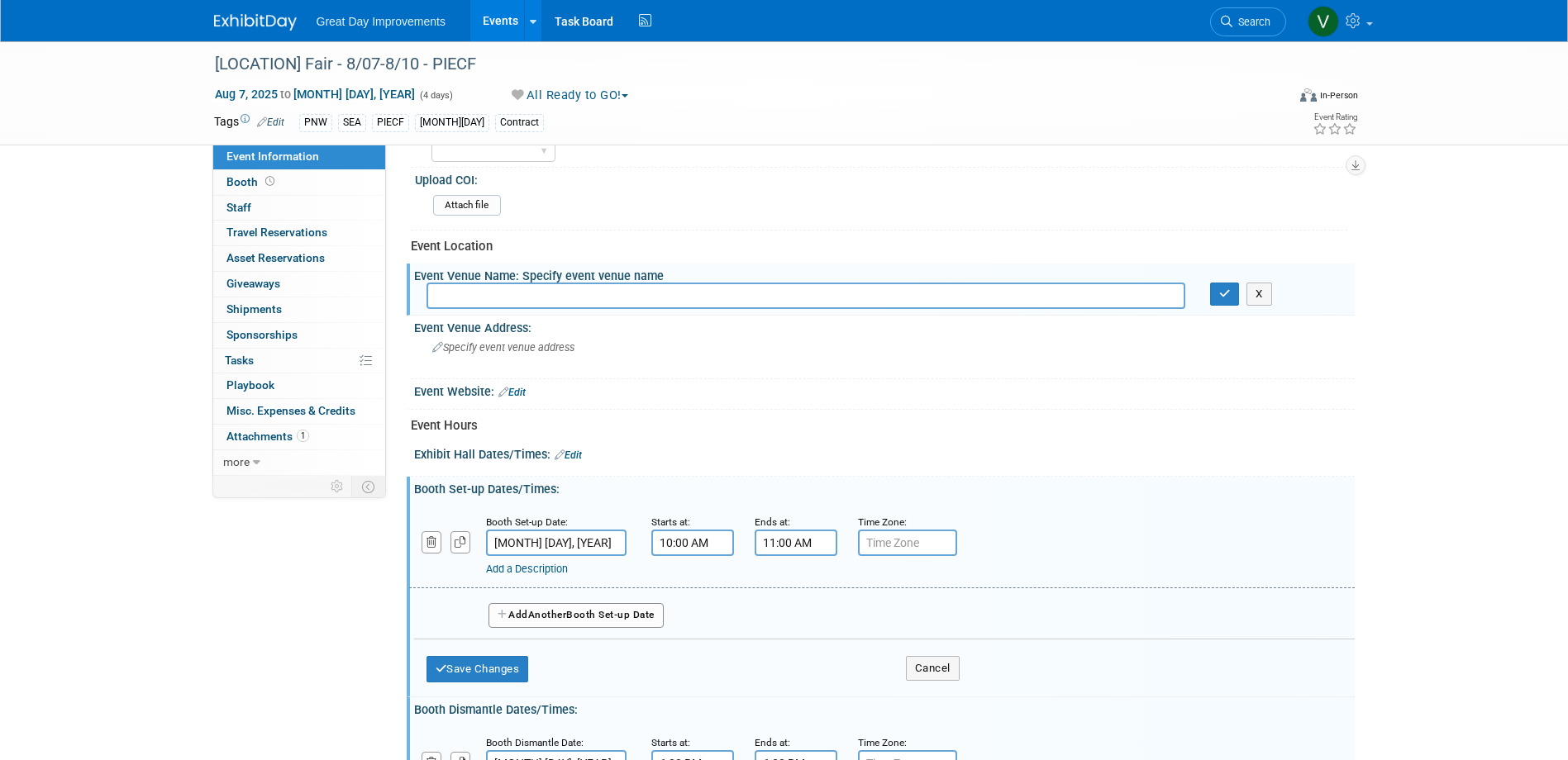 click on "11:00 AM" at bounding box center (796, 543) 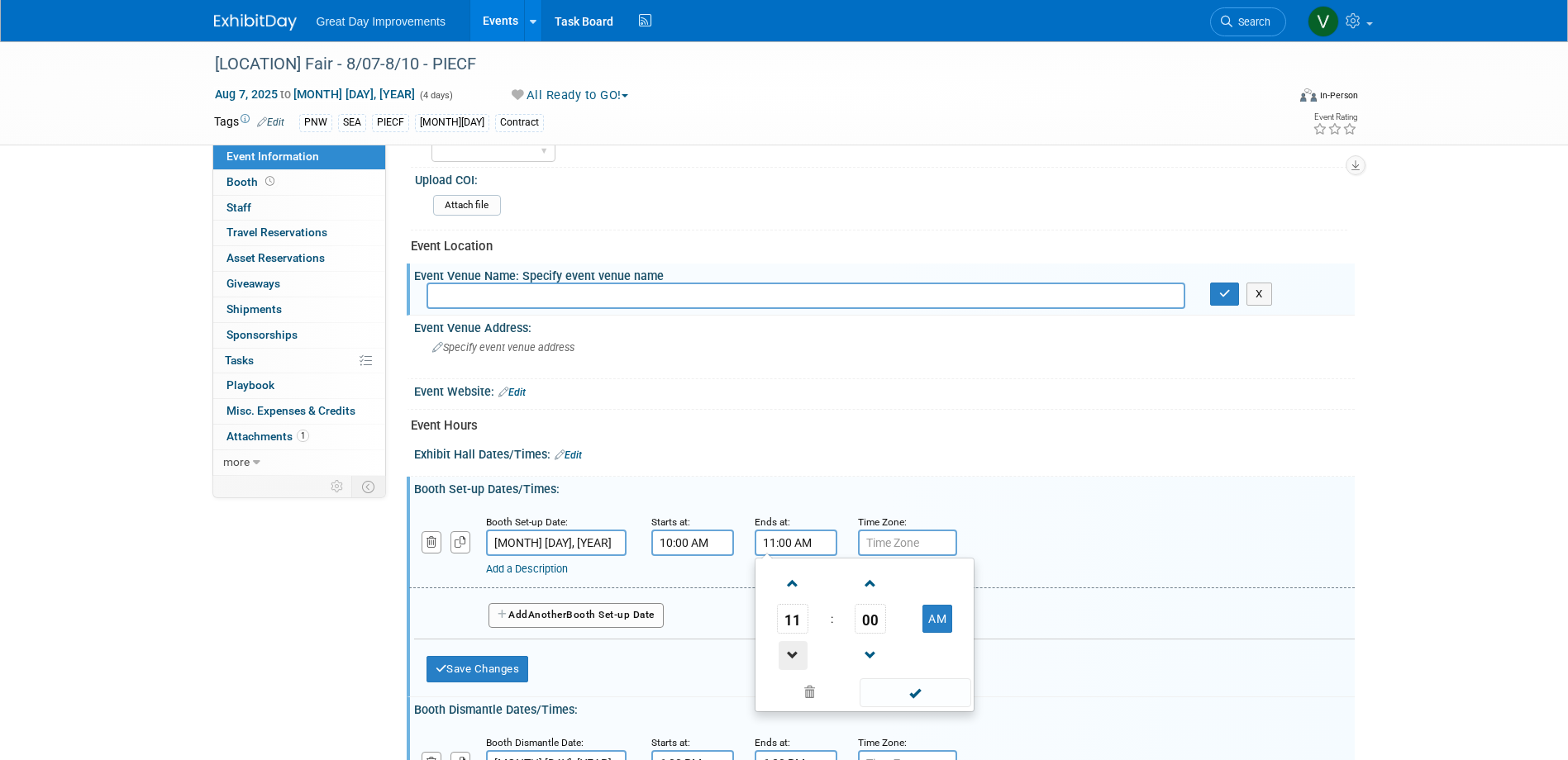 click at bounding box center [793, 655] 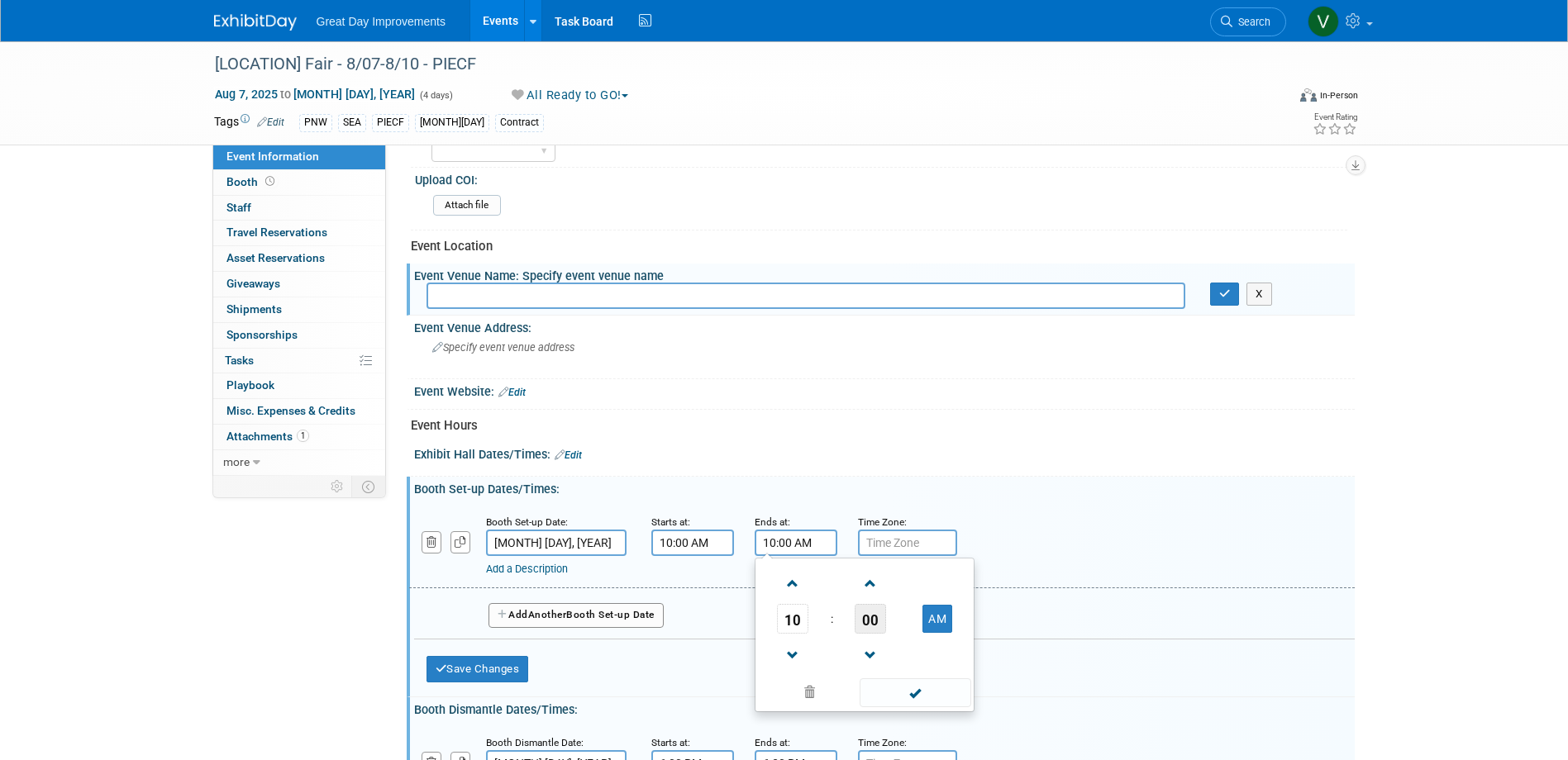 click on "00" at bounding box center [870, 619] 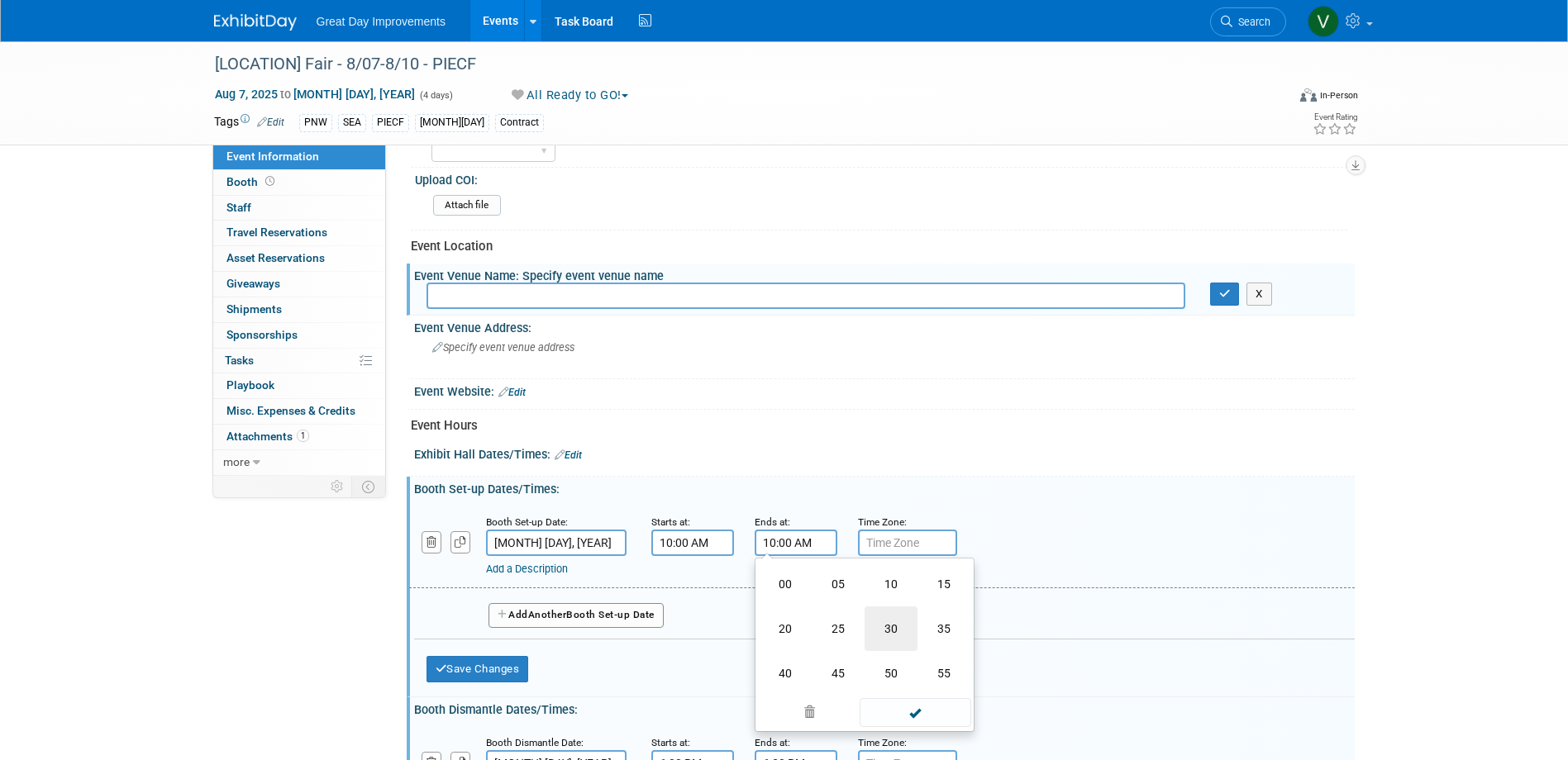 click on "30" at bounding box center [891, 629] 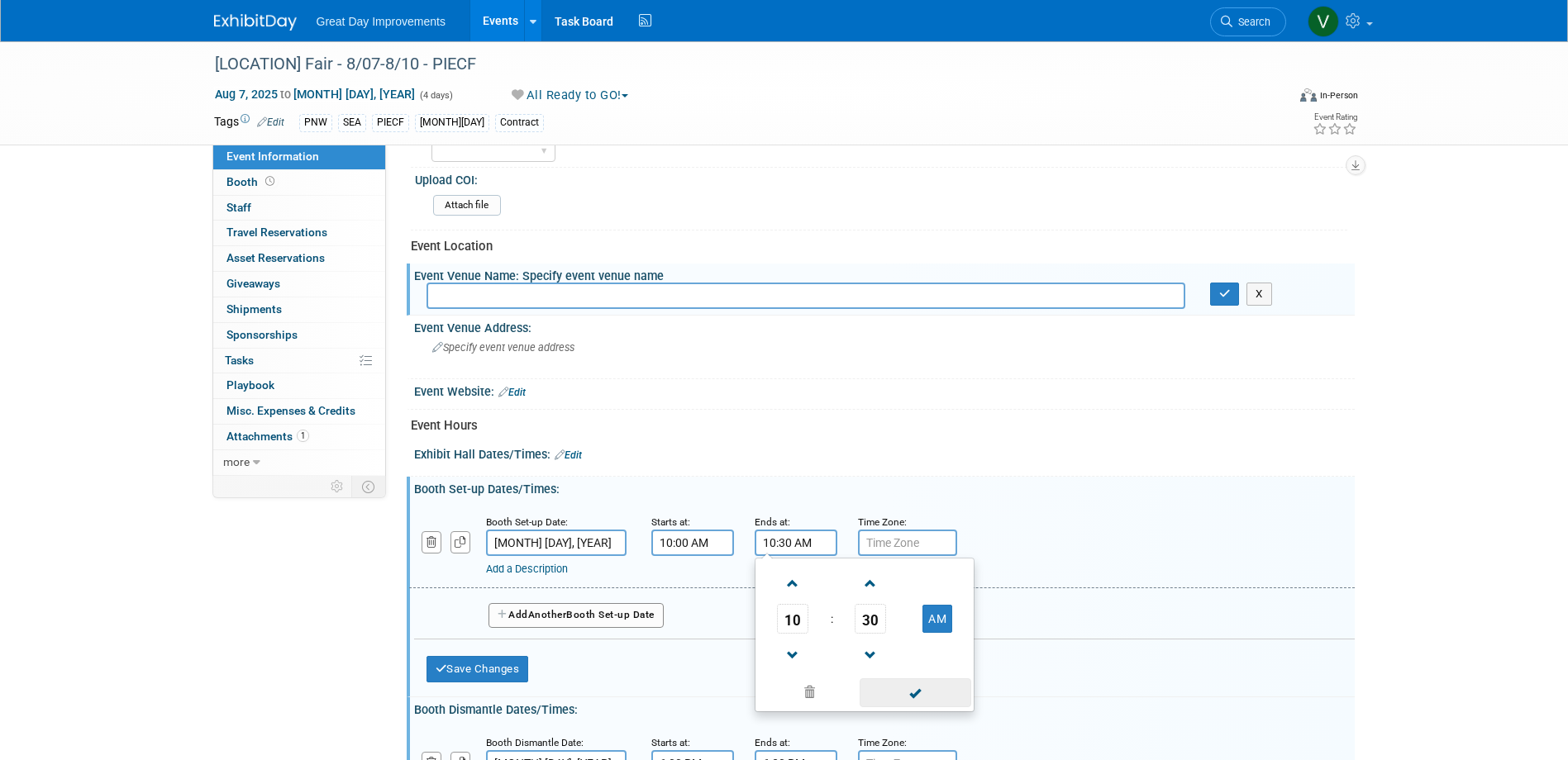 click at bounding box center [915, 692] 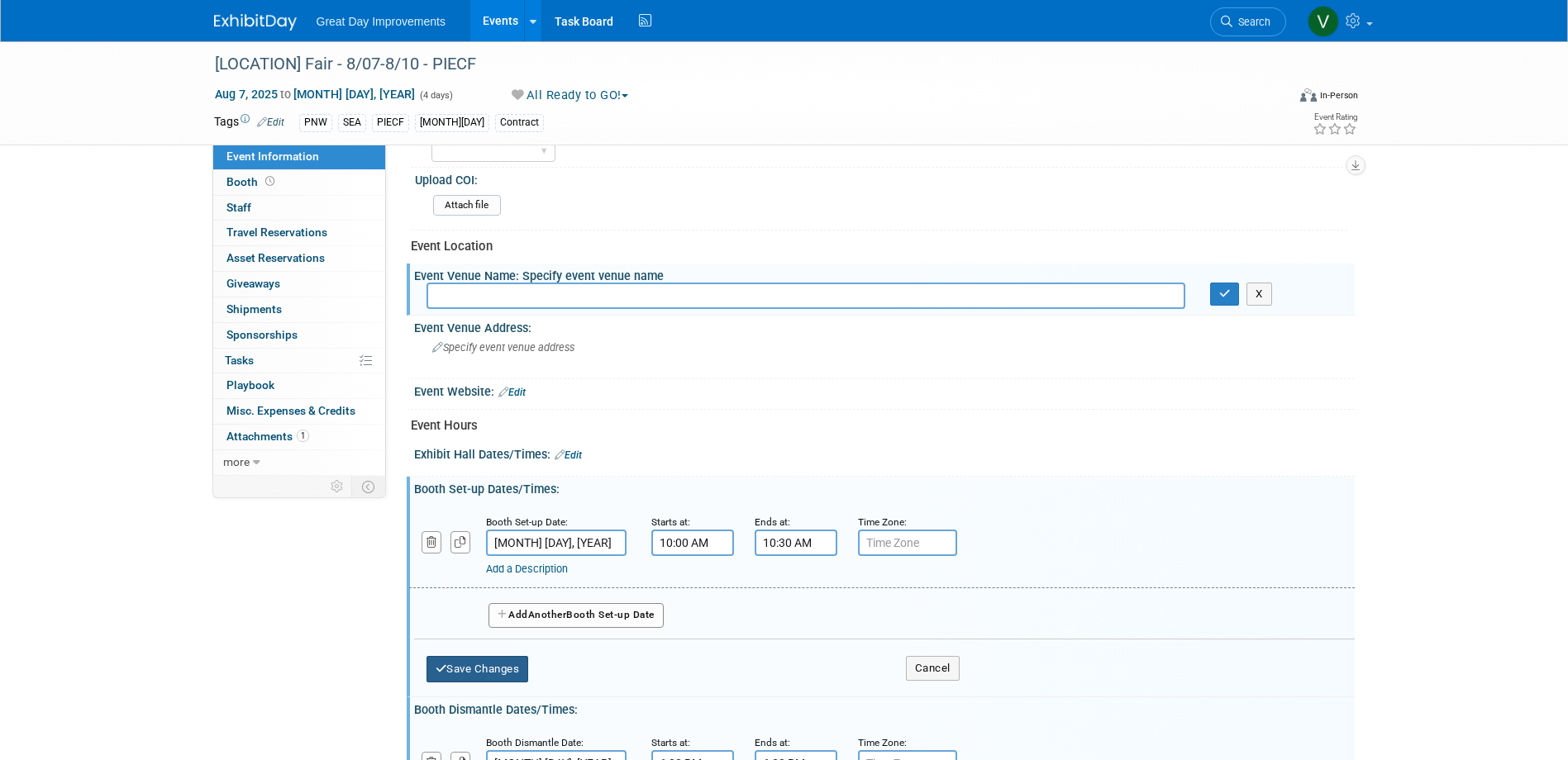 click on "Save Changes" at bounding box center [478, 669] 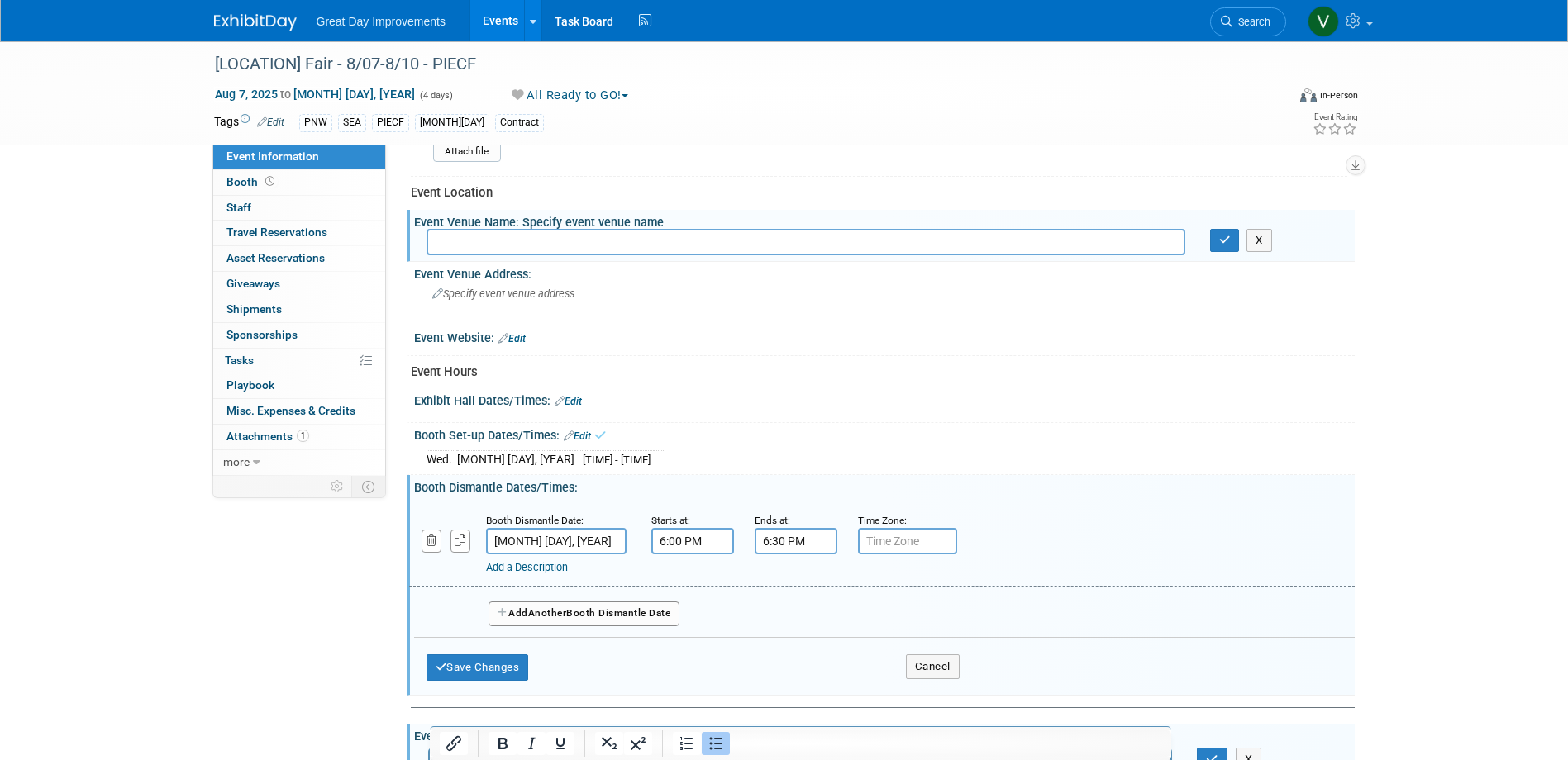 scroll, scrollTop: 601, scrollLeft: 0, axis: vertical 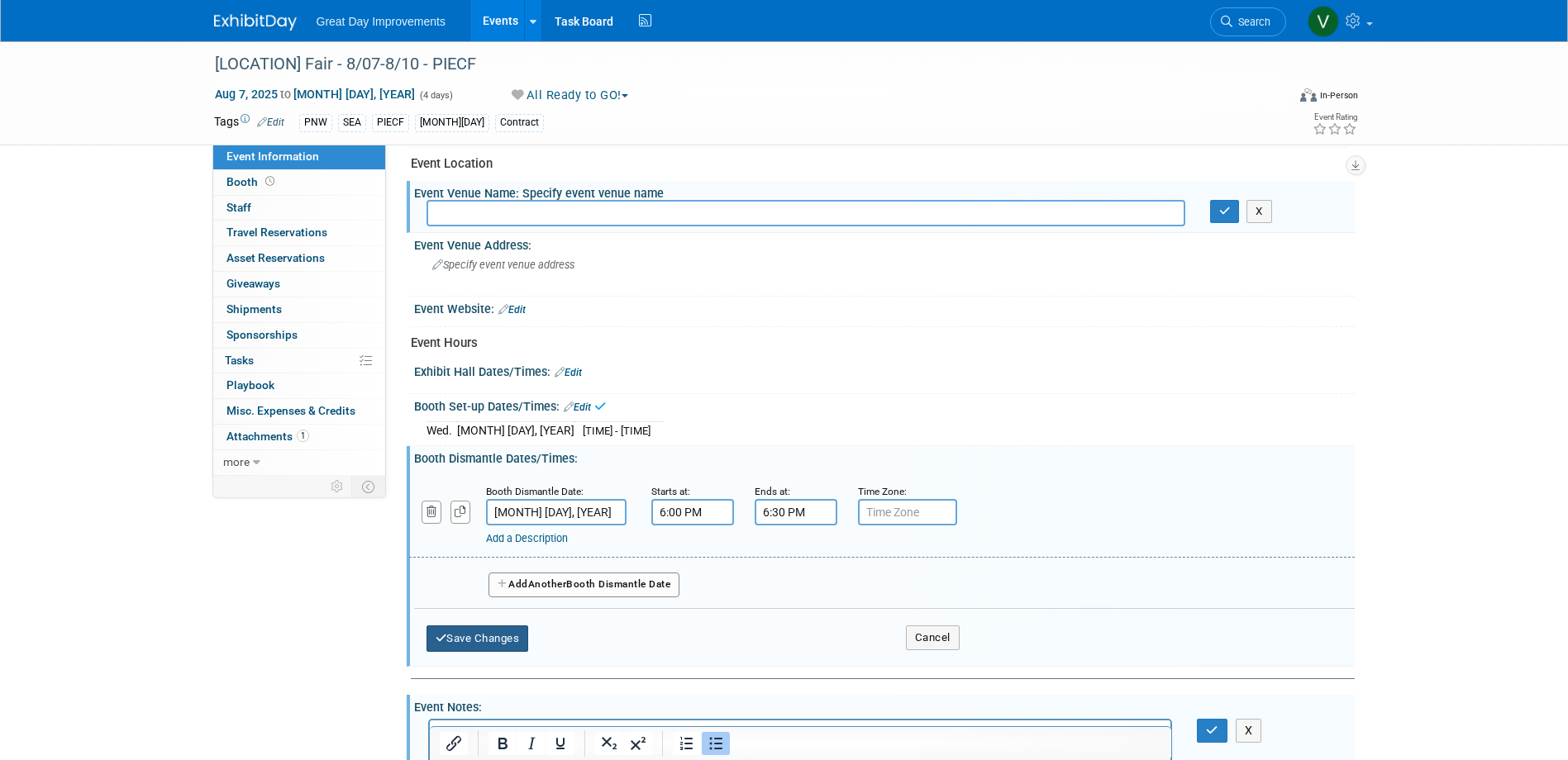 click on "Save Changes" at bounding box center (478, 639) 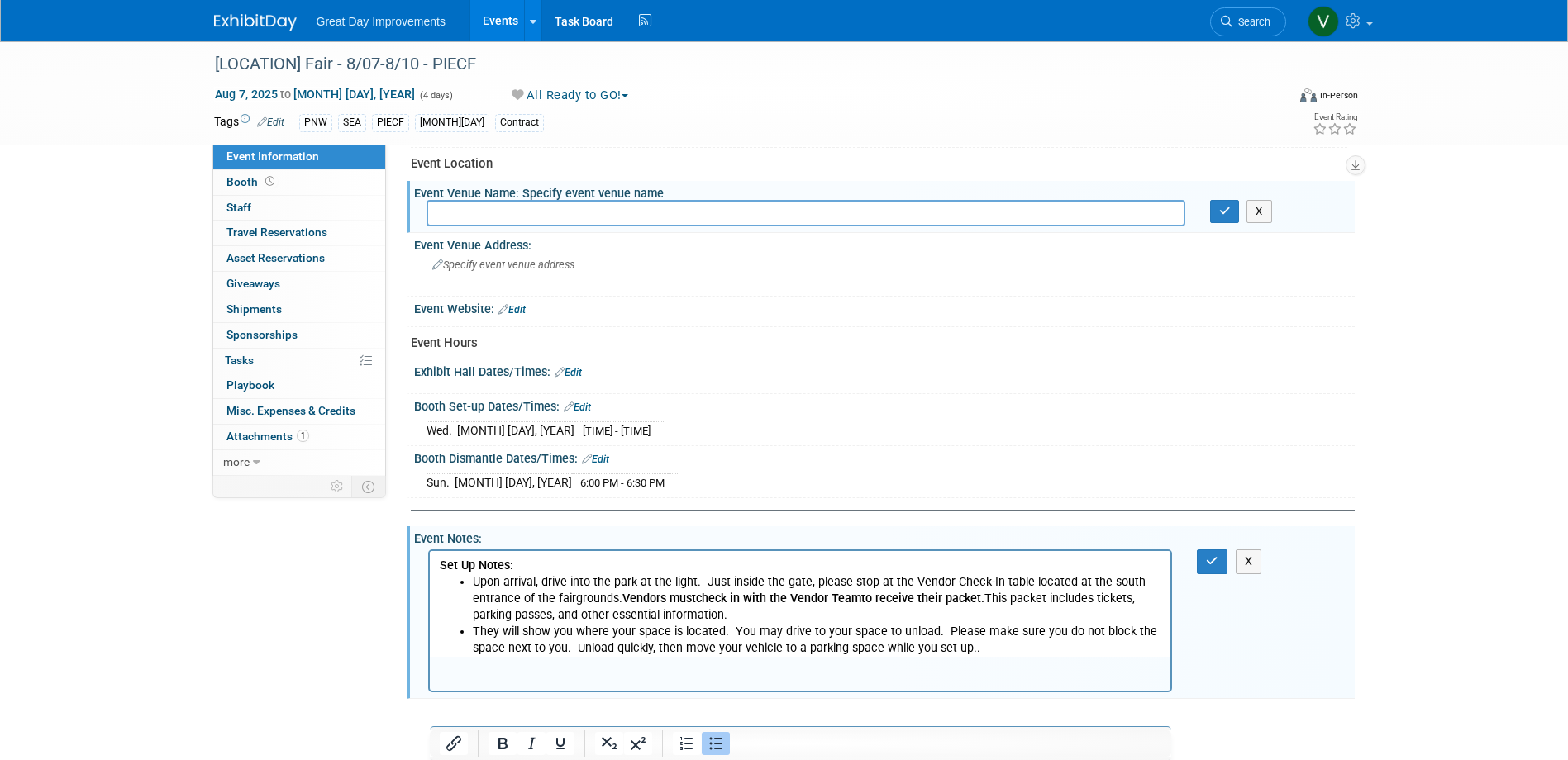 click on "Edit" at bounding box center (568, 373) 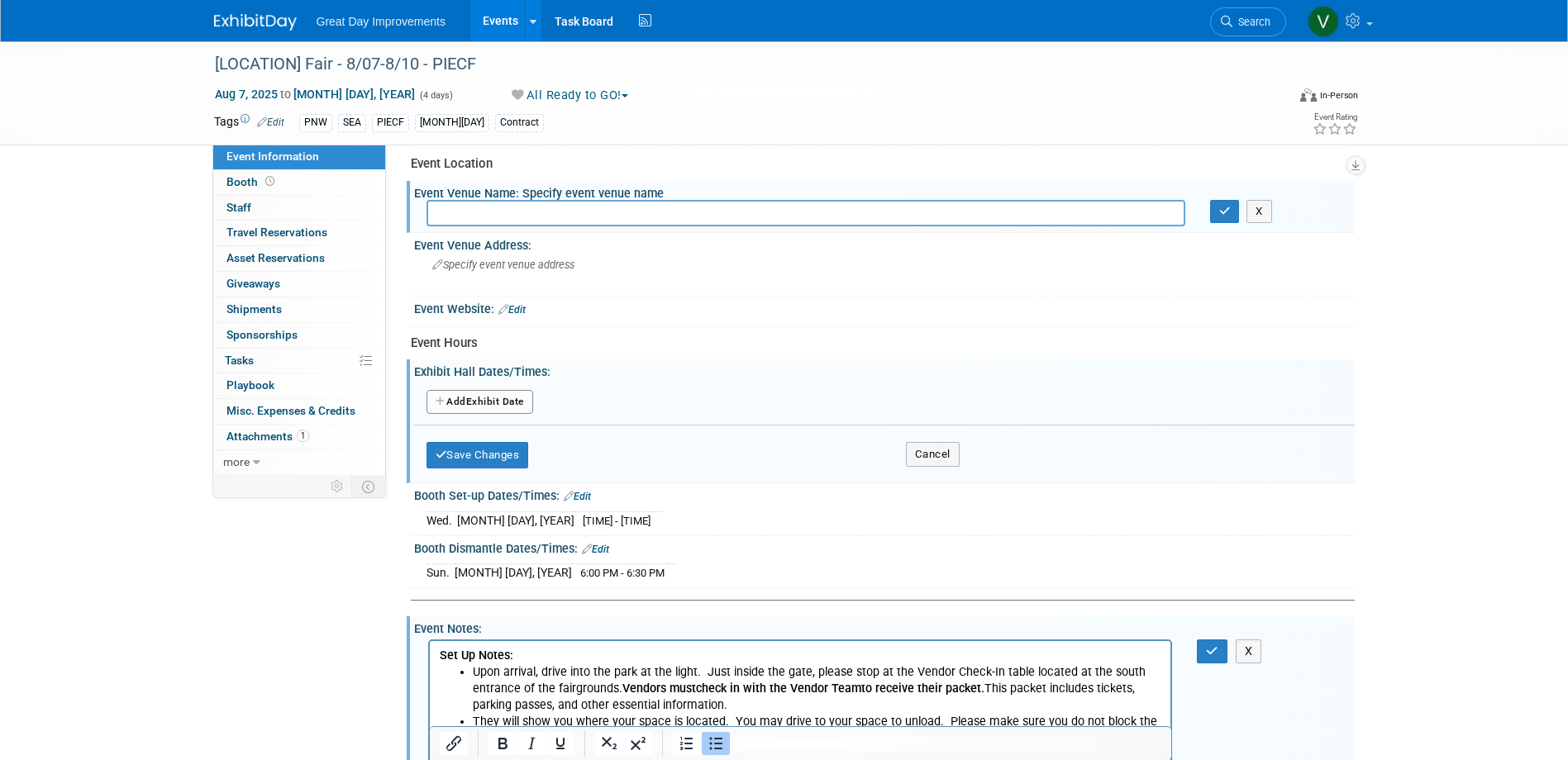 click on "Add  Another  Exhibit Date" at bounding box center (479, 402) 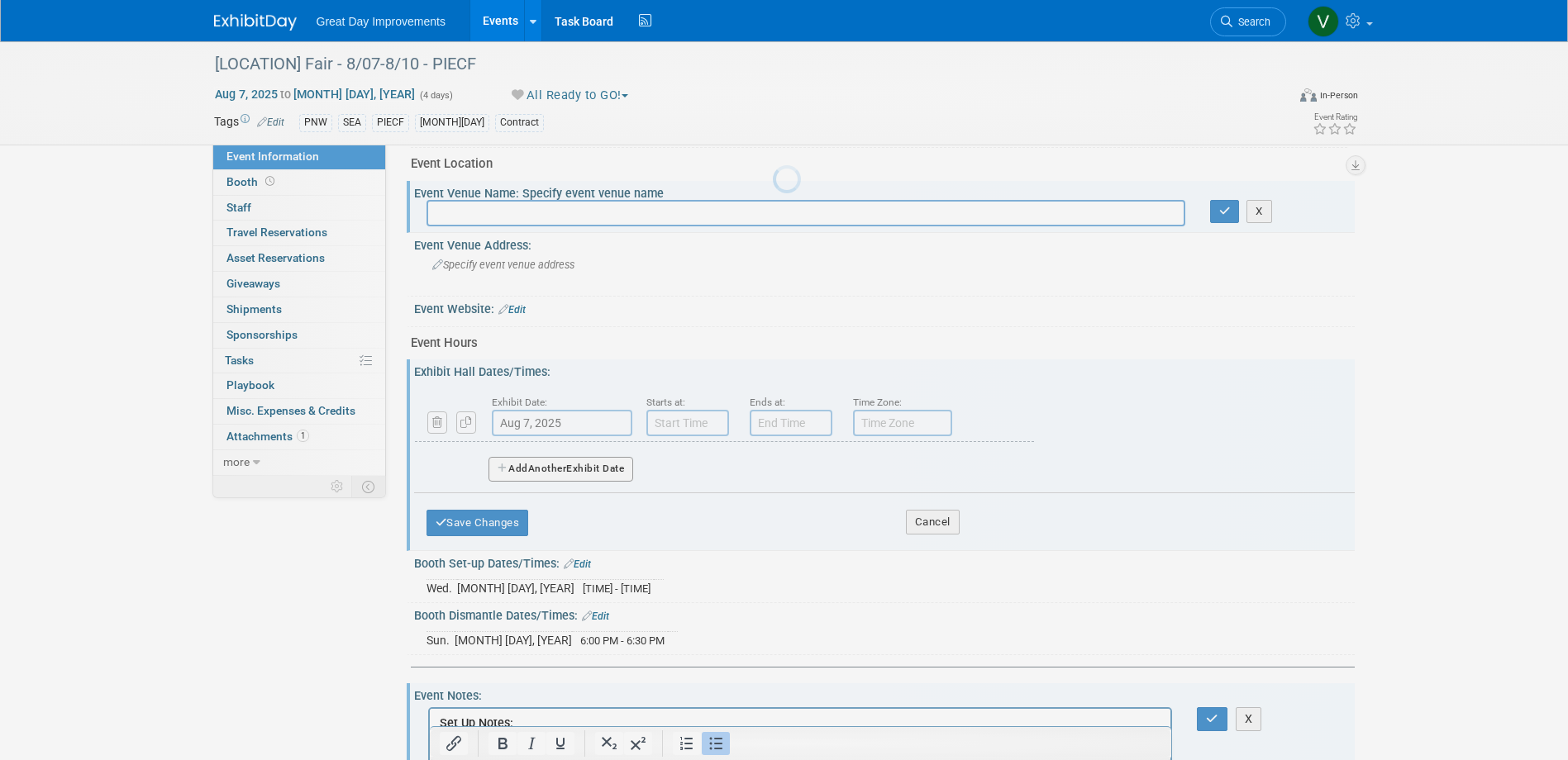 click at bounding box center (784, 380) 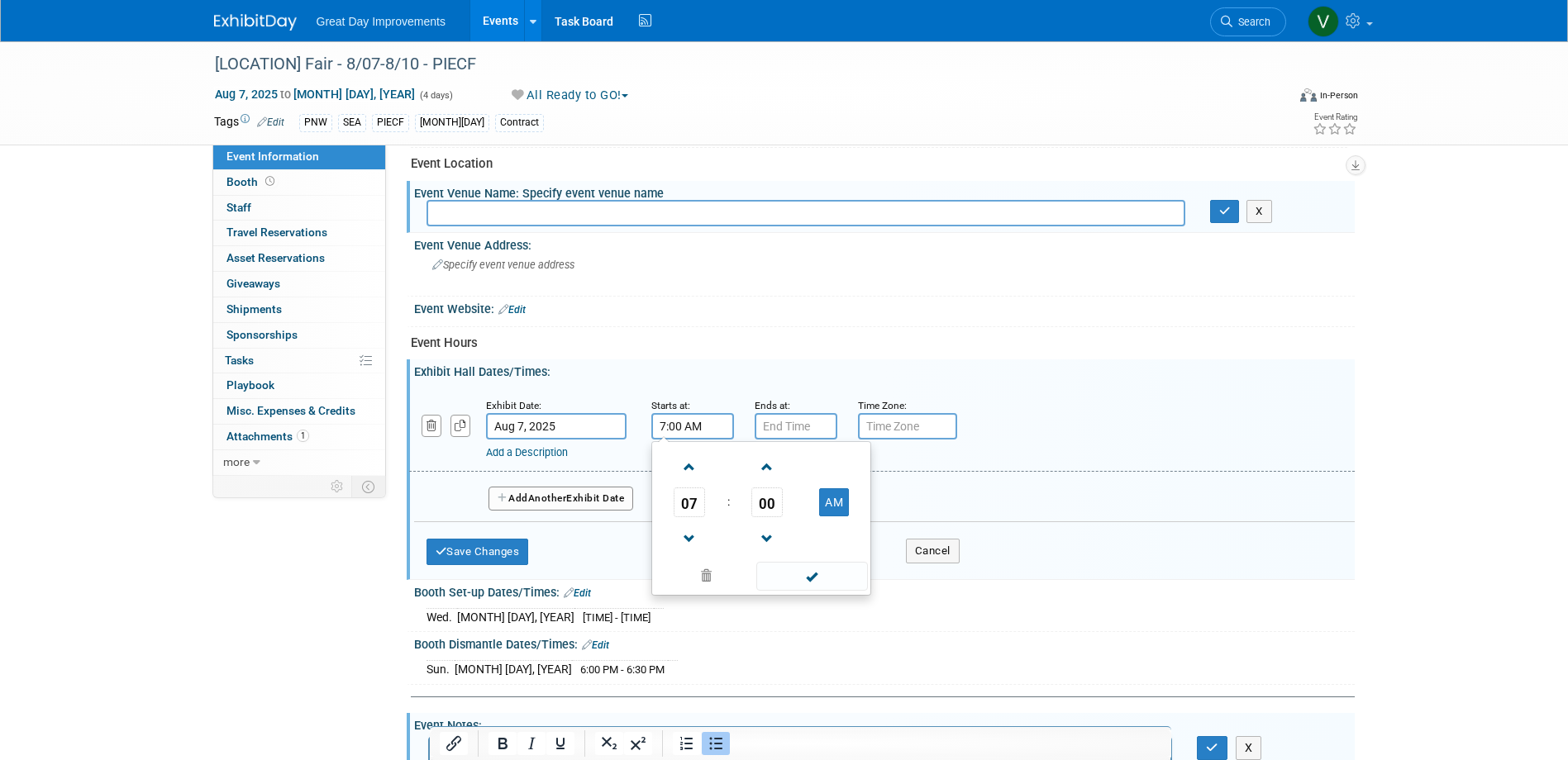 click on "7:00 AM" at bounding box center [693, 426] 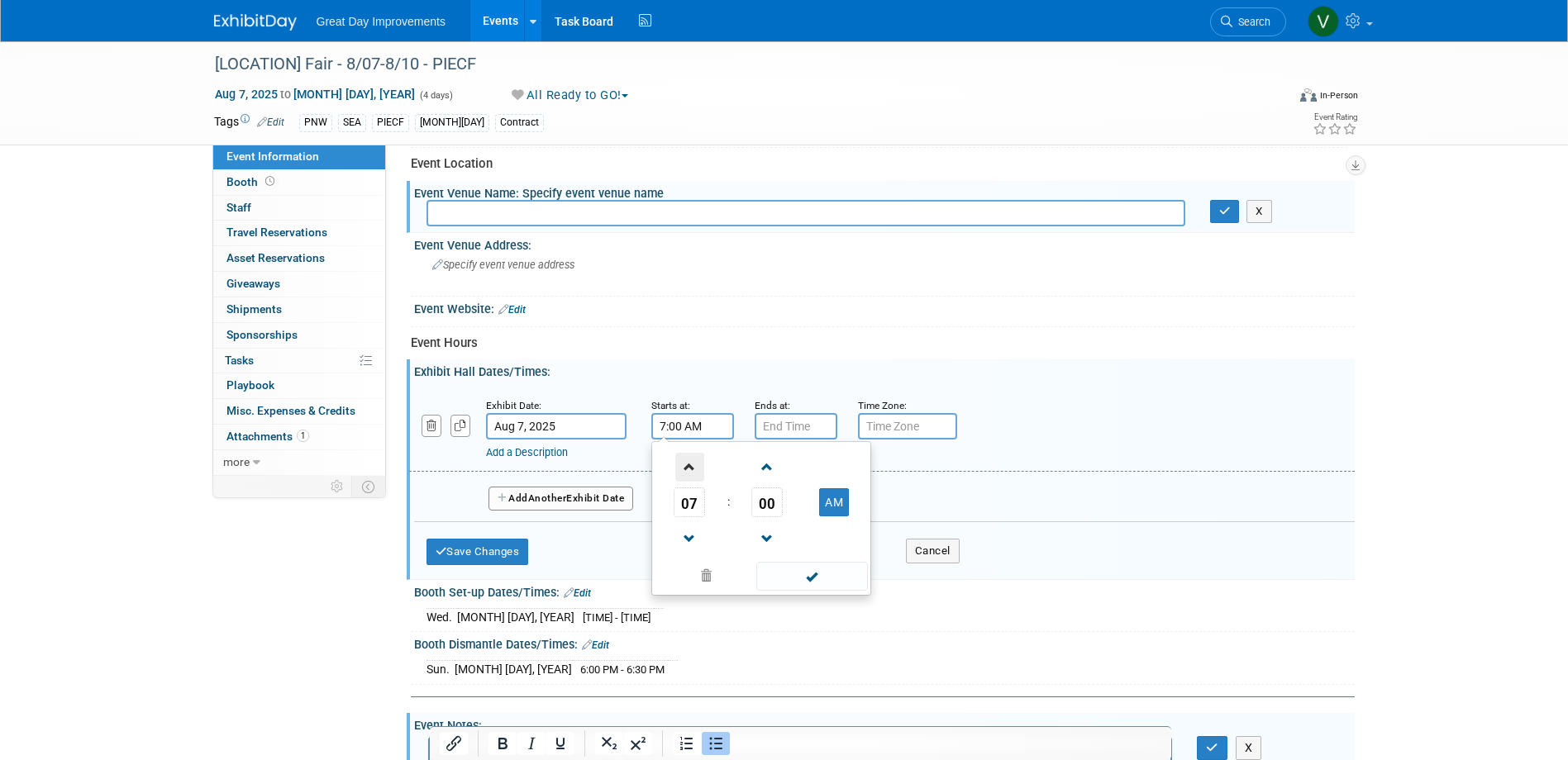 click at bounding box center (689, 467) 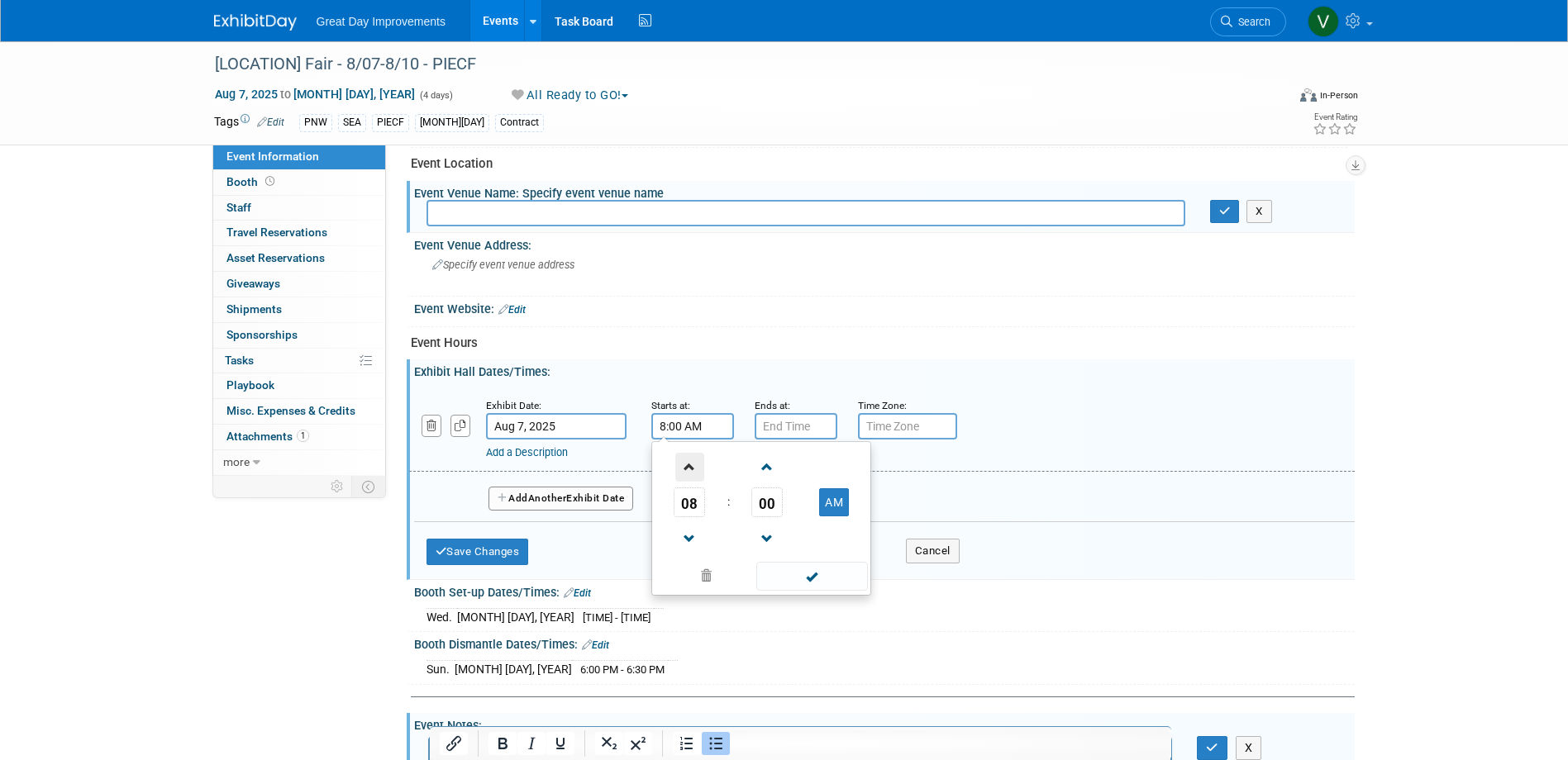 click at bounding box center (689, 467) 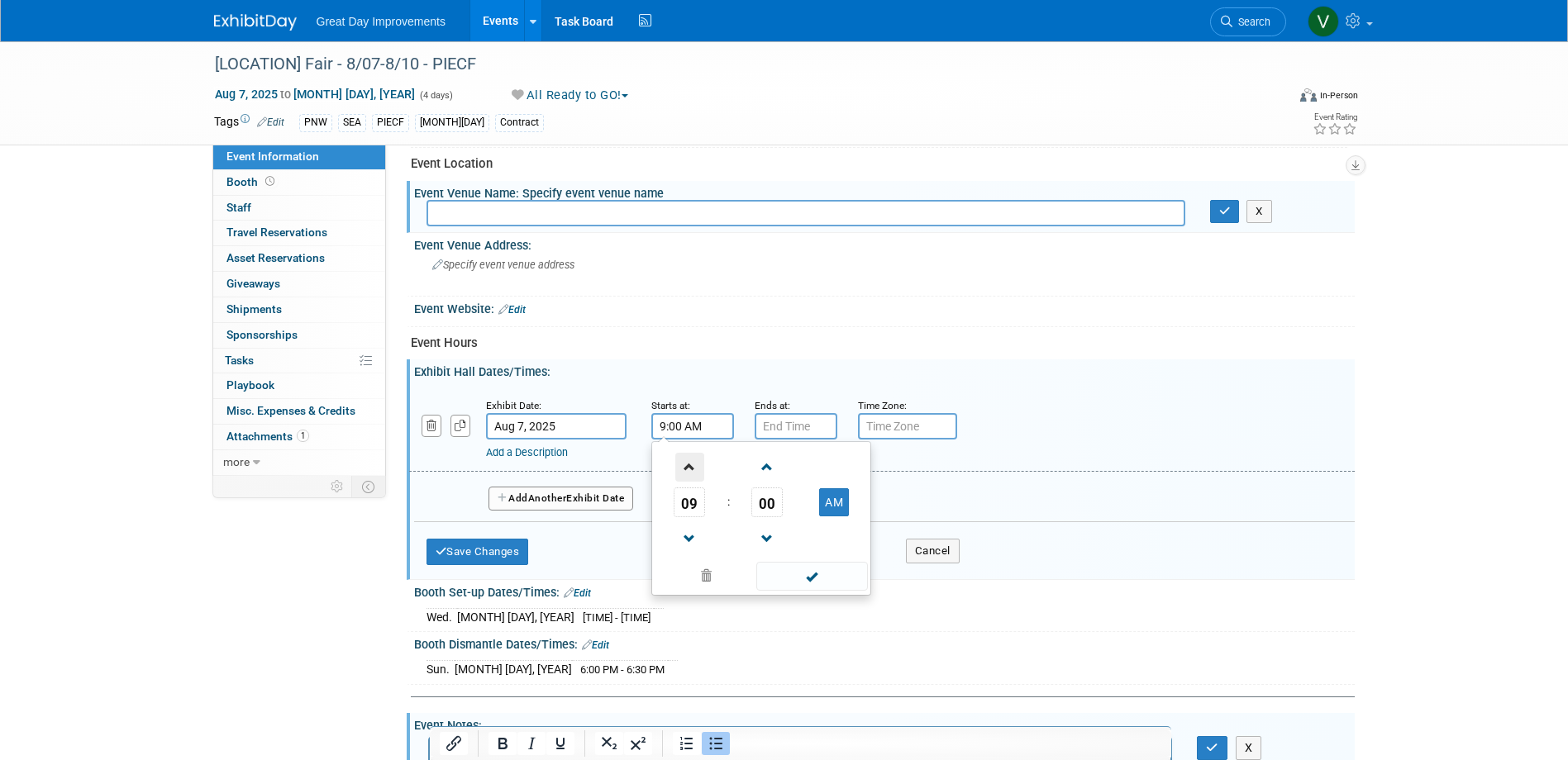 click at bounding box center [689, 467] 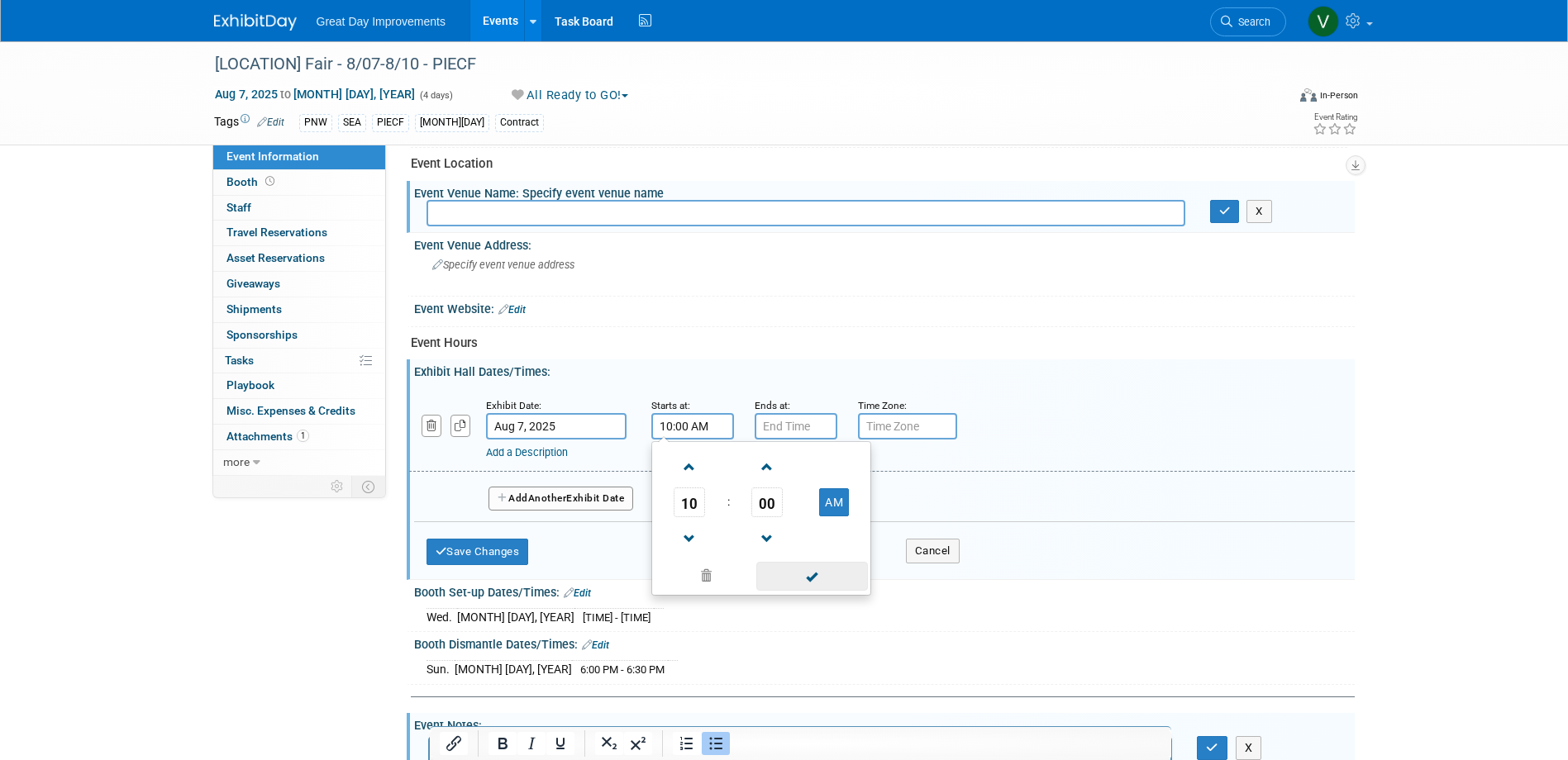 click at bounding box center (812, 576) 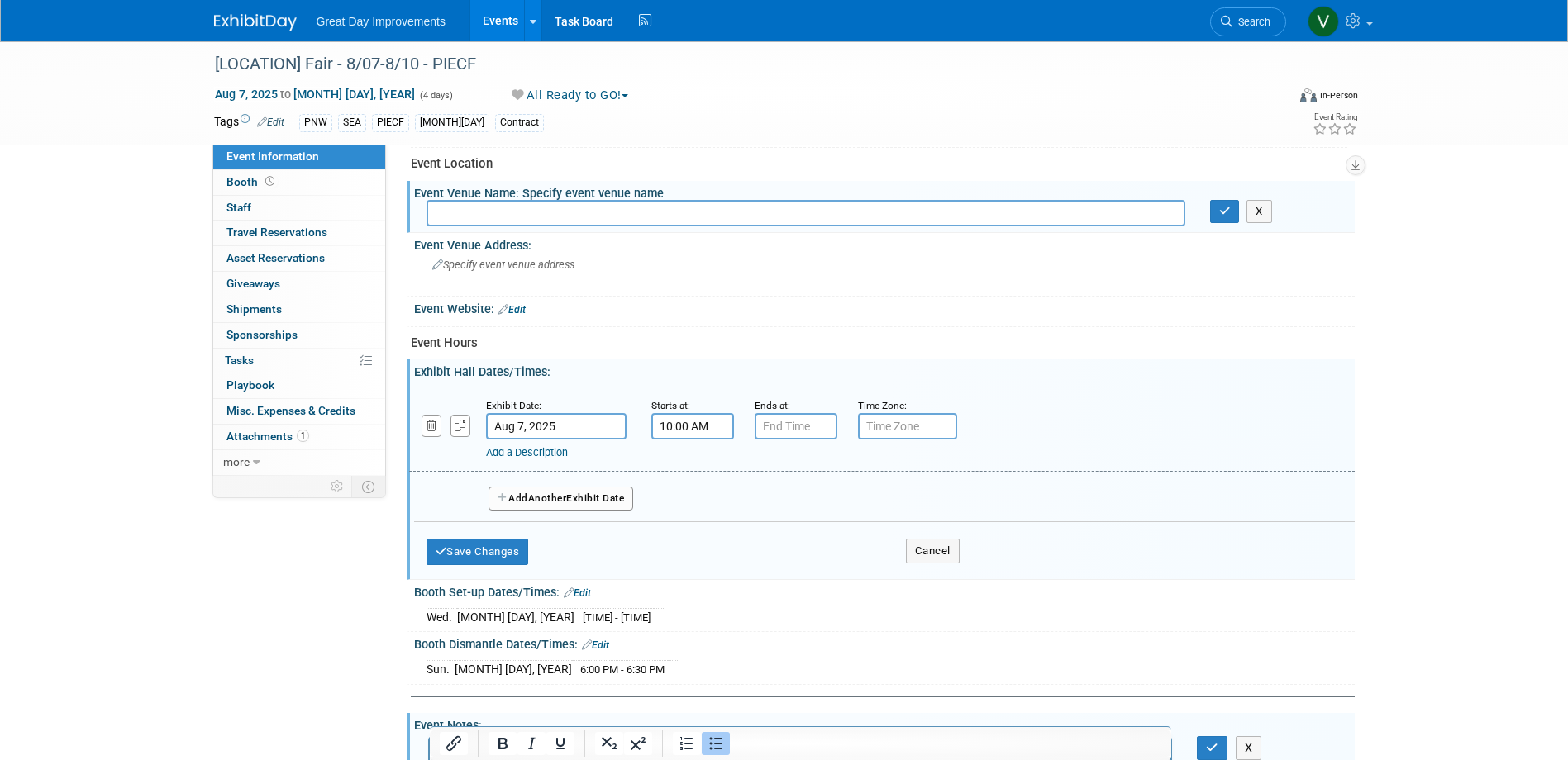 type on "7:00 PM" 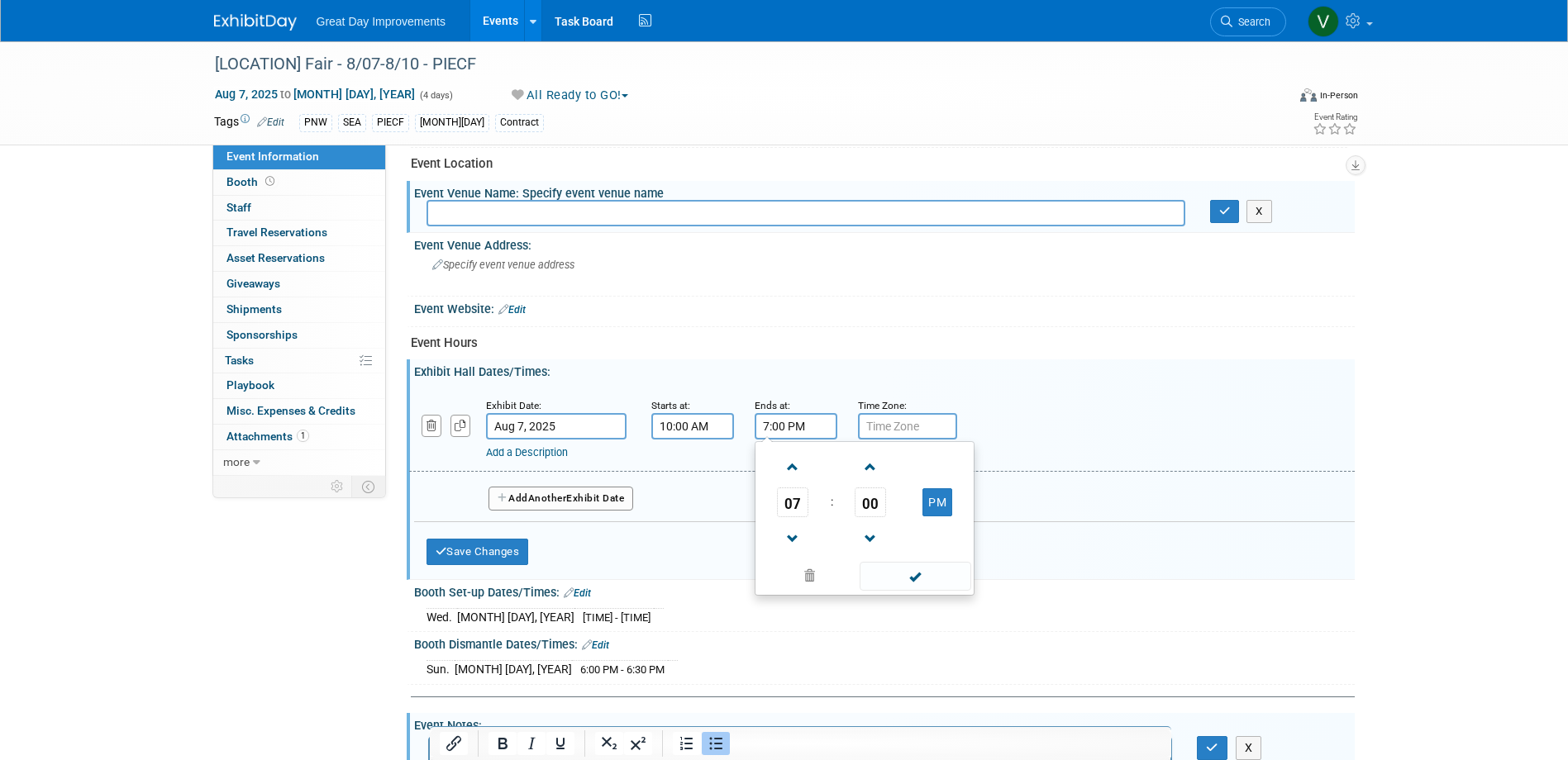 click on "7:00 PM" at bounding box center [796, 426] 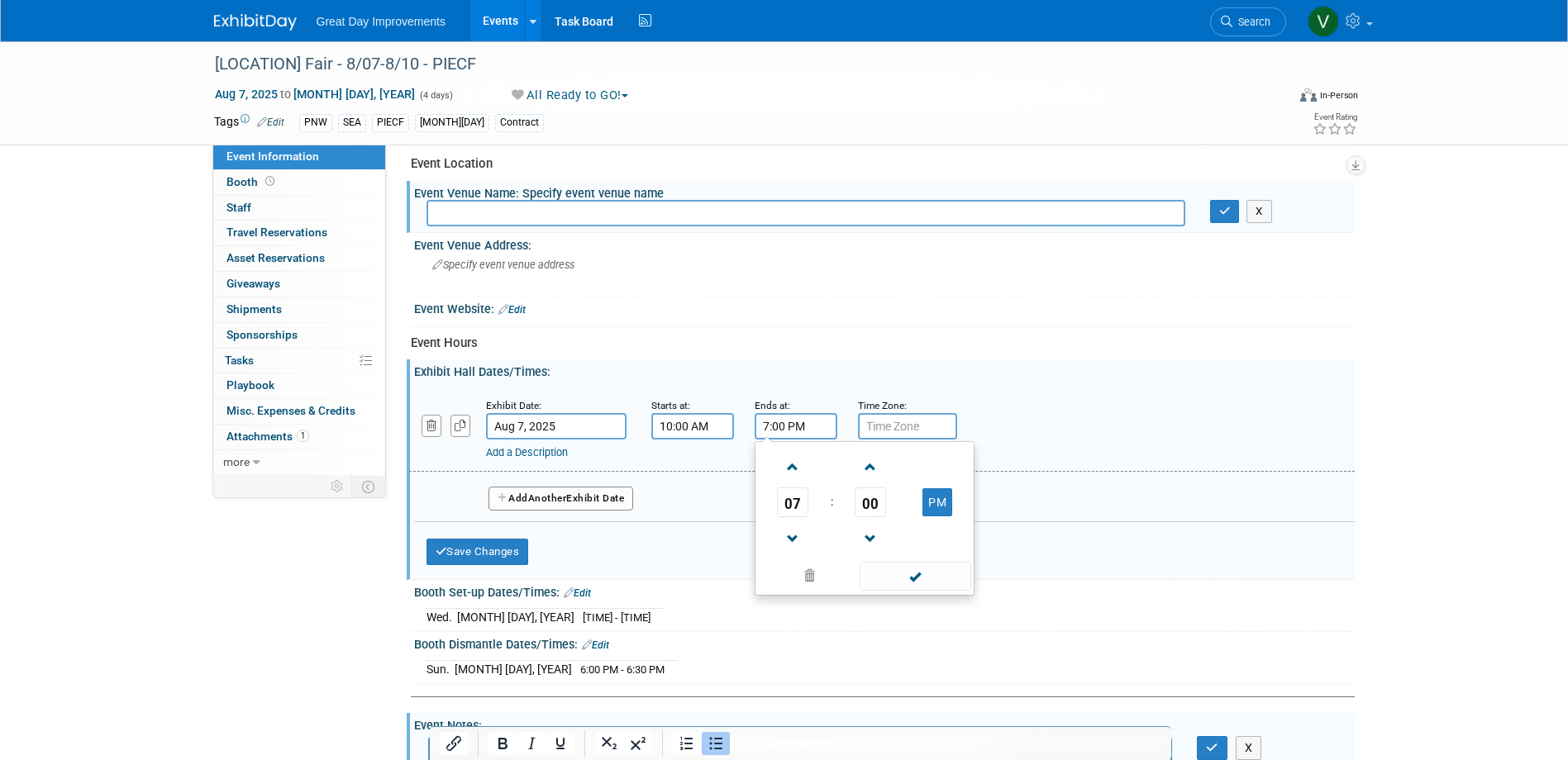 click on "Booth Set-up Dates/Times:
Edit" at bounding box center (884, 591) 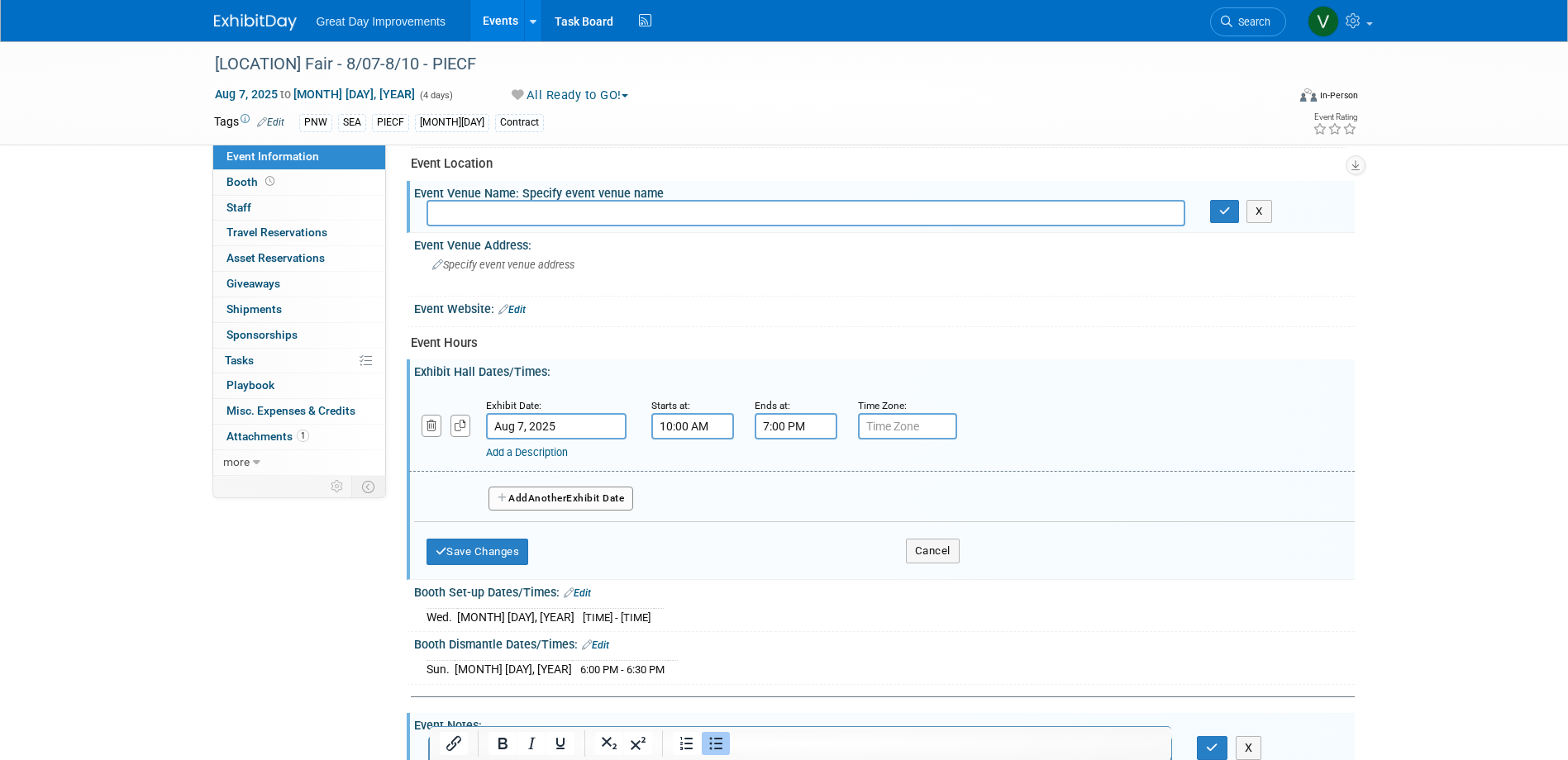click on "Booth Set-up Dates/Times:
Edit" at bounding box center [884, 591] 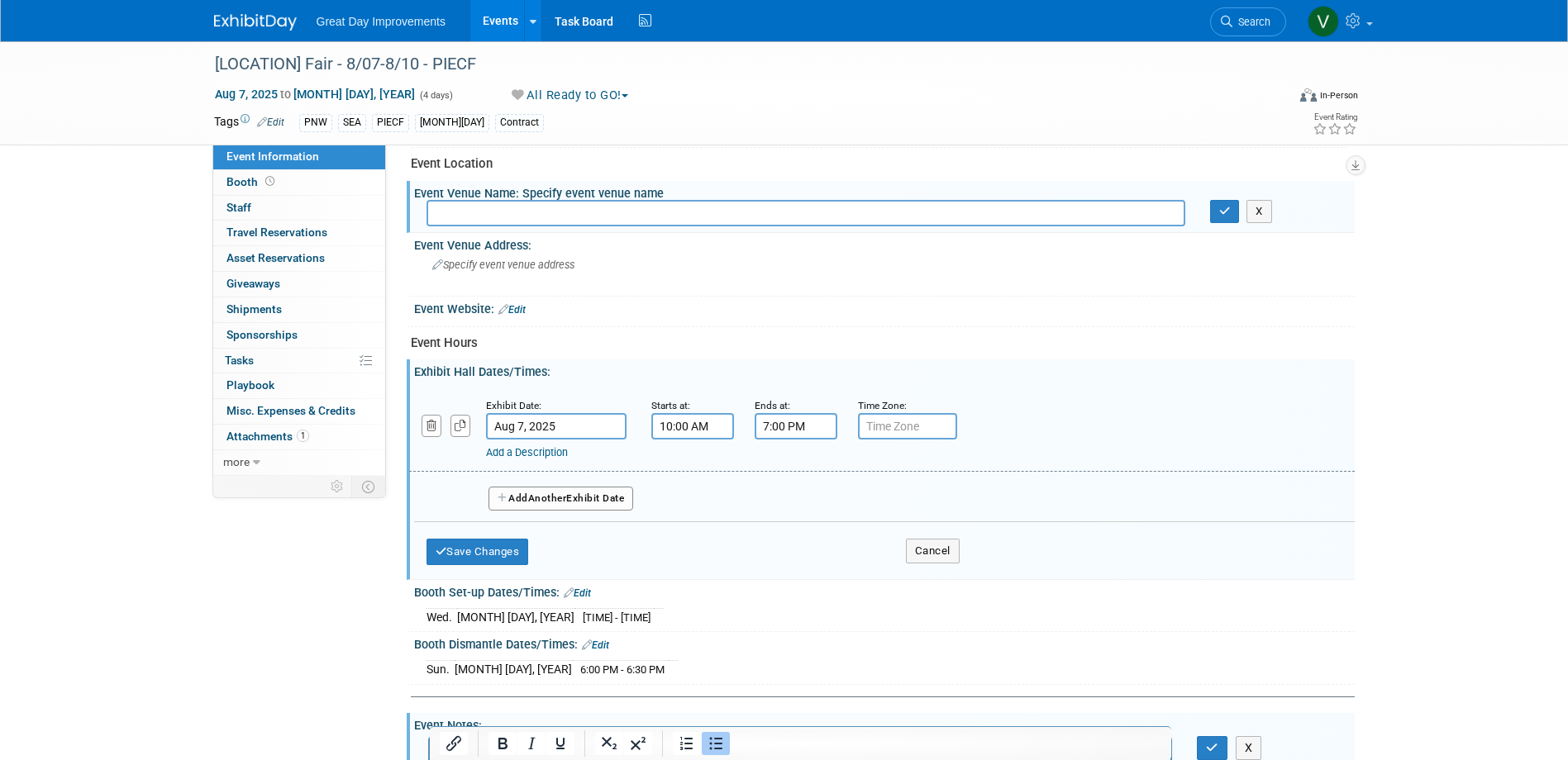 click on "Add  Another  Exhibit Date" at bounding box center (561, 499) 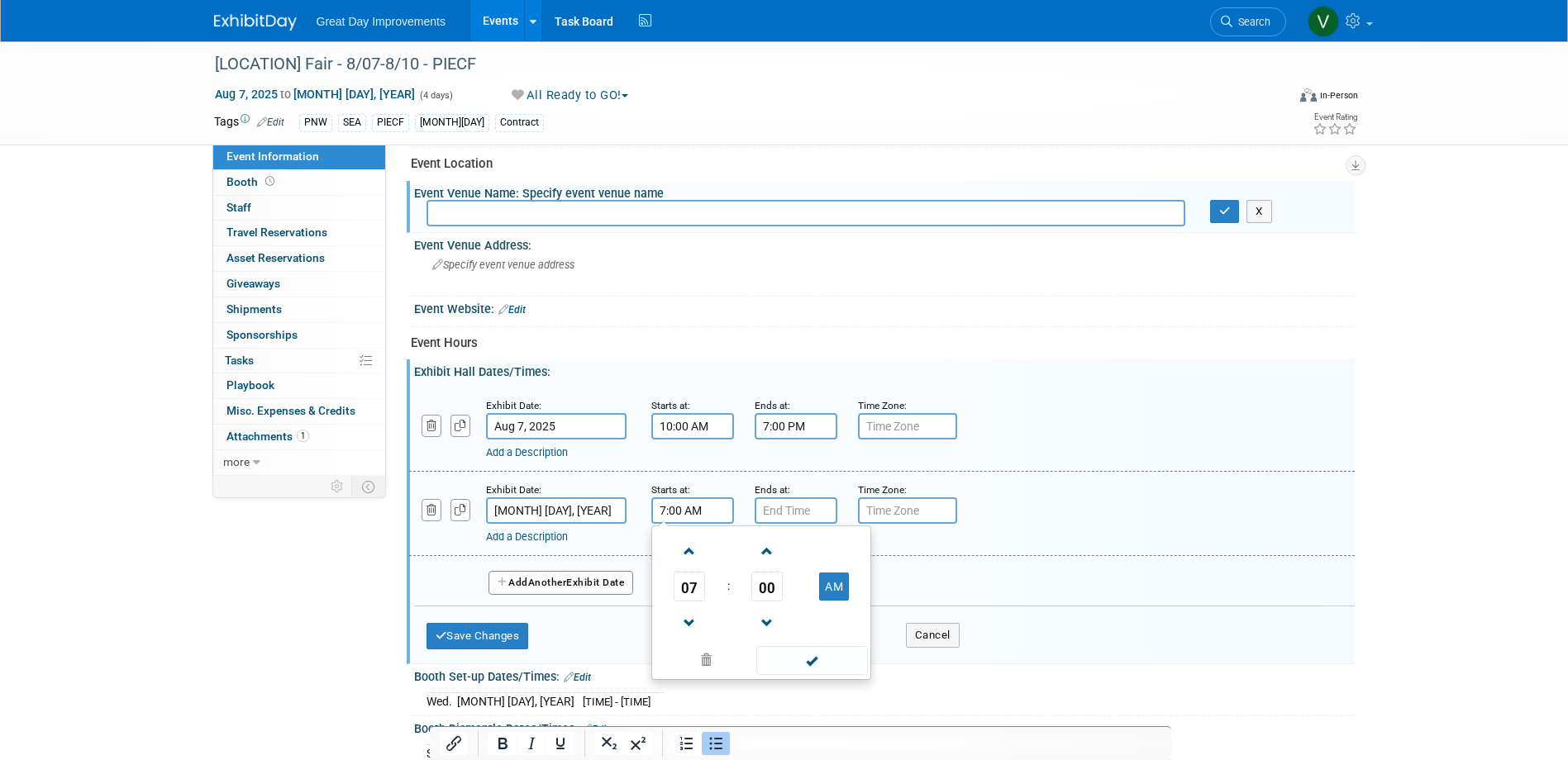 click on "7:00 AM" at bounding box center [693, 511] 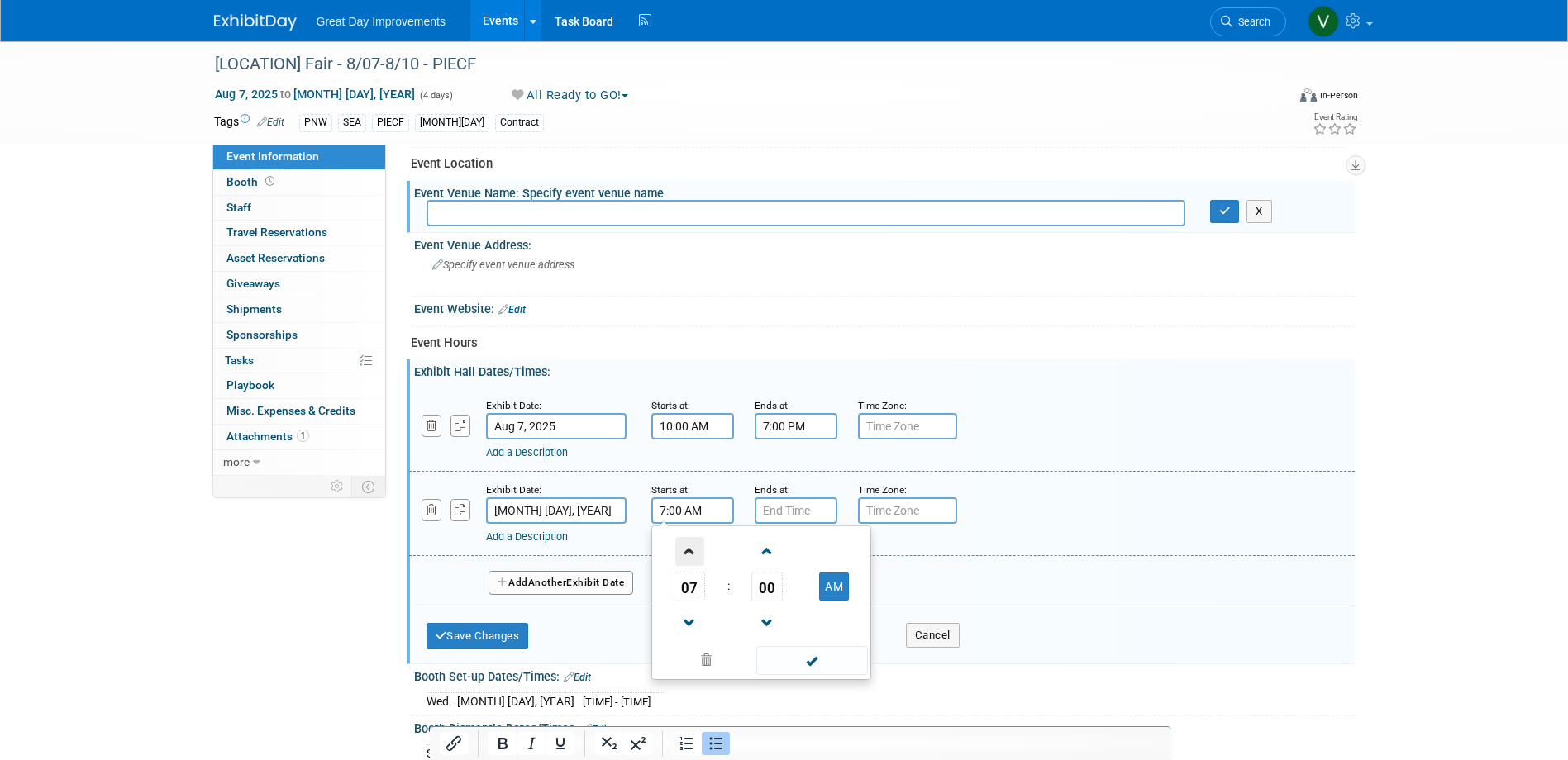 click at bounding box center (689, 551) 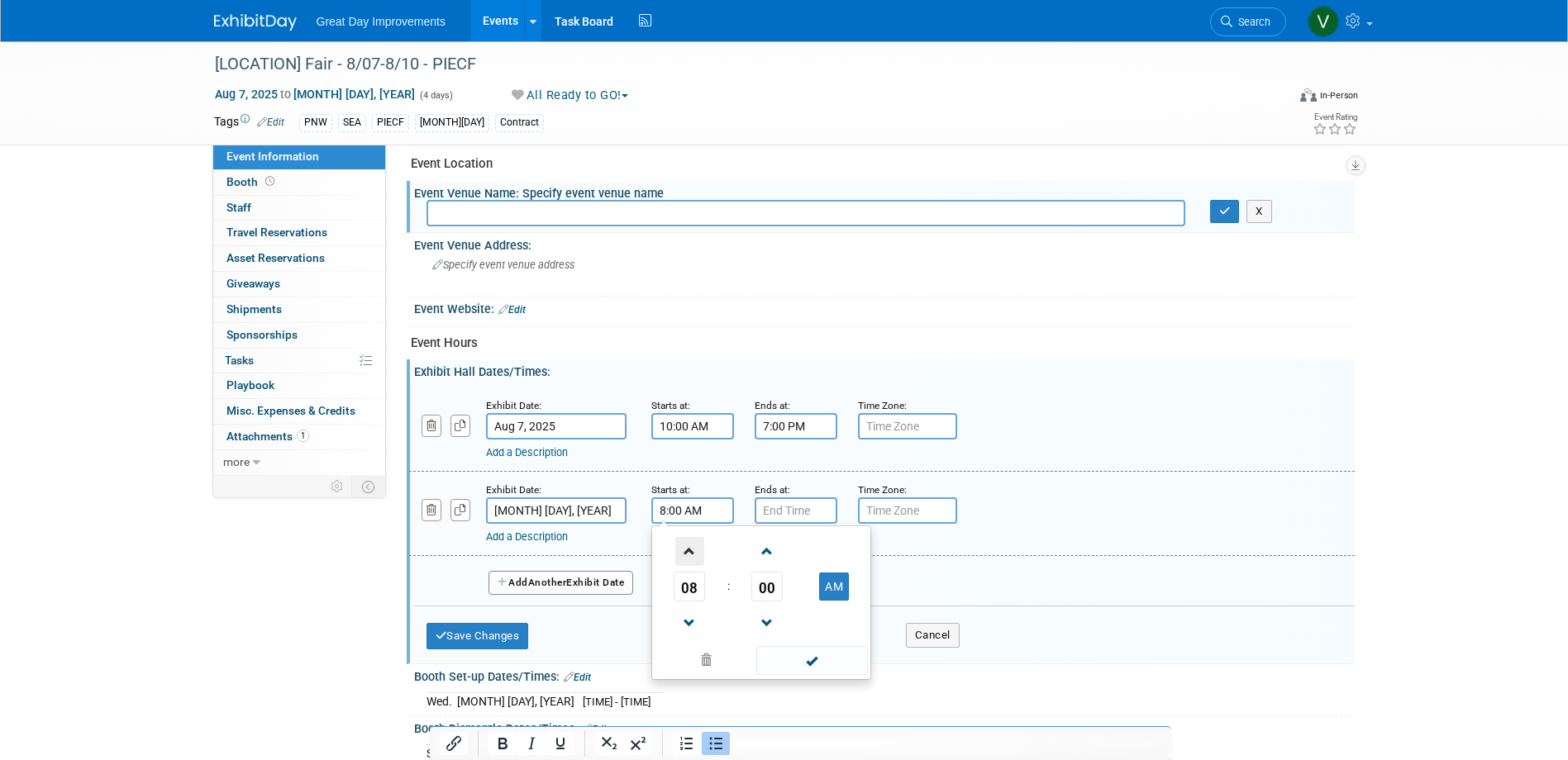 click at bounding box center (689, 551) 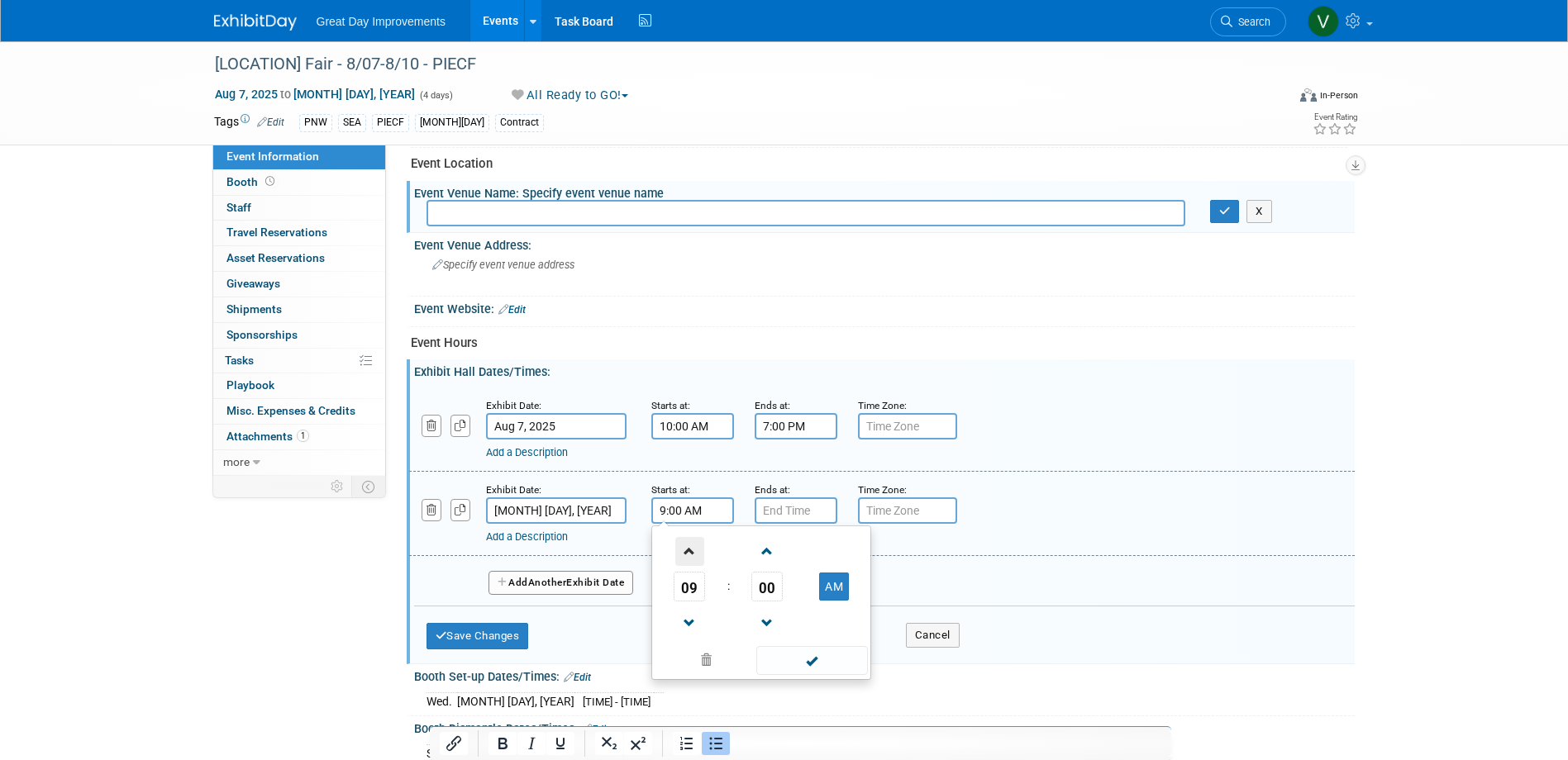 click at bounding box center [689, 551] 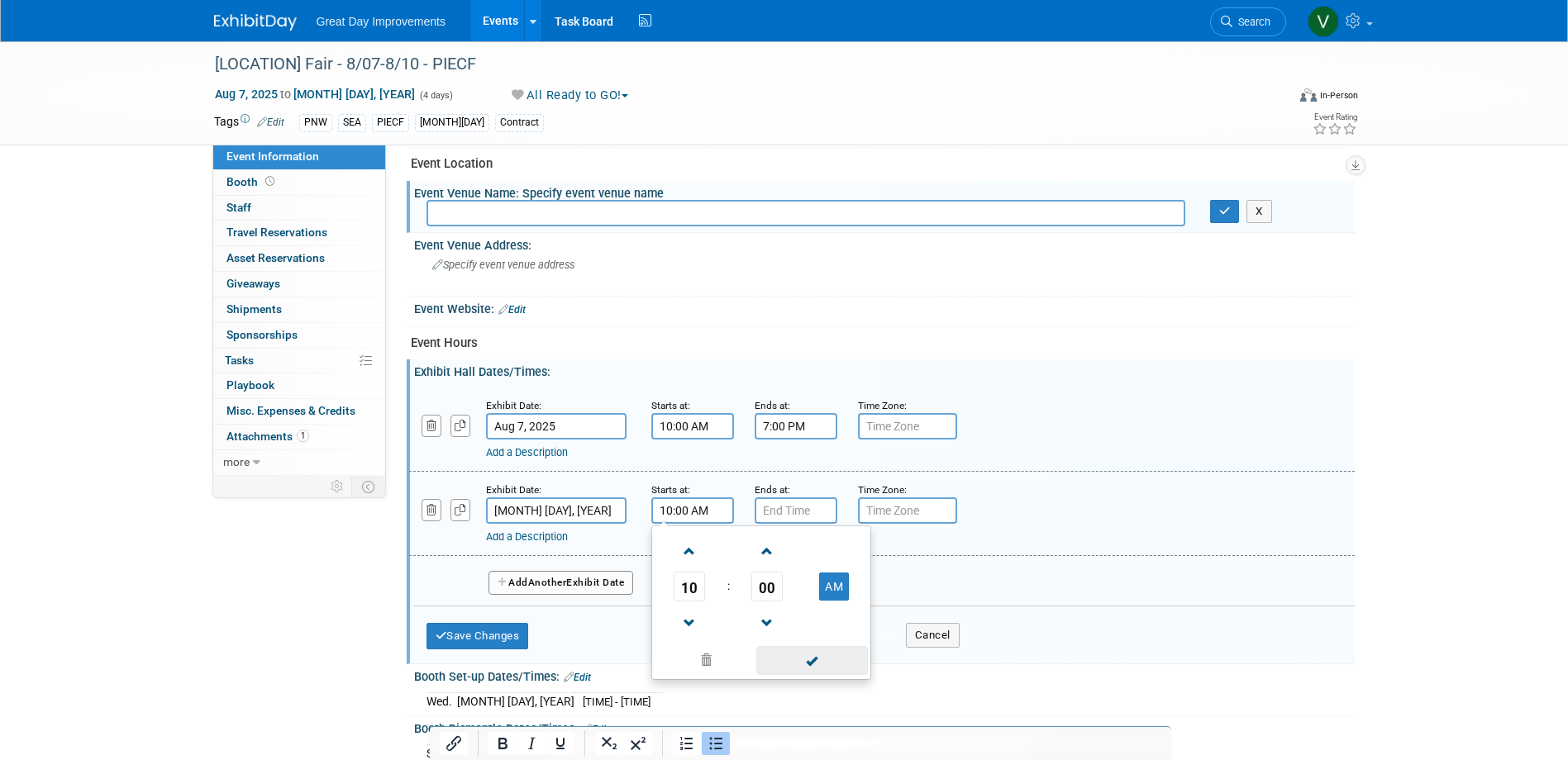 click at bounding box center (812, 660) 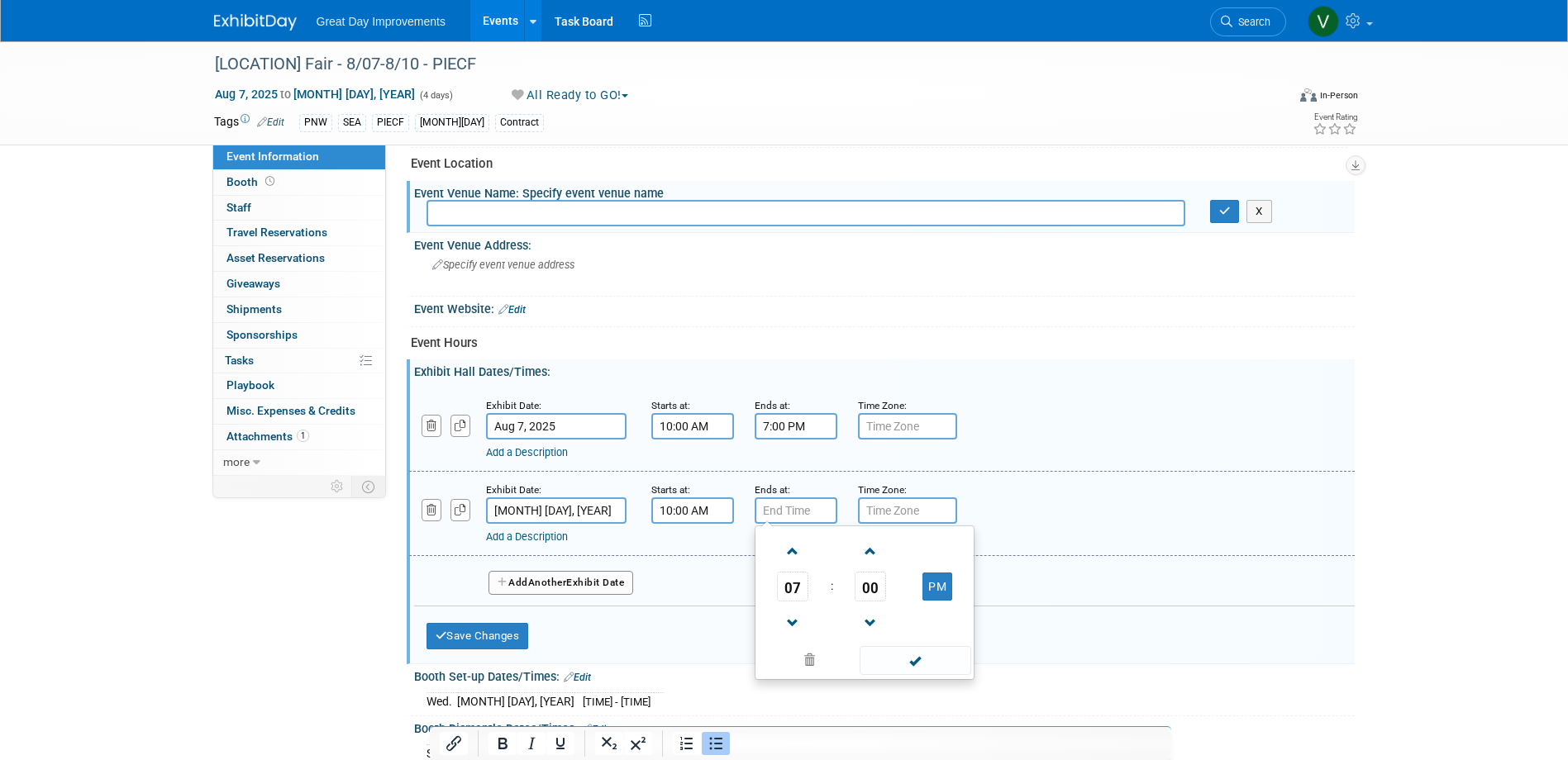 type on "7:00 PM" 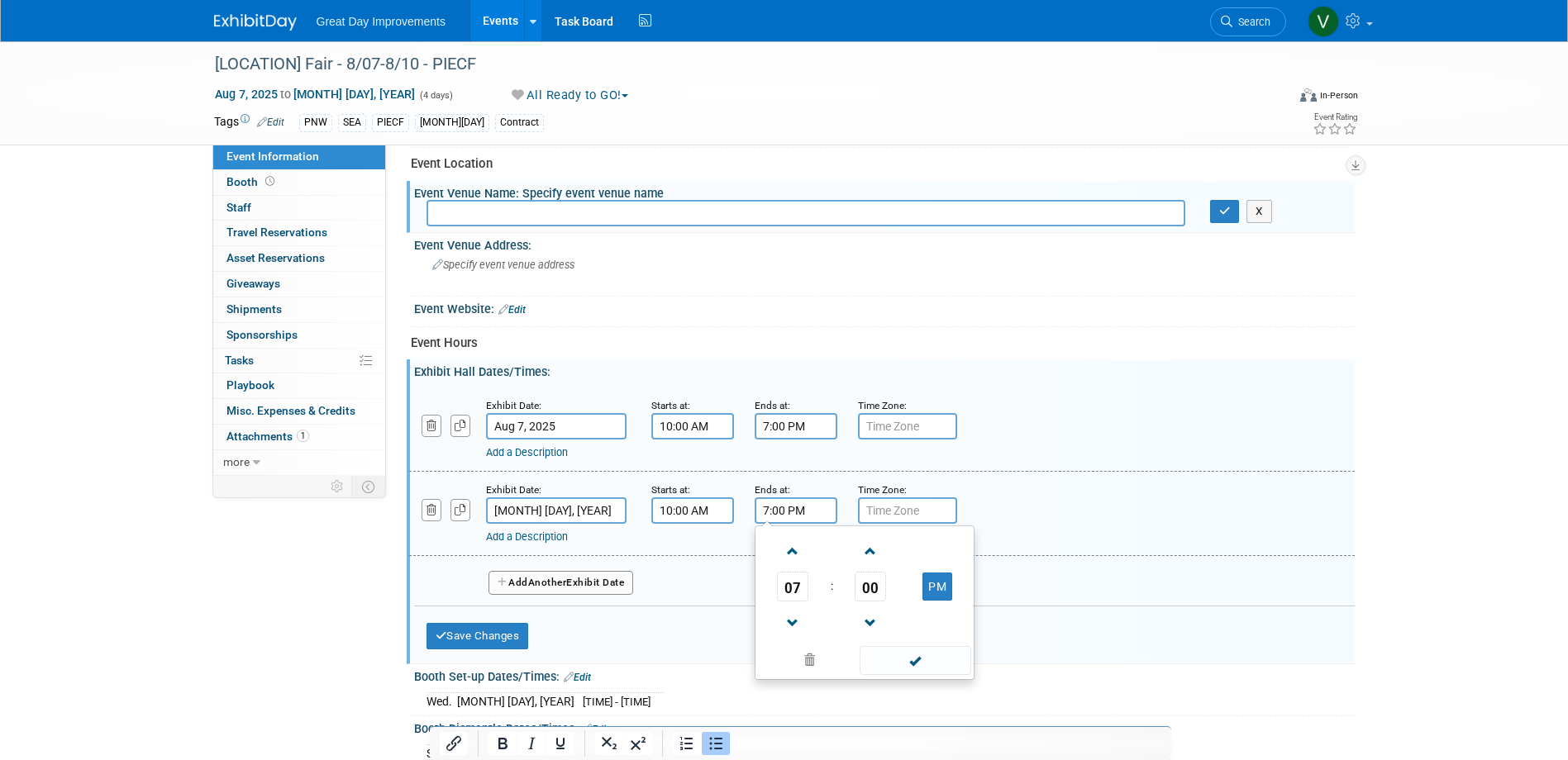 click on "7:00 PM" at bounding box center (796, 511) 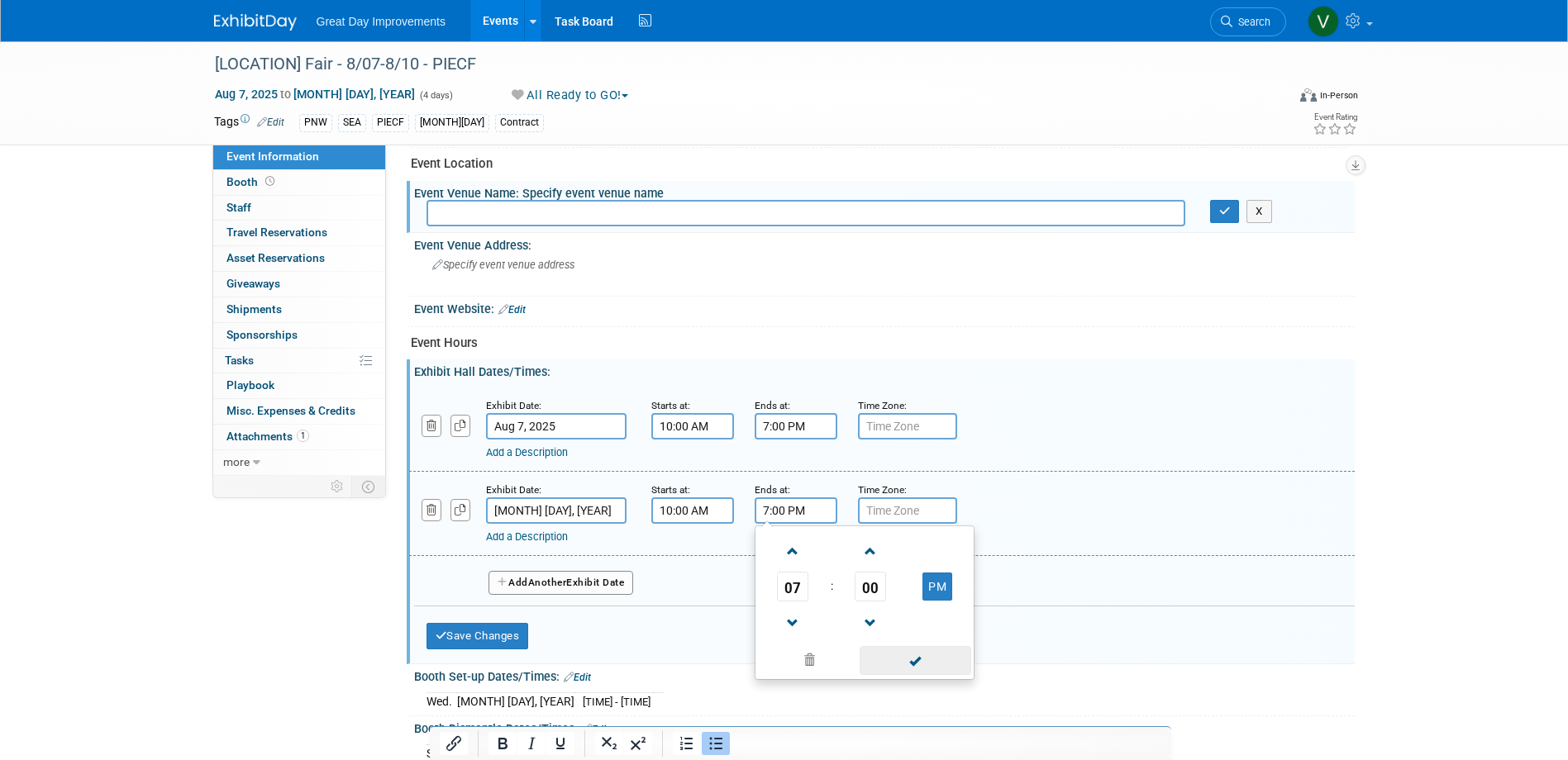 click at bounding box center [915, 660] 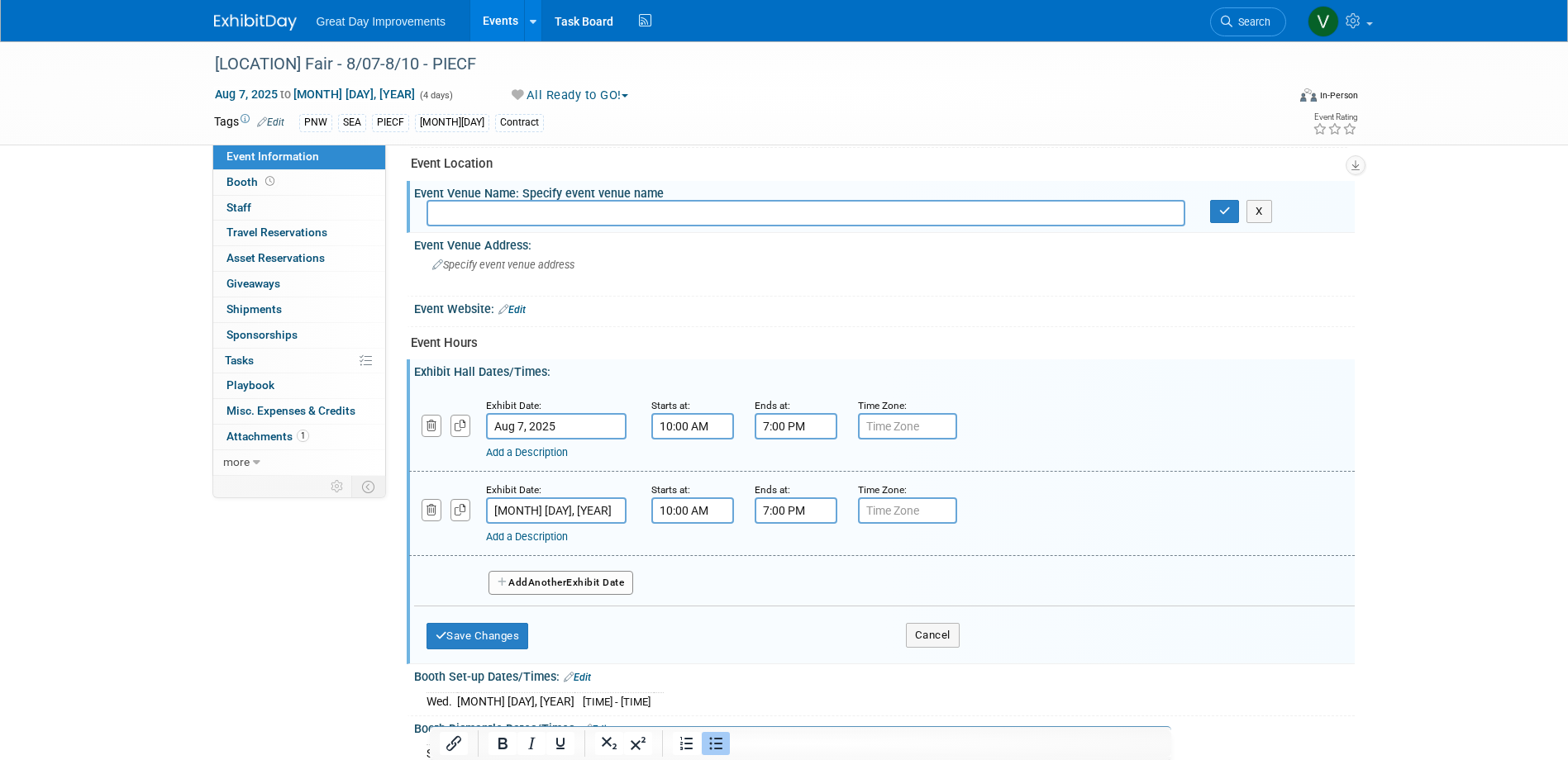 click on "Another" at bounding box center (547, 582) 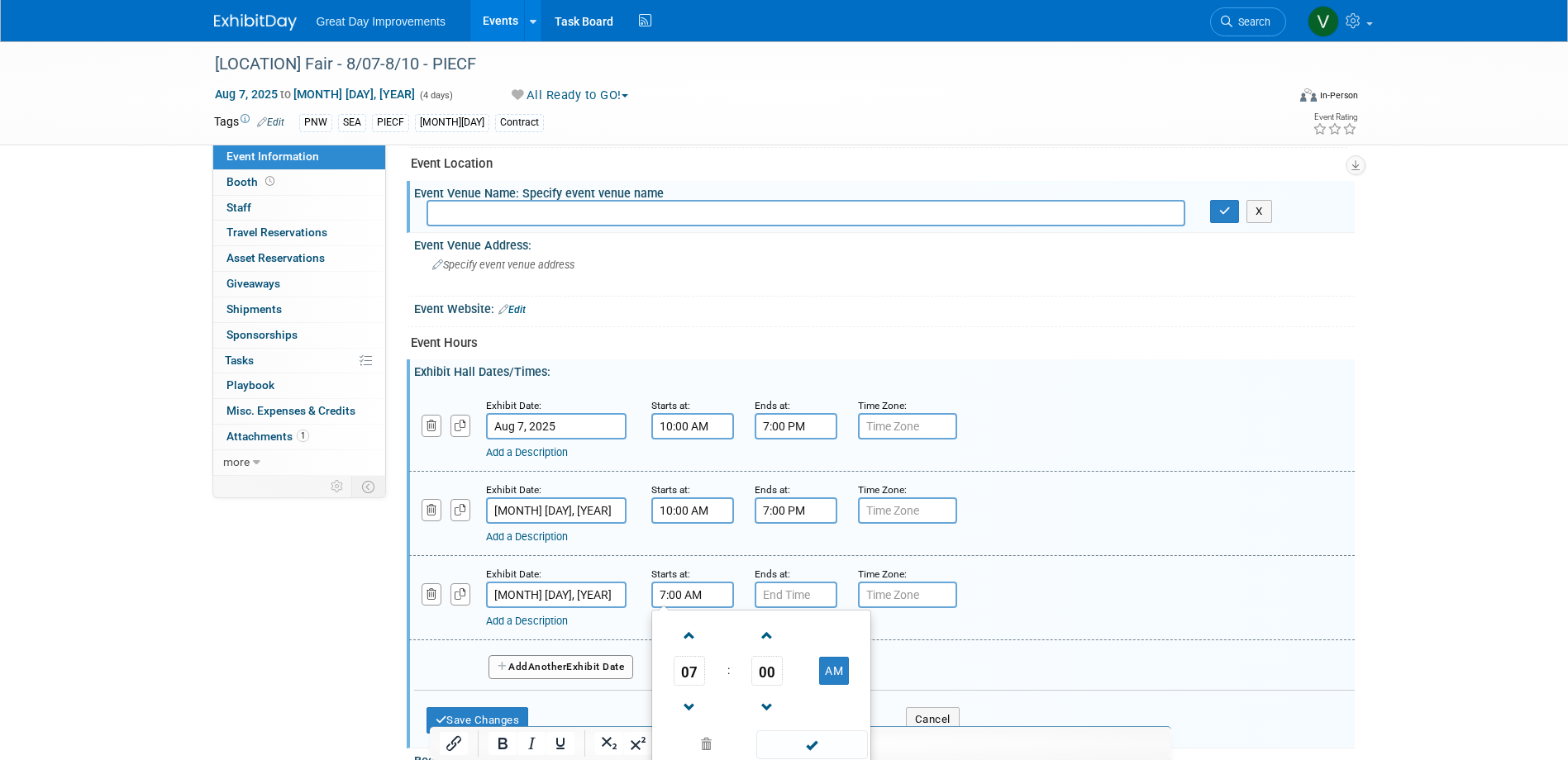 drag, startPoint x: 714, startPoint y: 607, endPoint x: 703, endPoint y: 591, distance: 19.416488 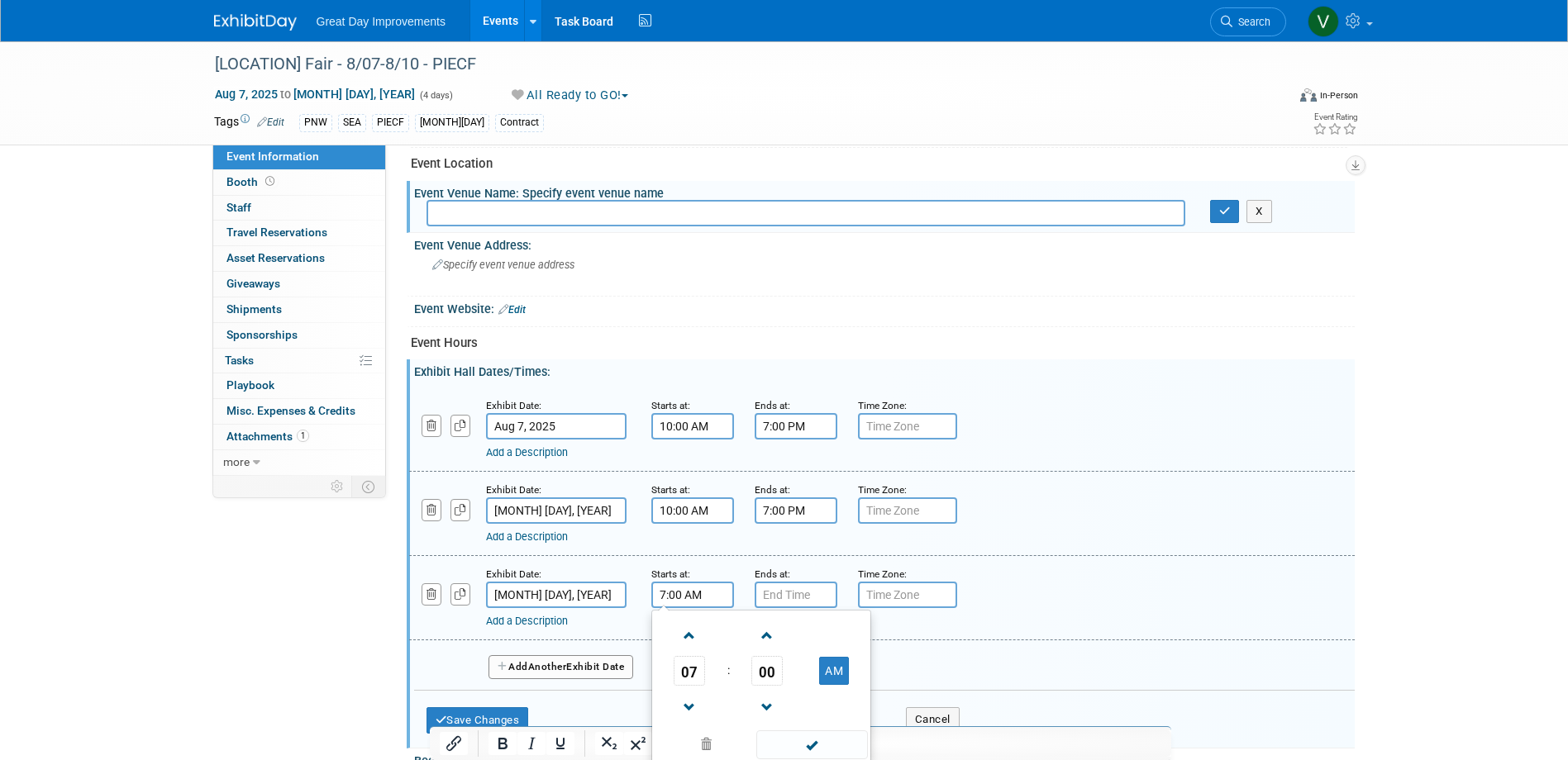 click on "7:00 AM" at bounding box center (693, 595) 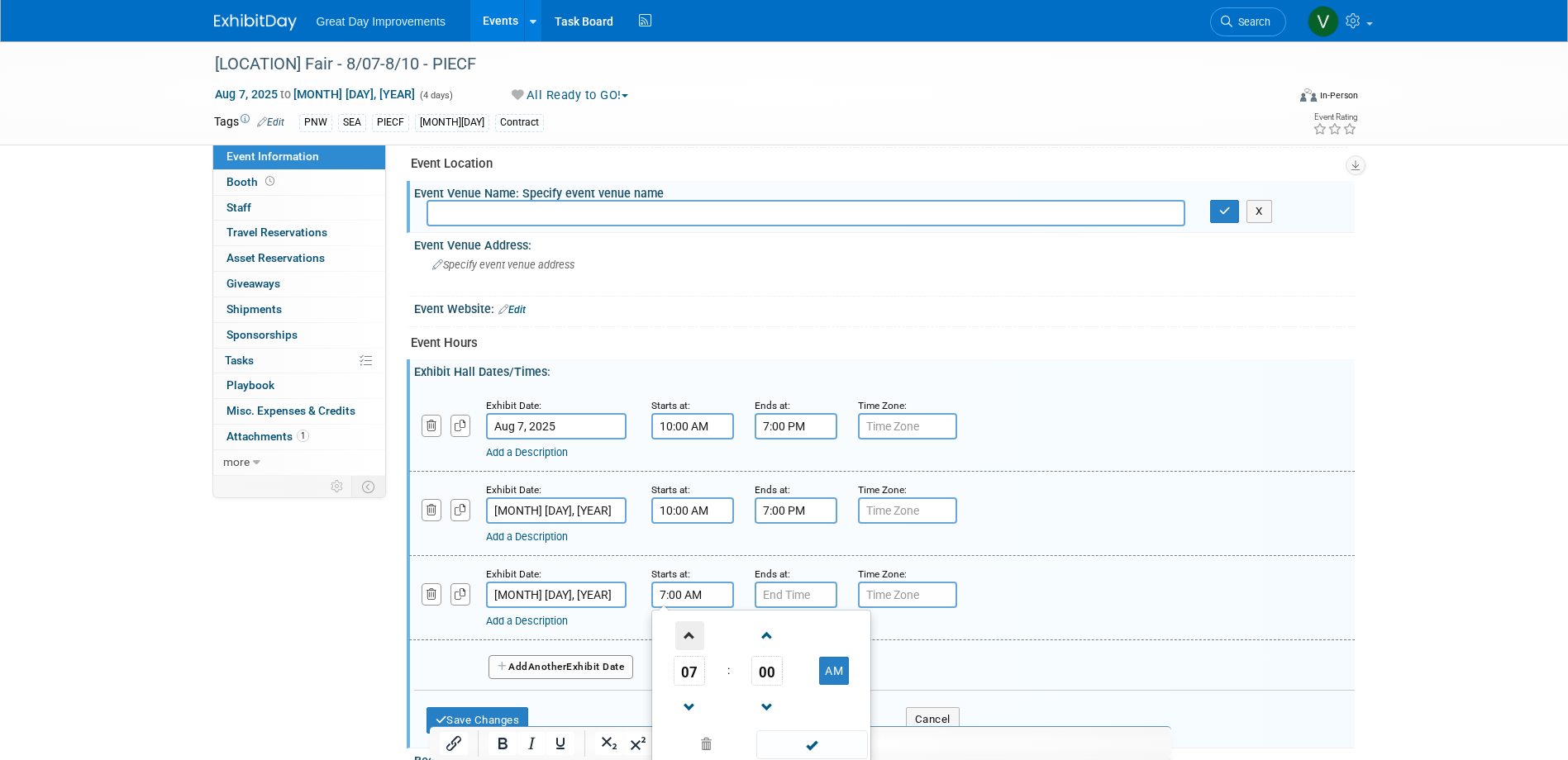 click at bounding box center [689, 635] 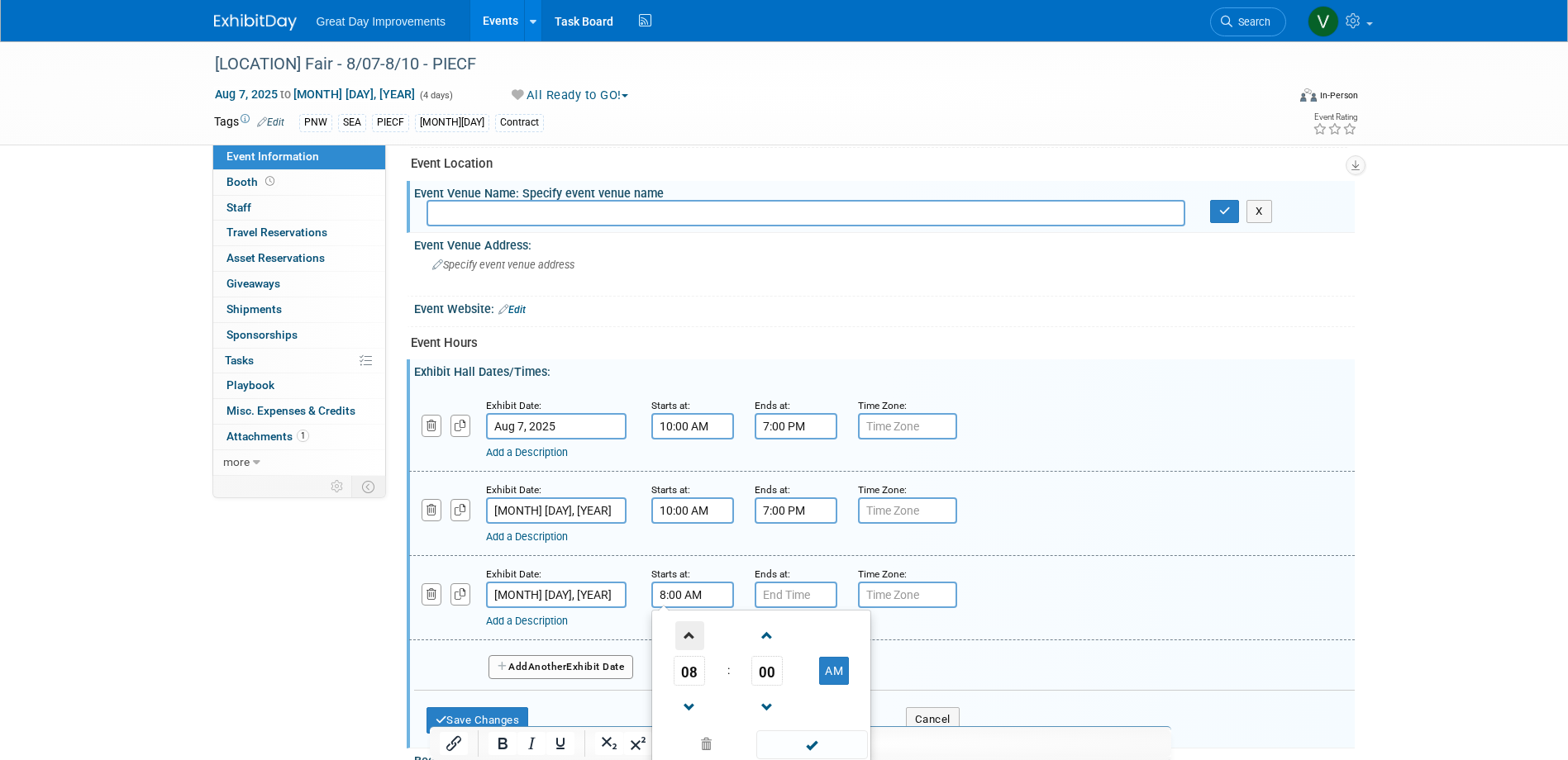 click at bounding box center [689, 635] 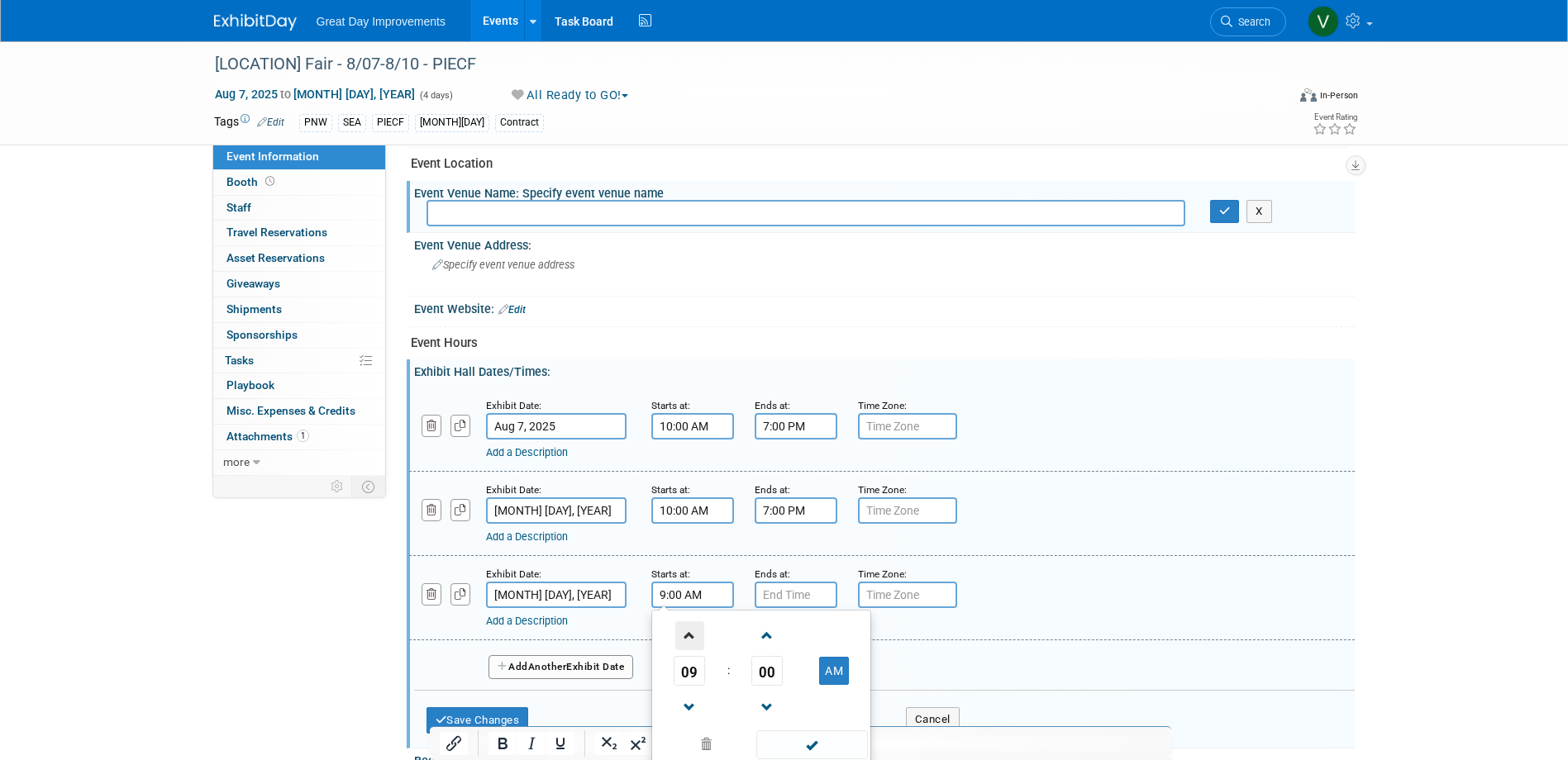 click at bounding box center (689, 635) 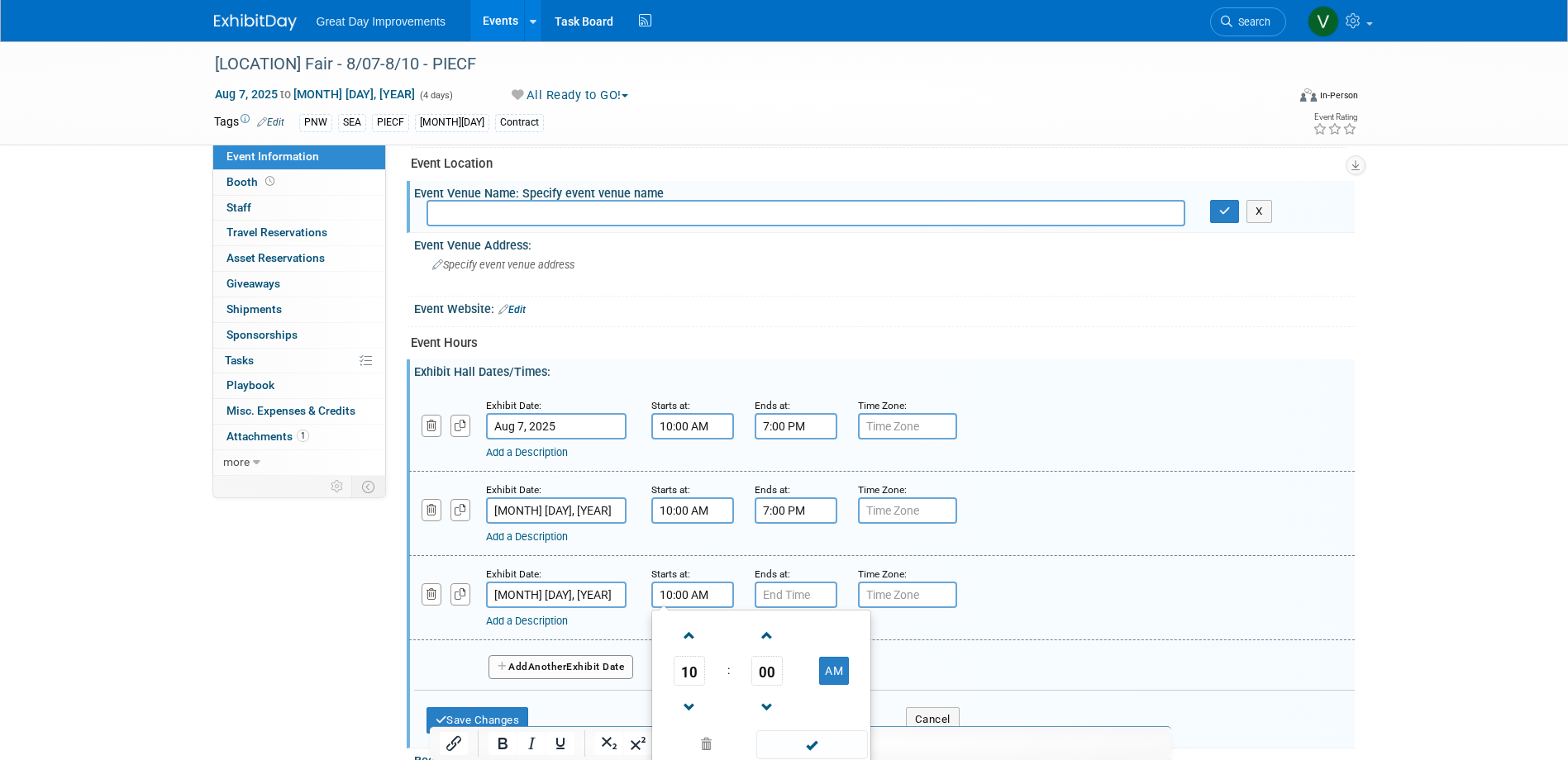 drag, startPoint x: 822, startPoint y: 741, endPoint x: 820, endPoint y: 728, distance: 13.152946 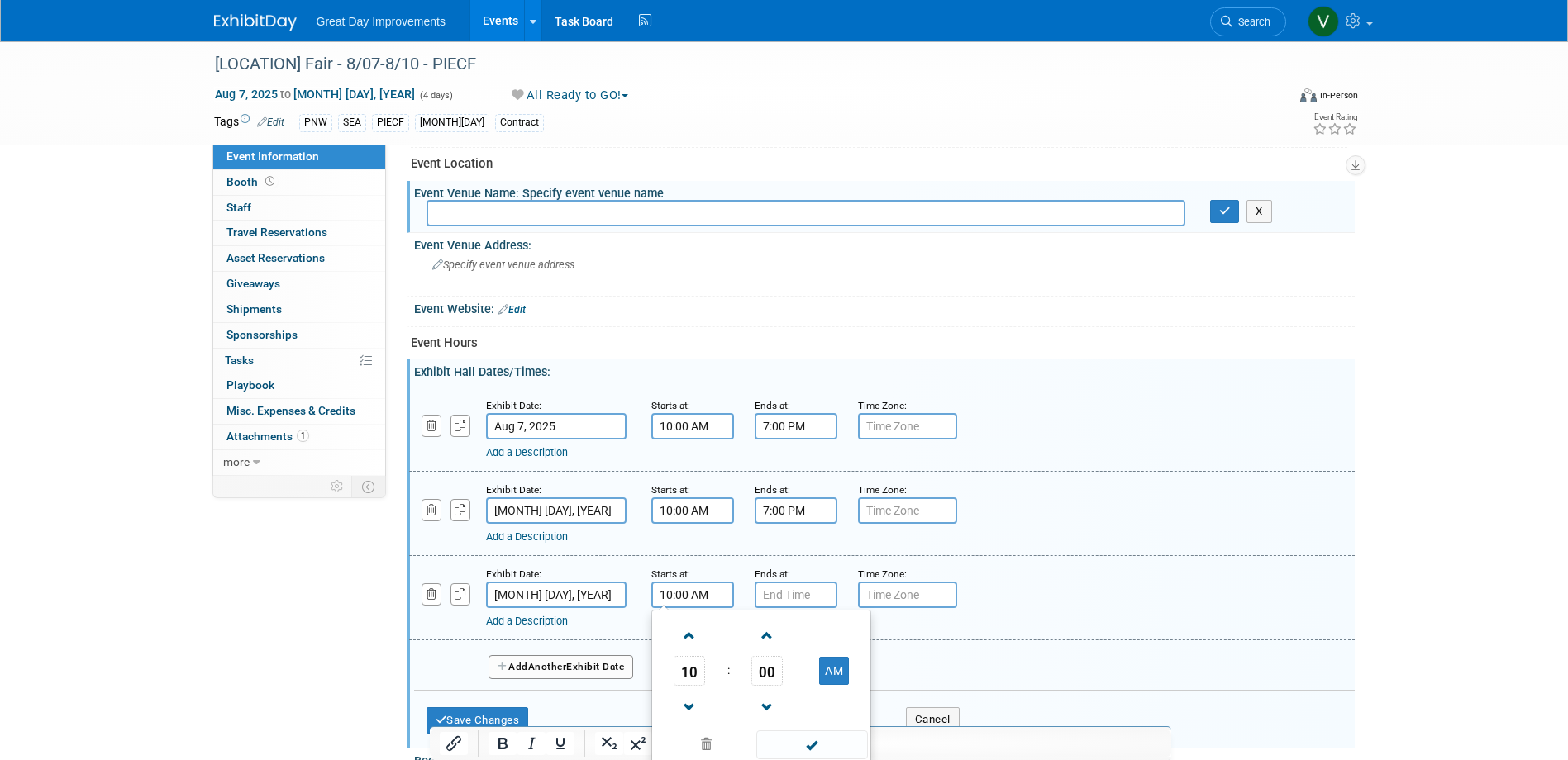 click at bounding box center (812, 744) 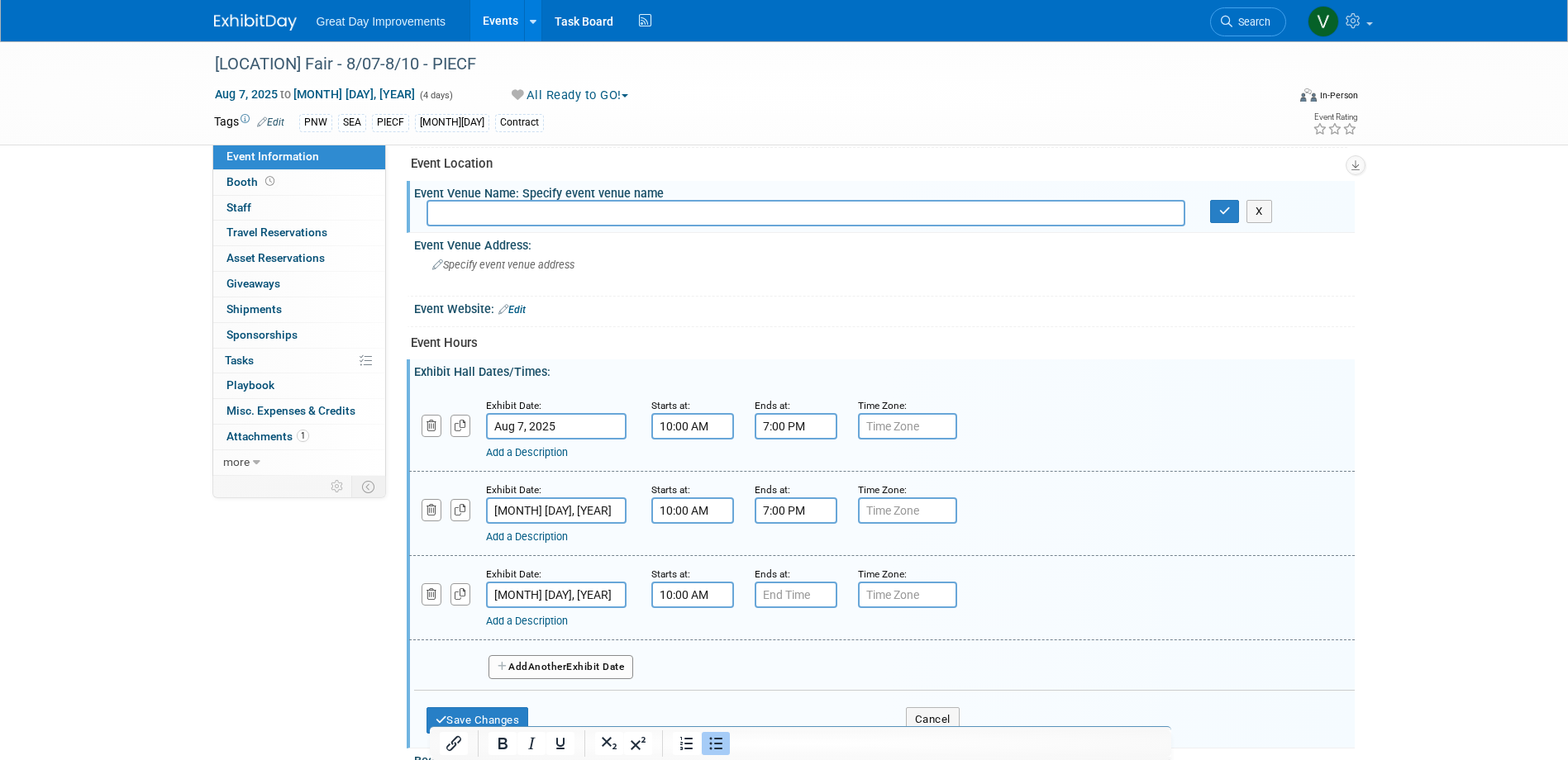 type on "7:00 PM" 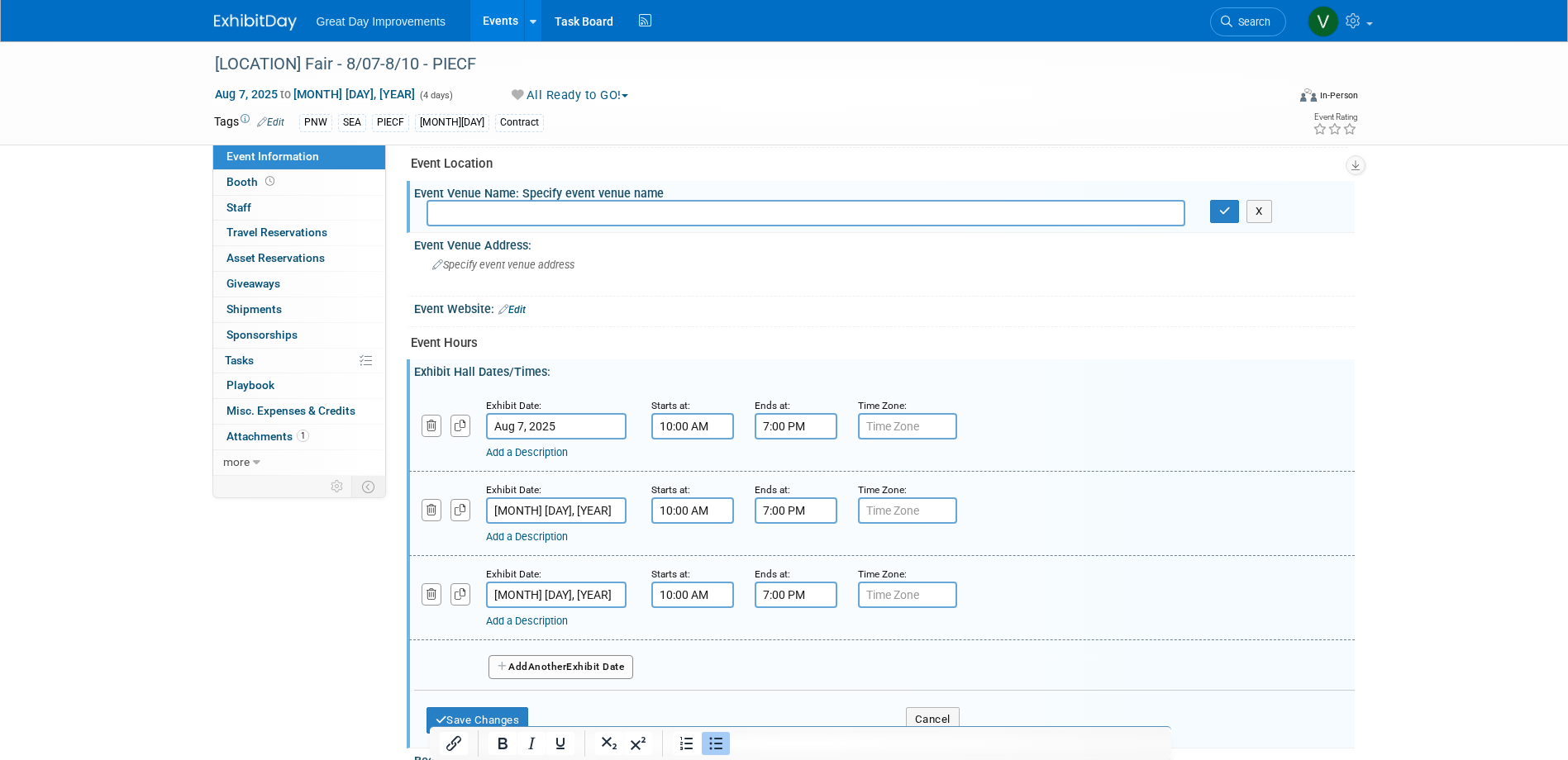click on "7:00 PM" at bounding box center [796, 595] 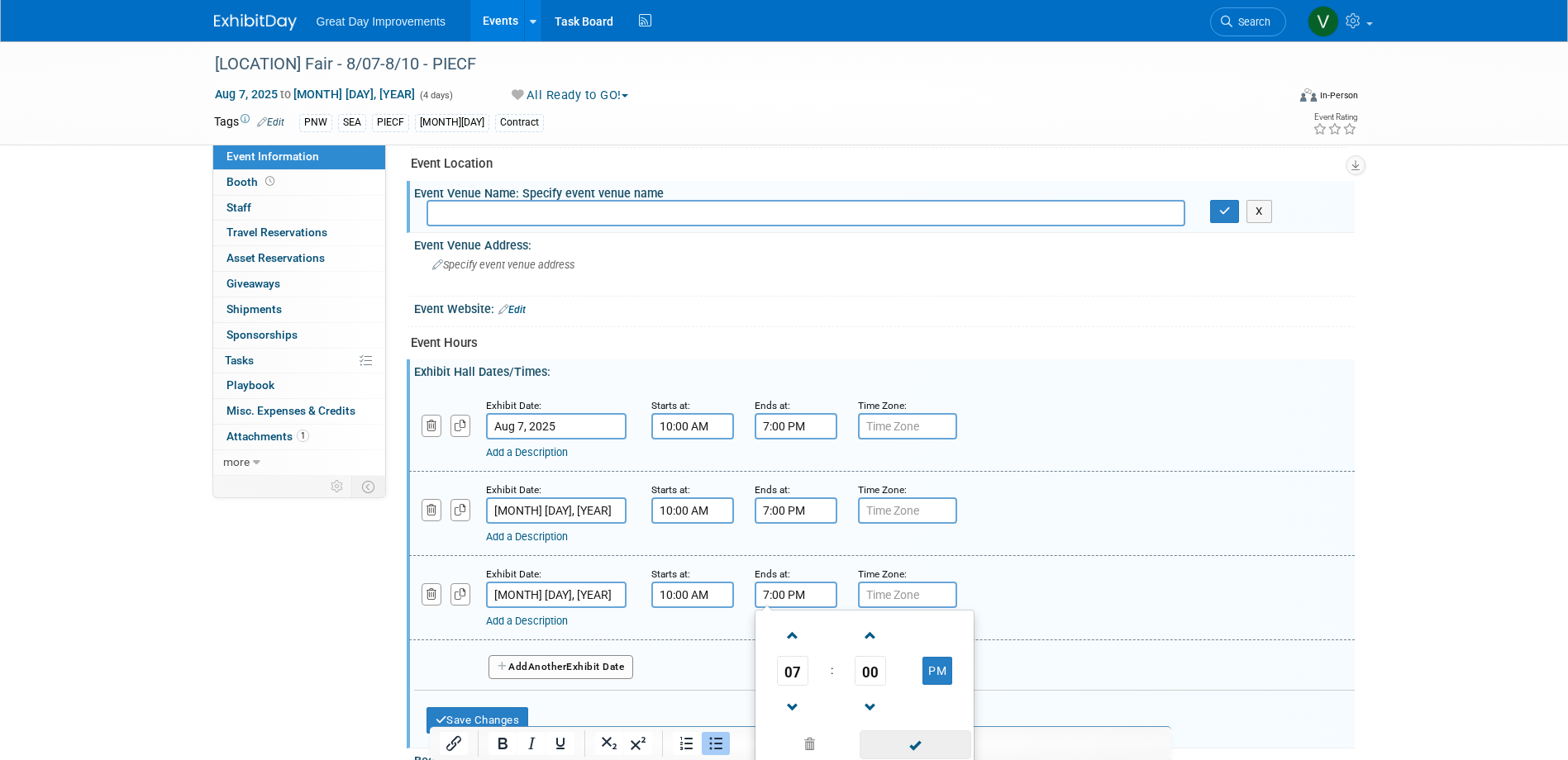 click at bounding box center [915, 744] 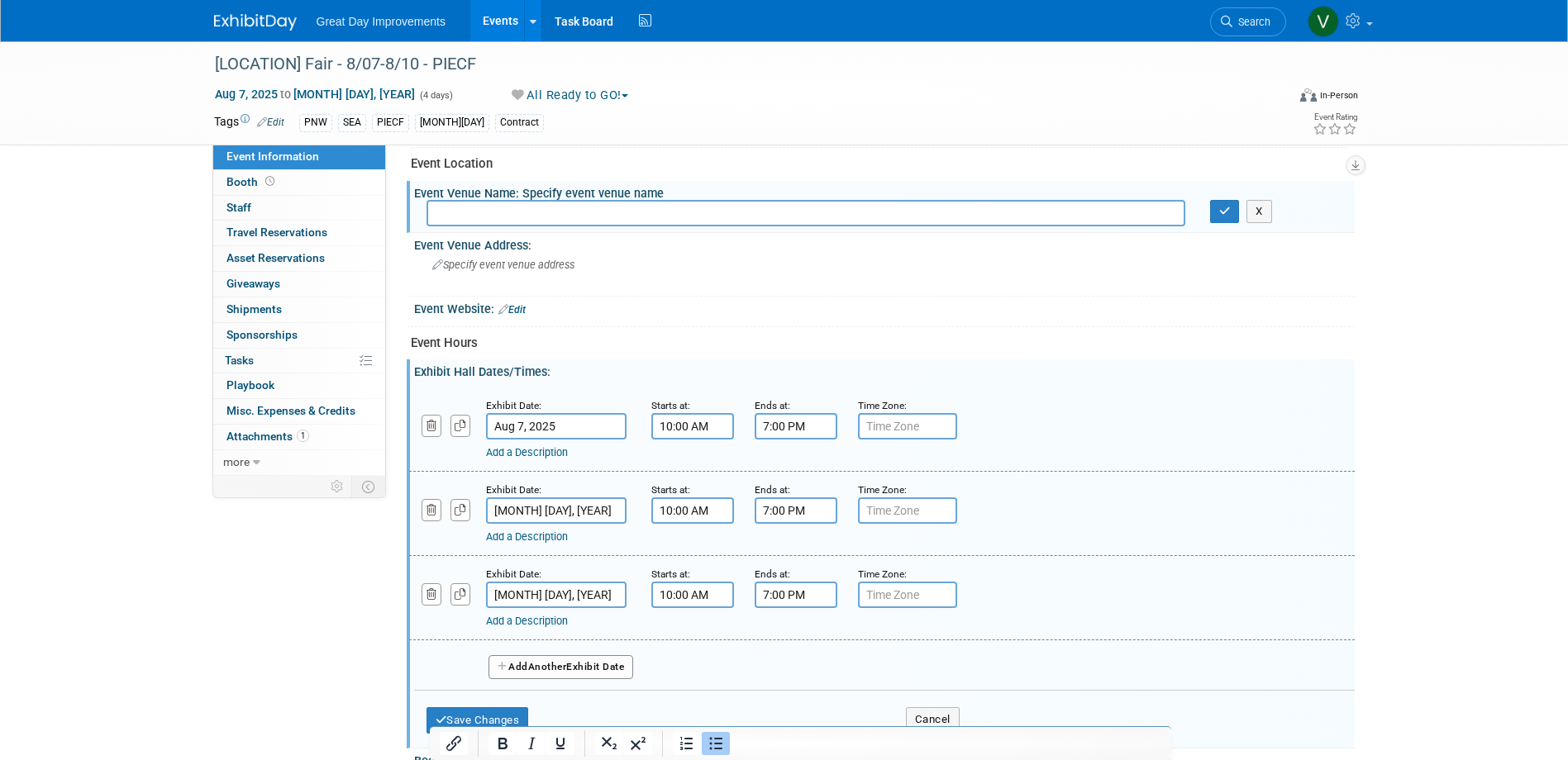 click on "Add a Description" at bounding box center [527, 620] 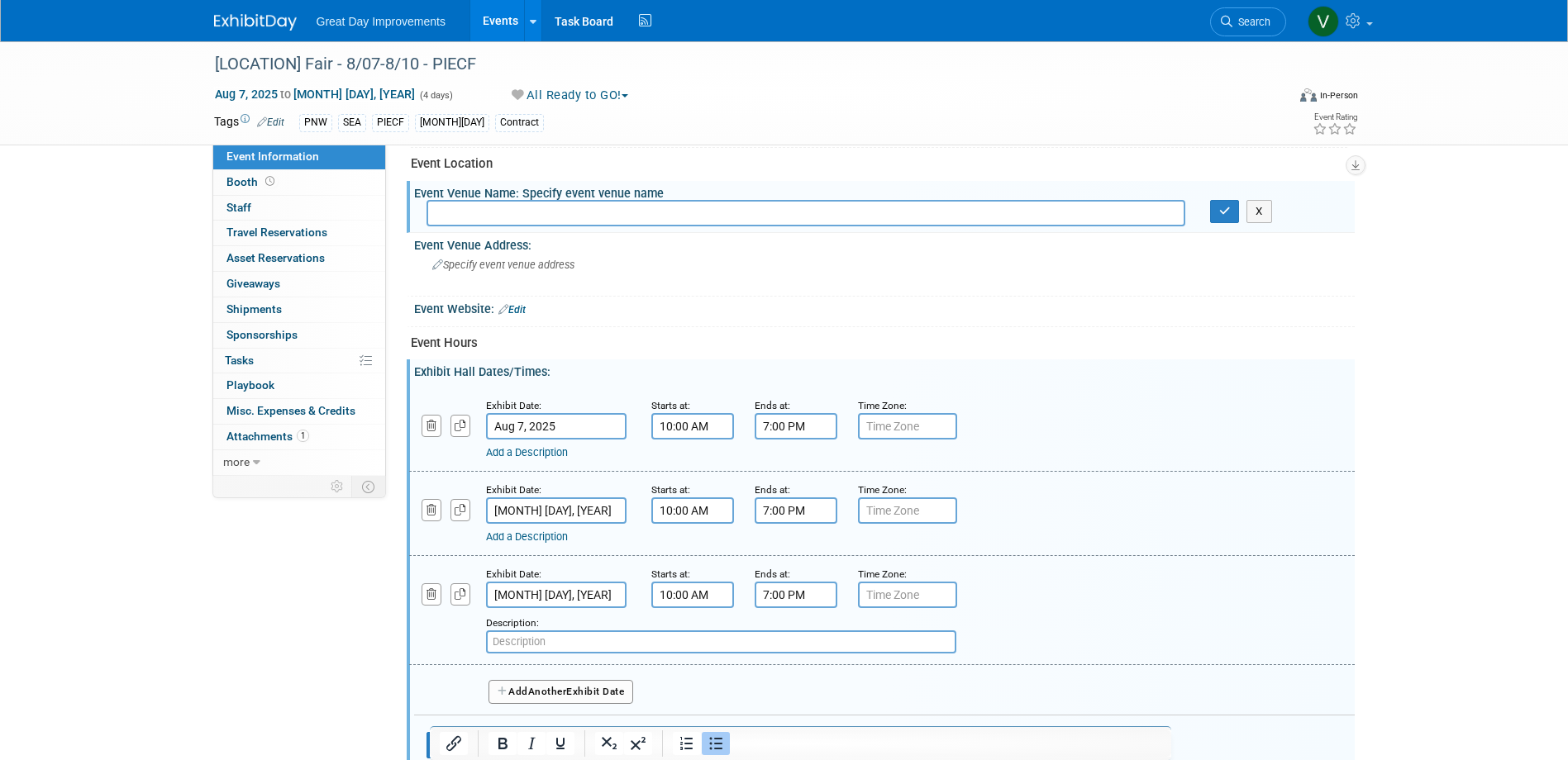 drag, startPoint x: 1108, startPoint y: 648, endPoint x: 992, endPoint y: 643, distance: 116.10771 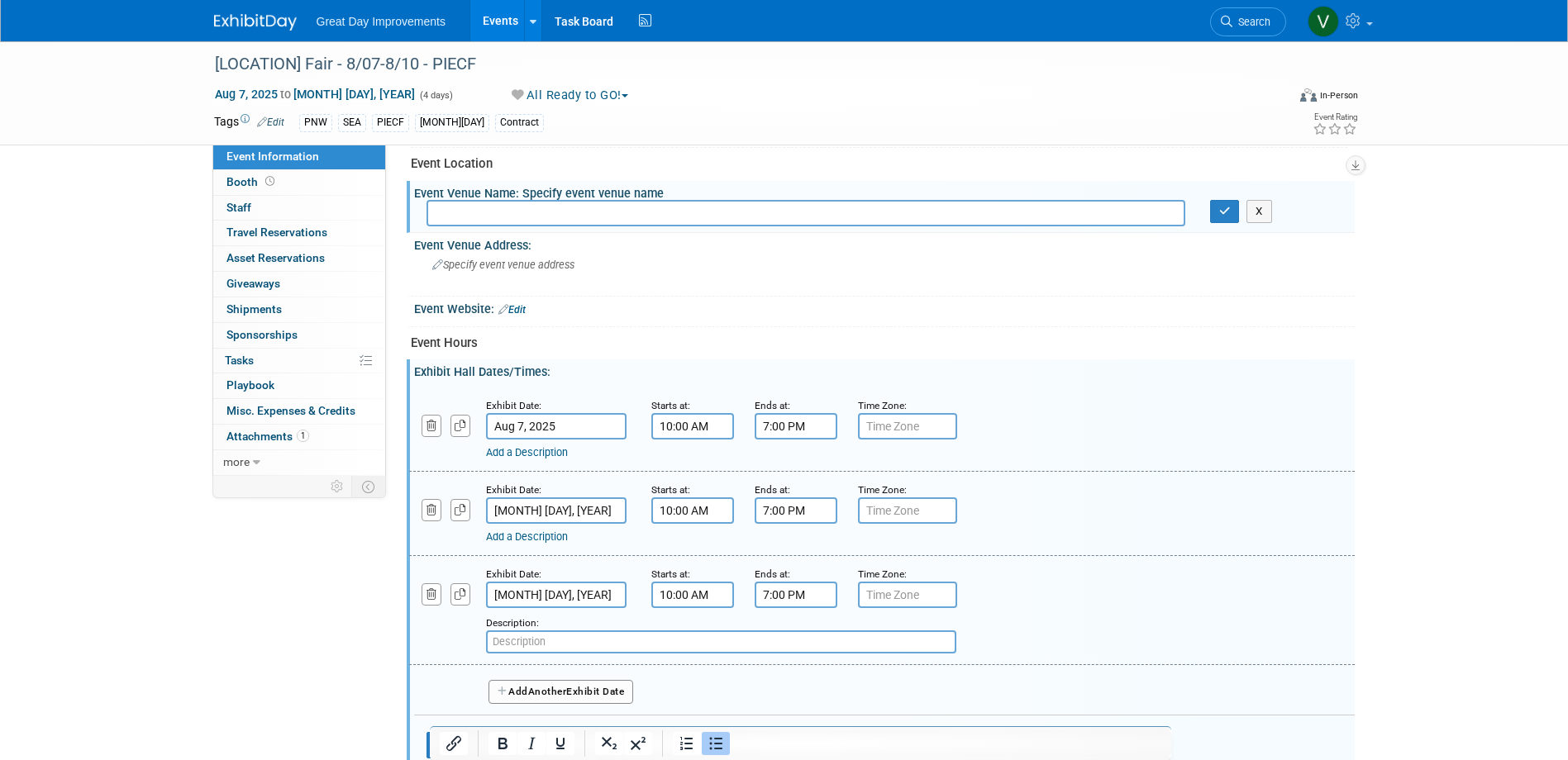 click on "Description:" at bounding box center [839, 634] 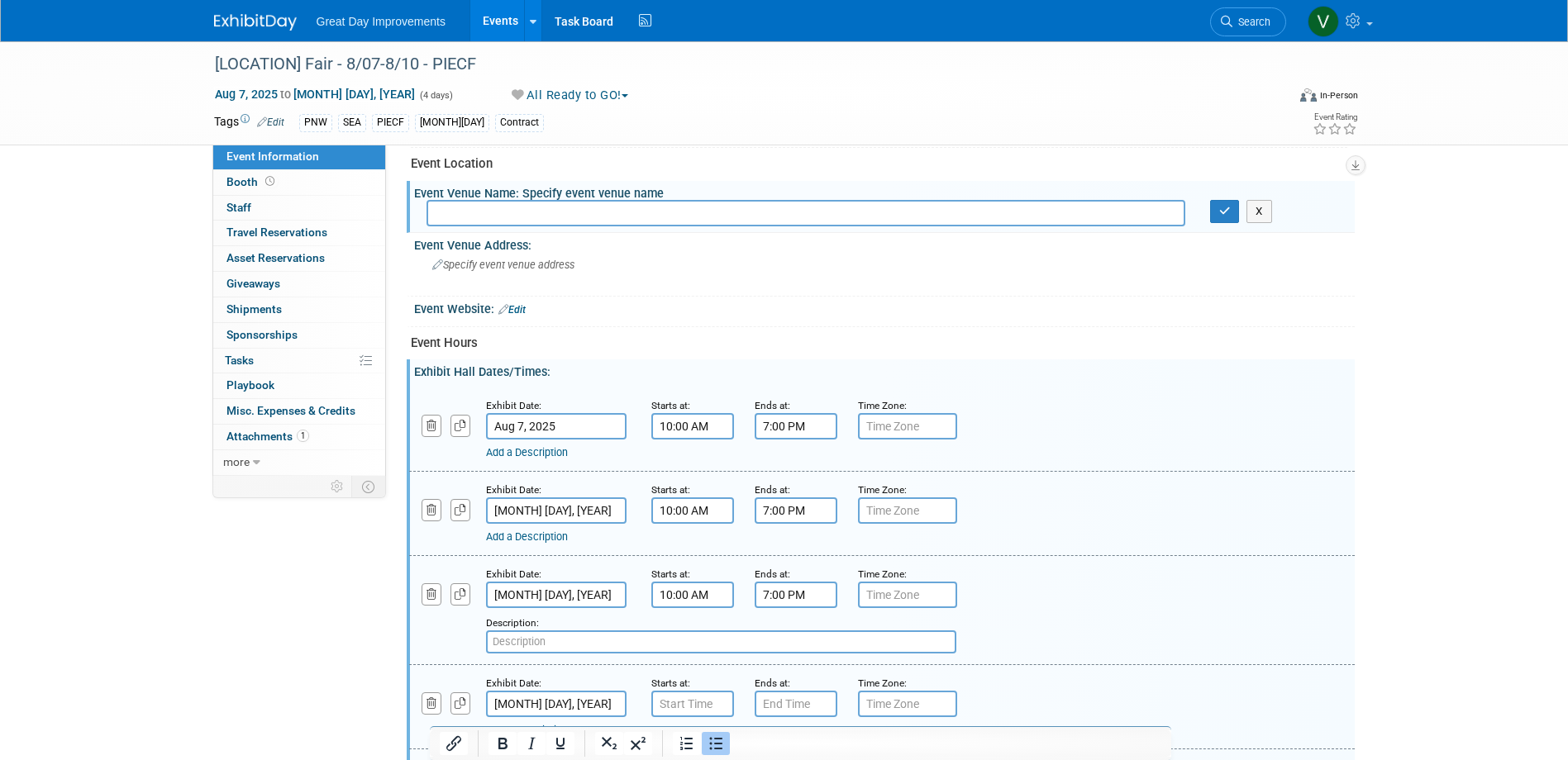 click at bounding box center (721, 642) 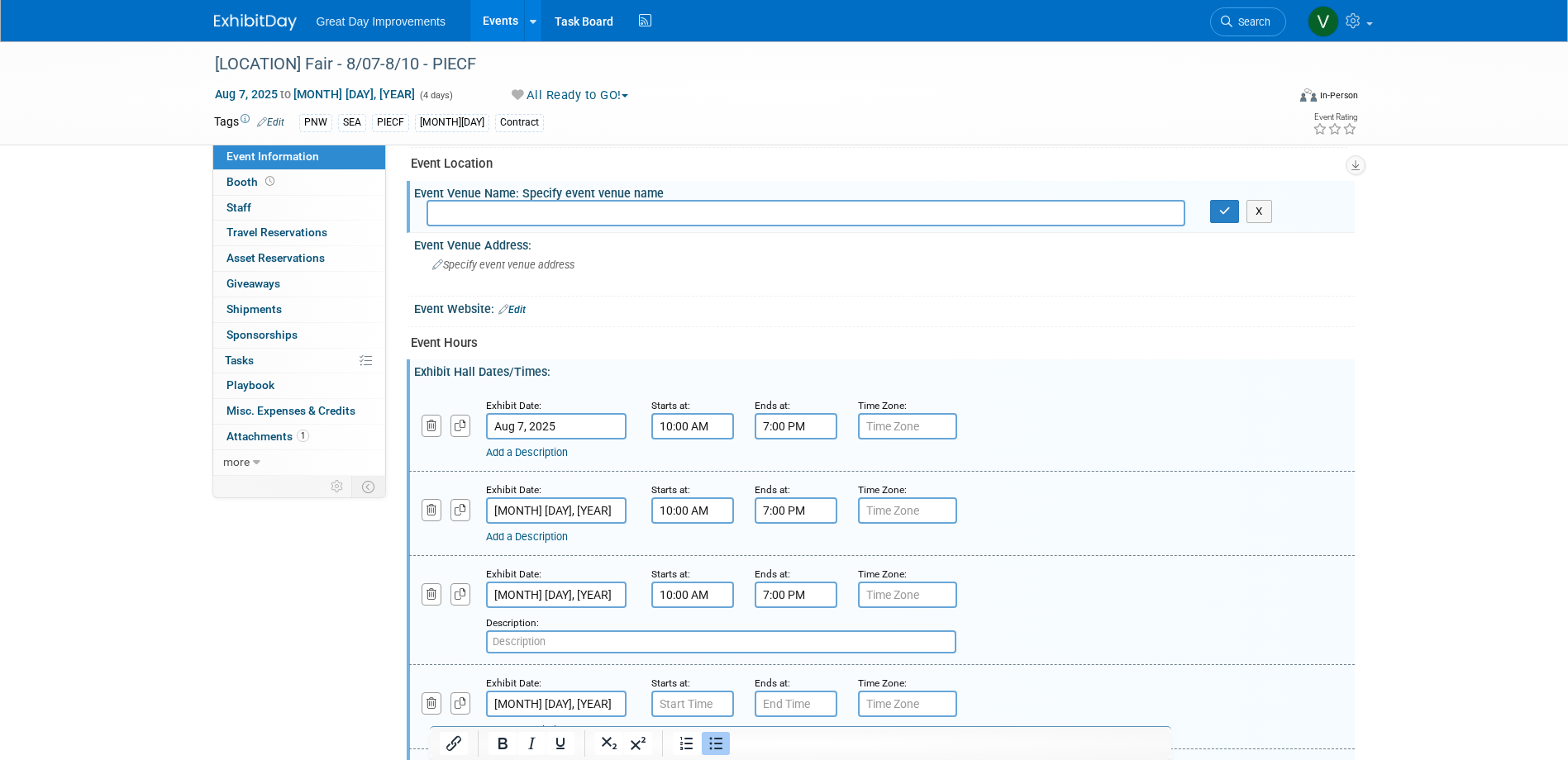 click on "Add a Description
Description:" at bounding box center [882, 609] 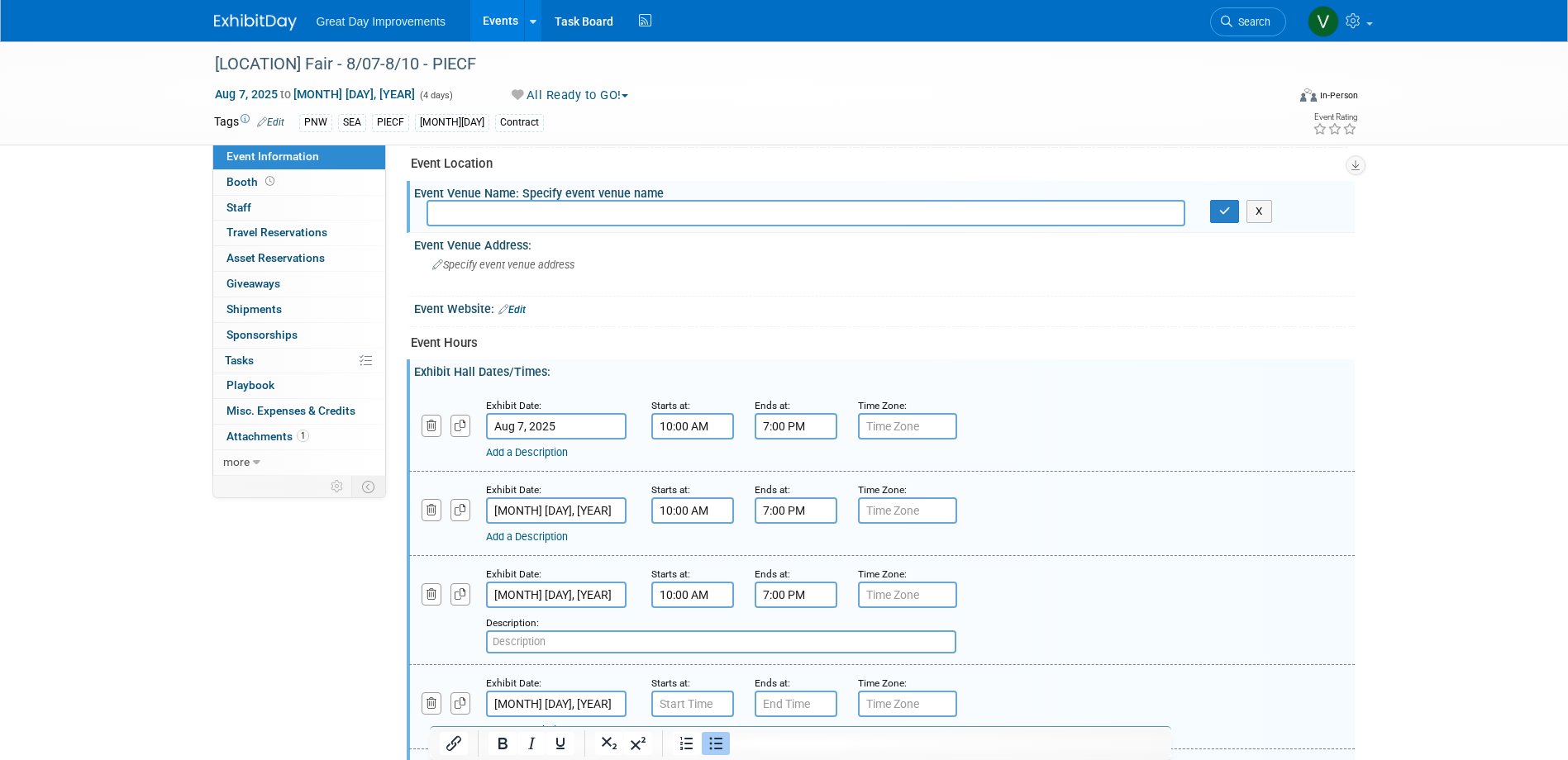 click on "Add a Description
Description:" at bounding box center [882, 609] 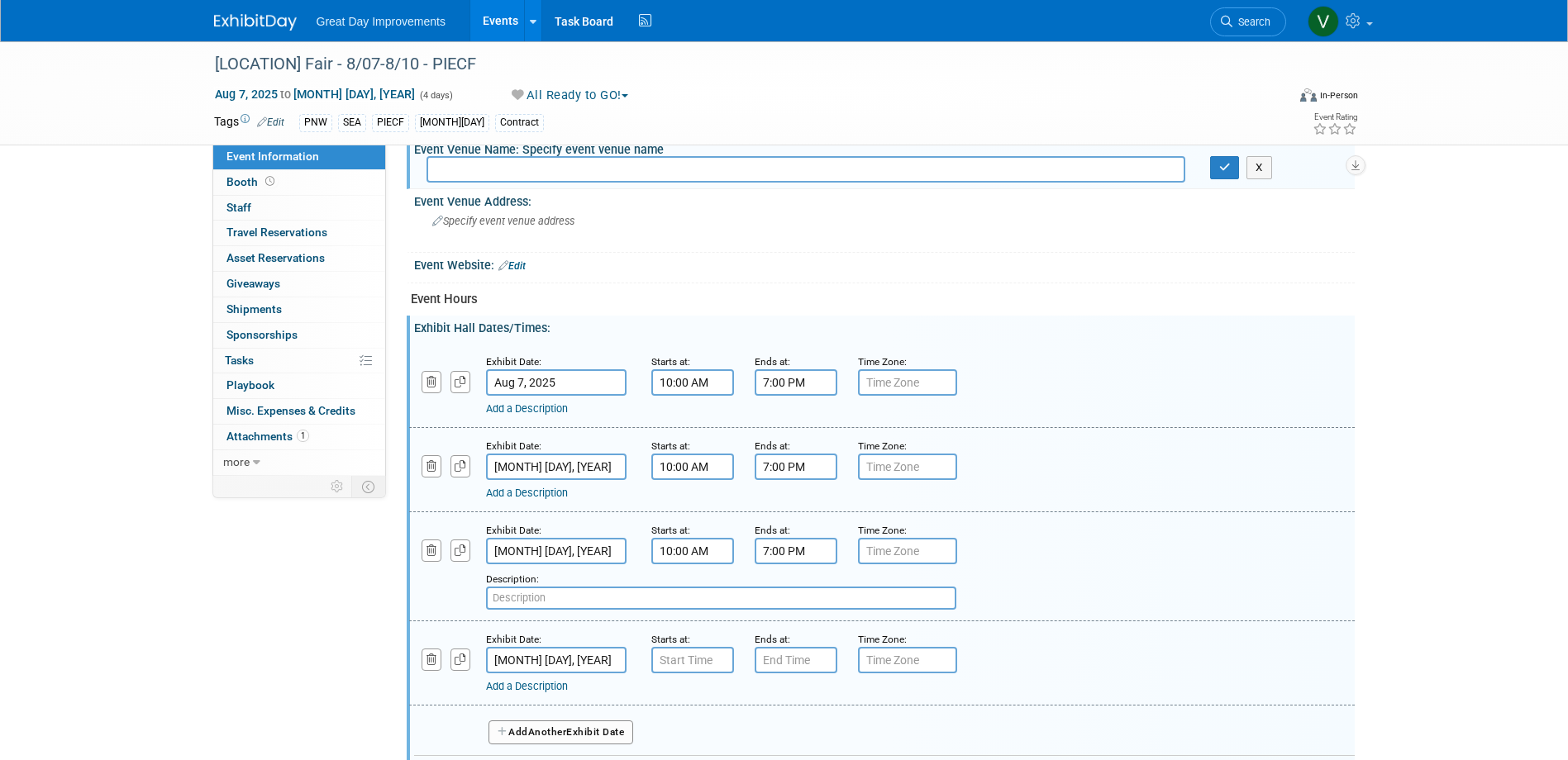 scroll, scrollTop: 683, scrollLeft: 0, axis: vertical 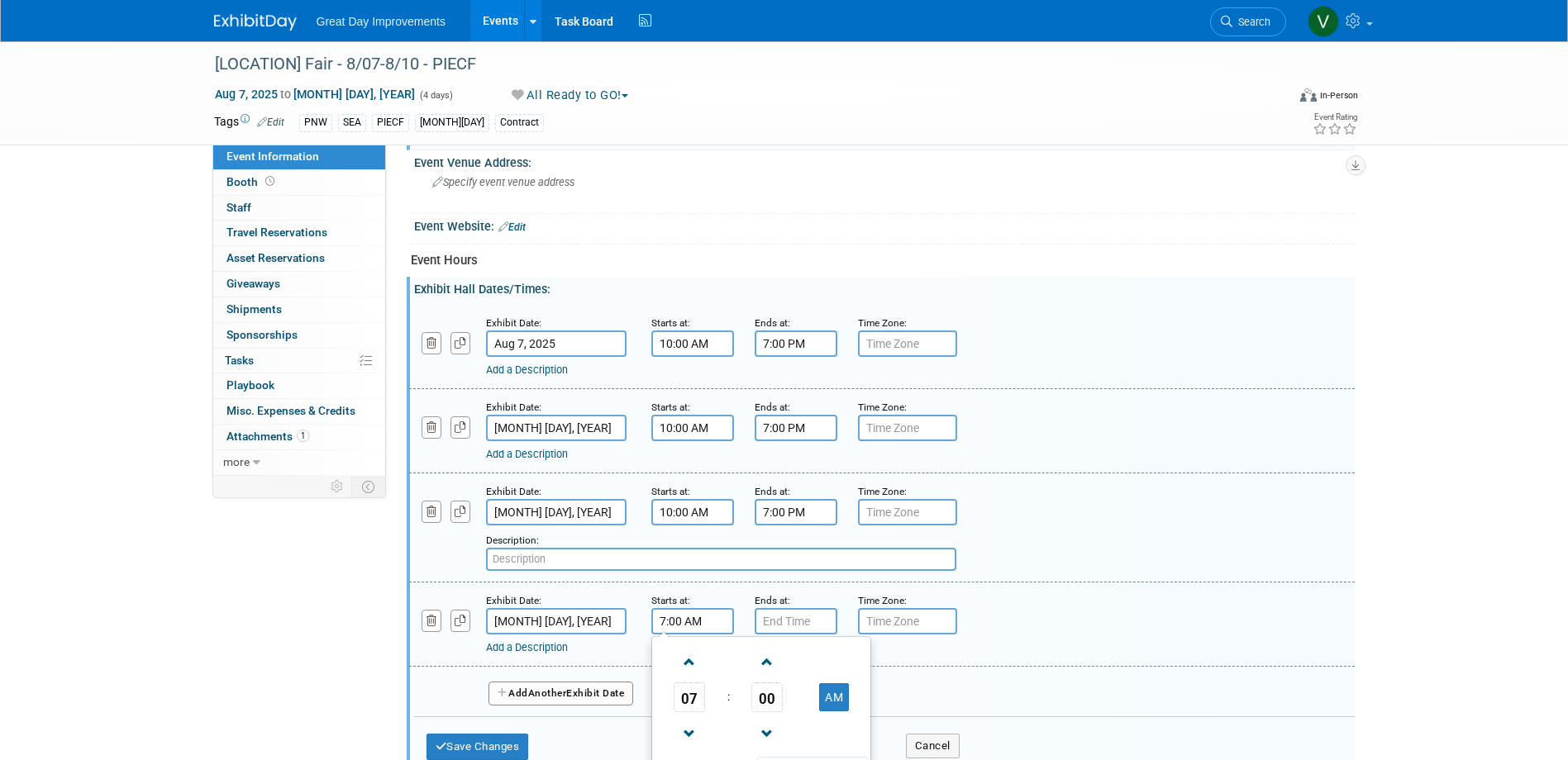 click on "7:00 AM" at bounding box center (693, 621) 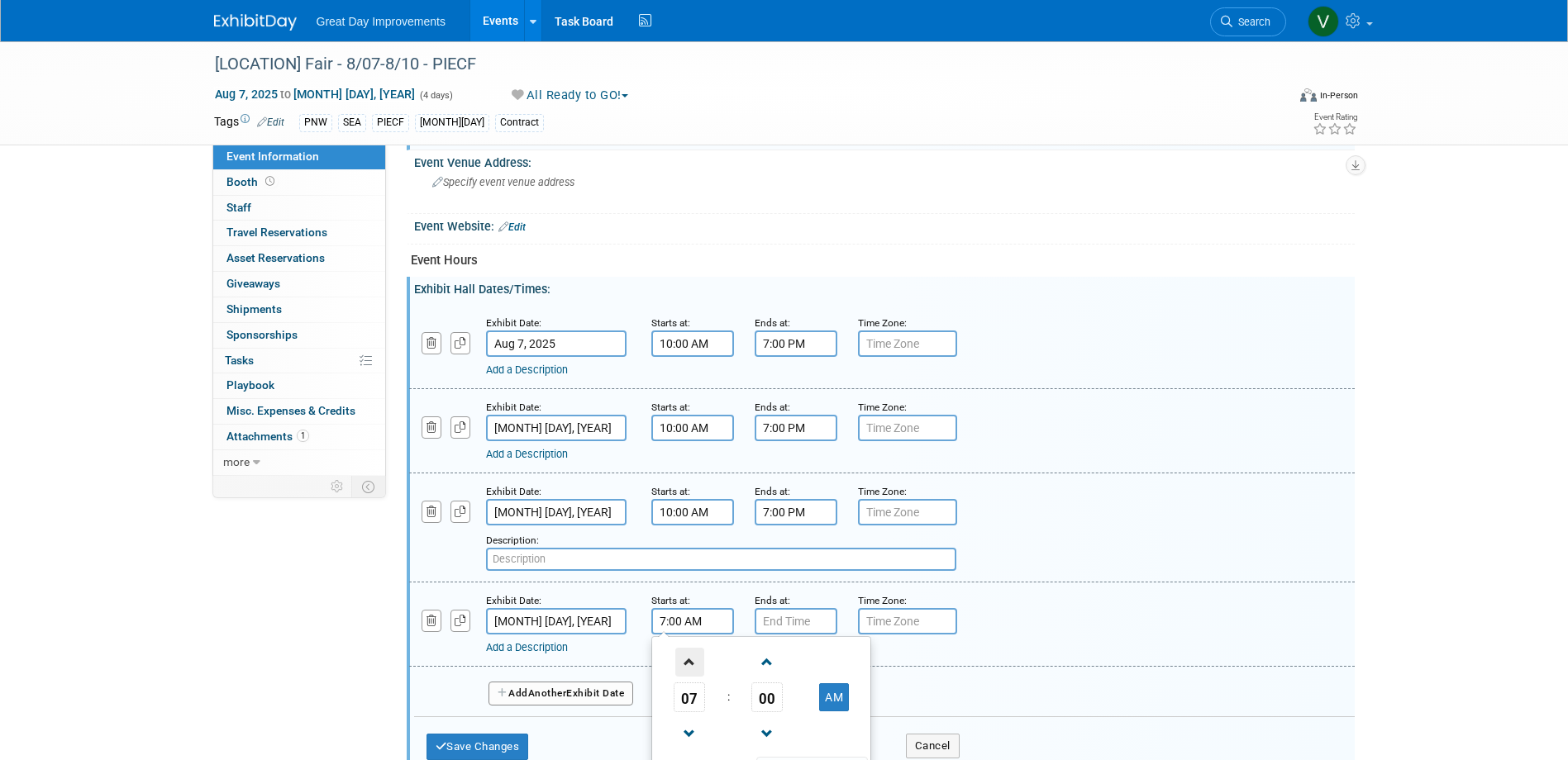 click at bounding box center (689, 662) 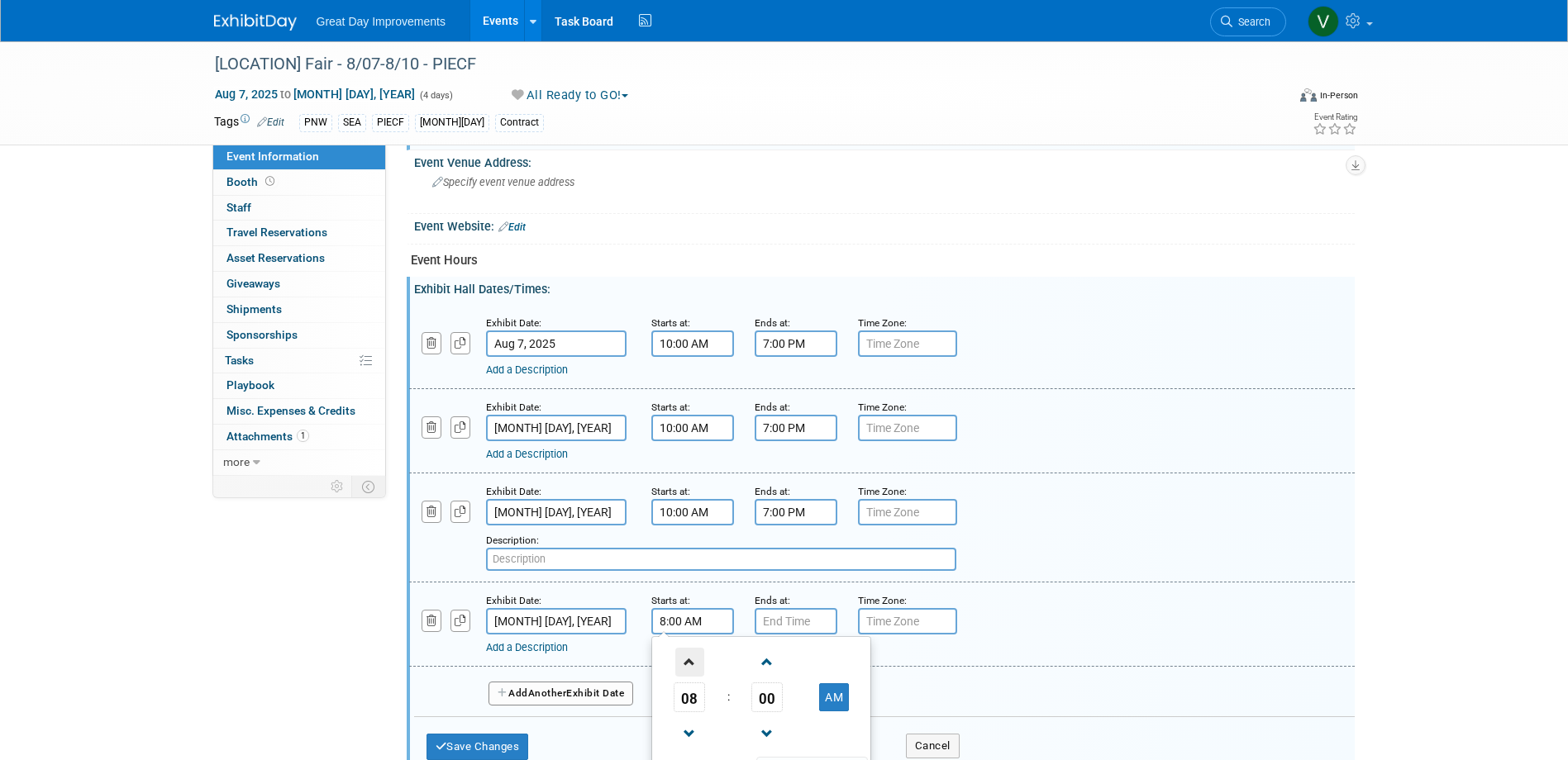 click at bounding box center (689, 662) 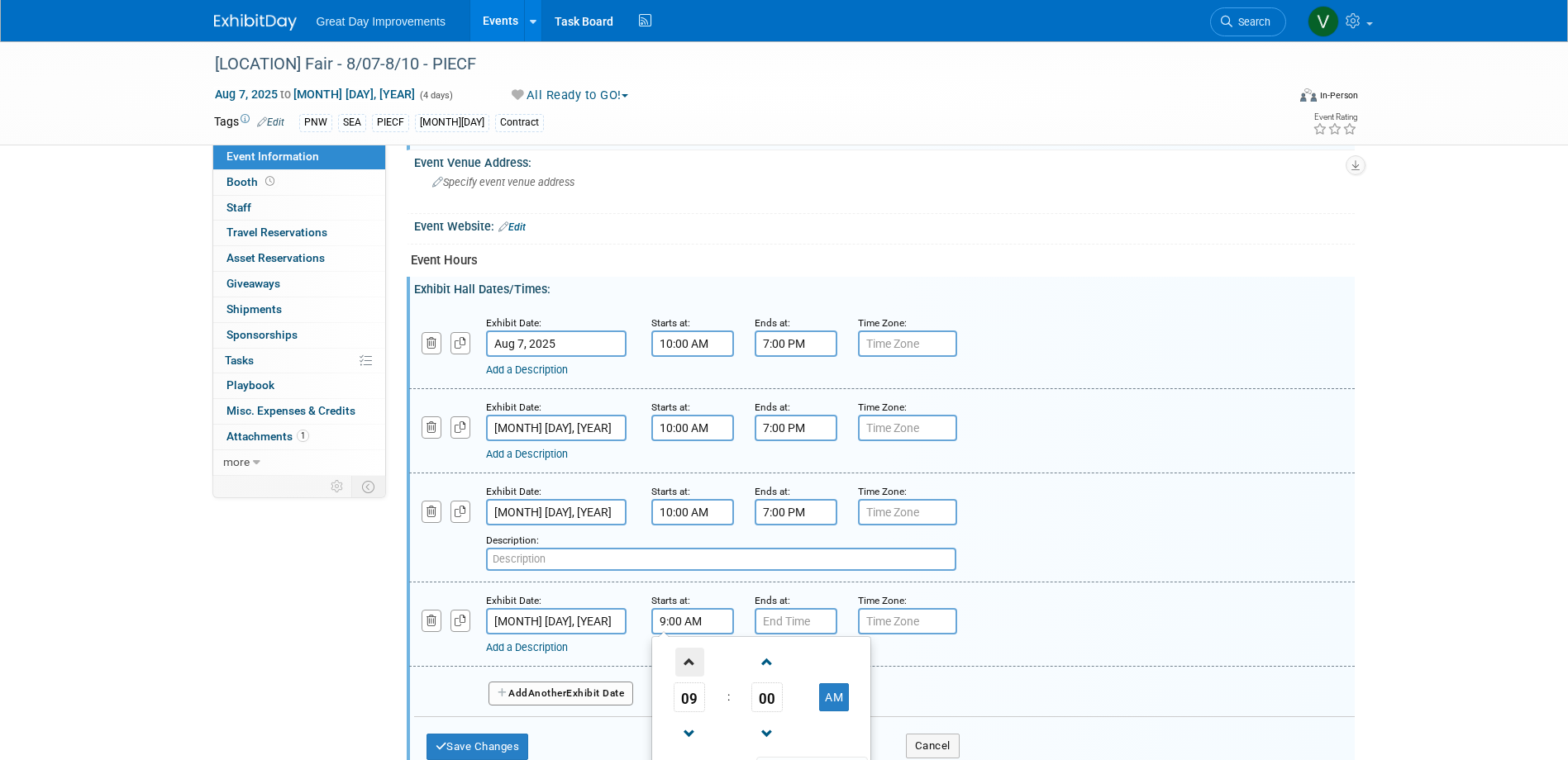 click at bounding box center (689, 662) 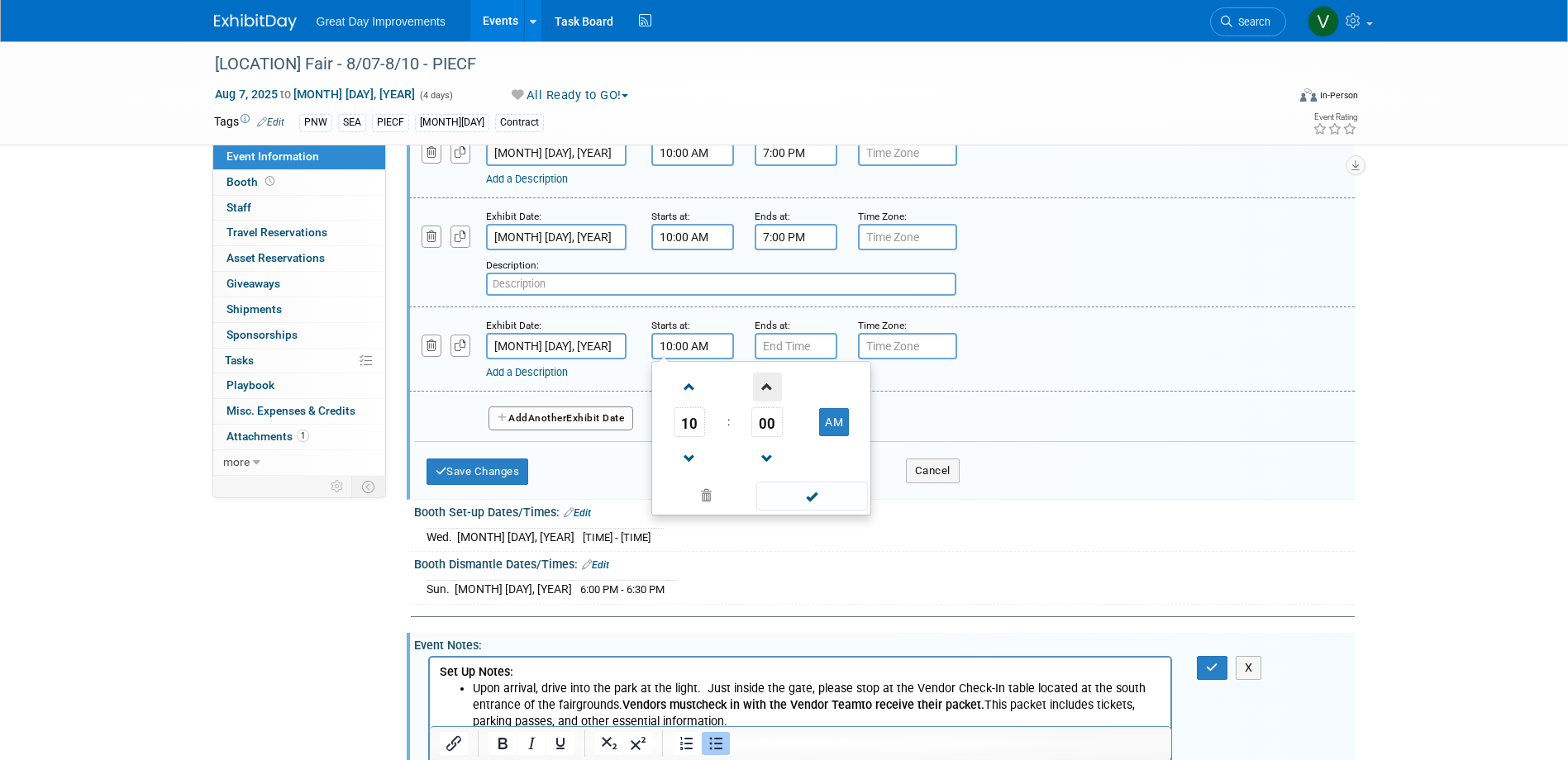 scroll, scrollTop: 931, scrollLeft: 0, axis: vertical 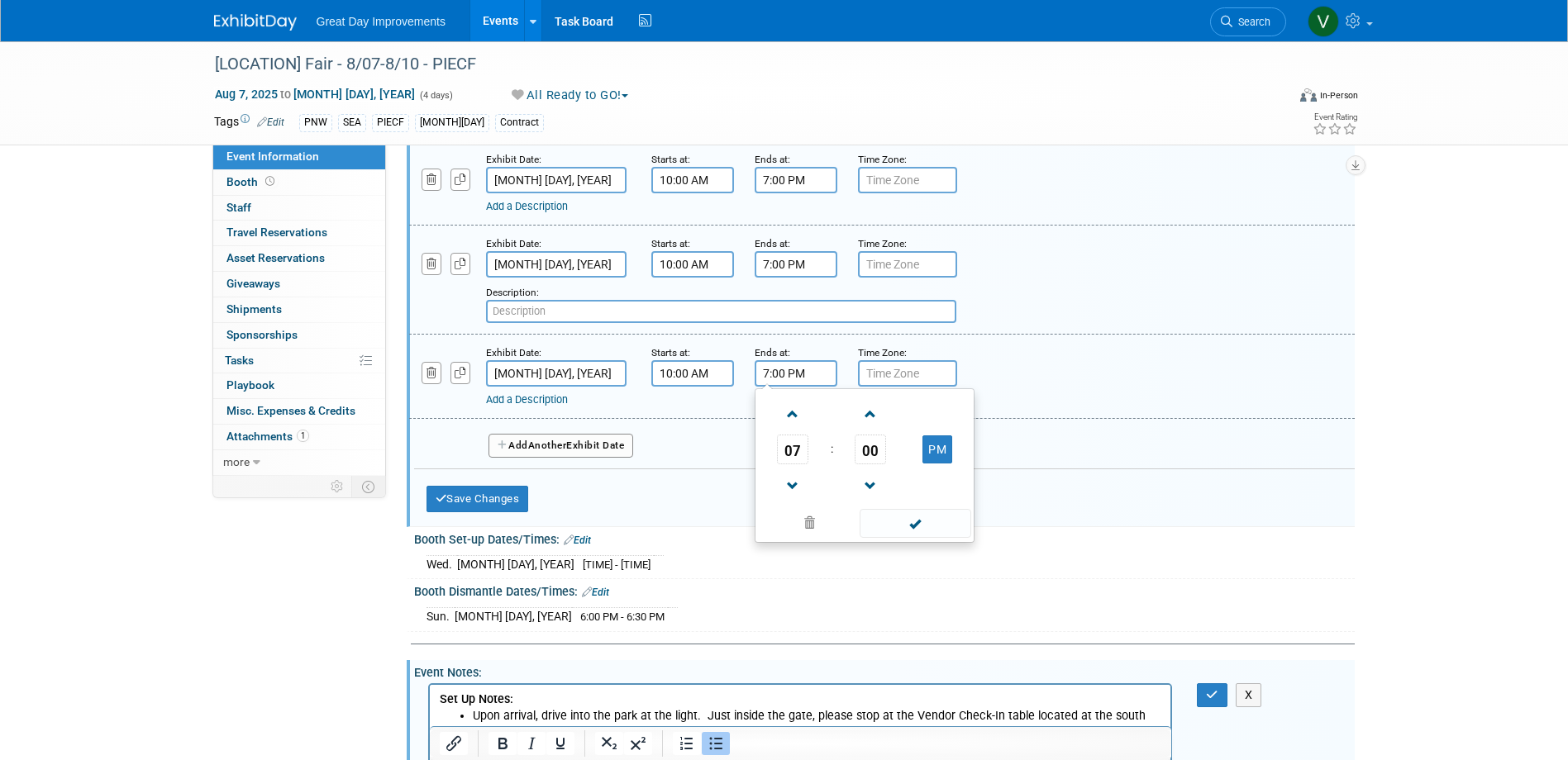 click on "7:00 PM" at bounding box center (796, 373) 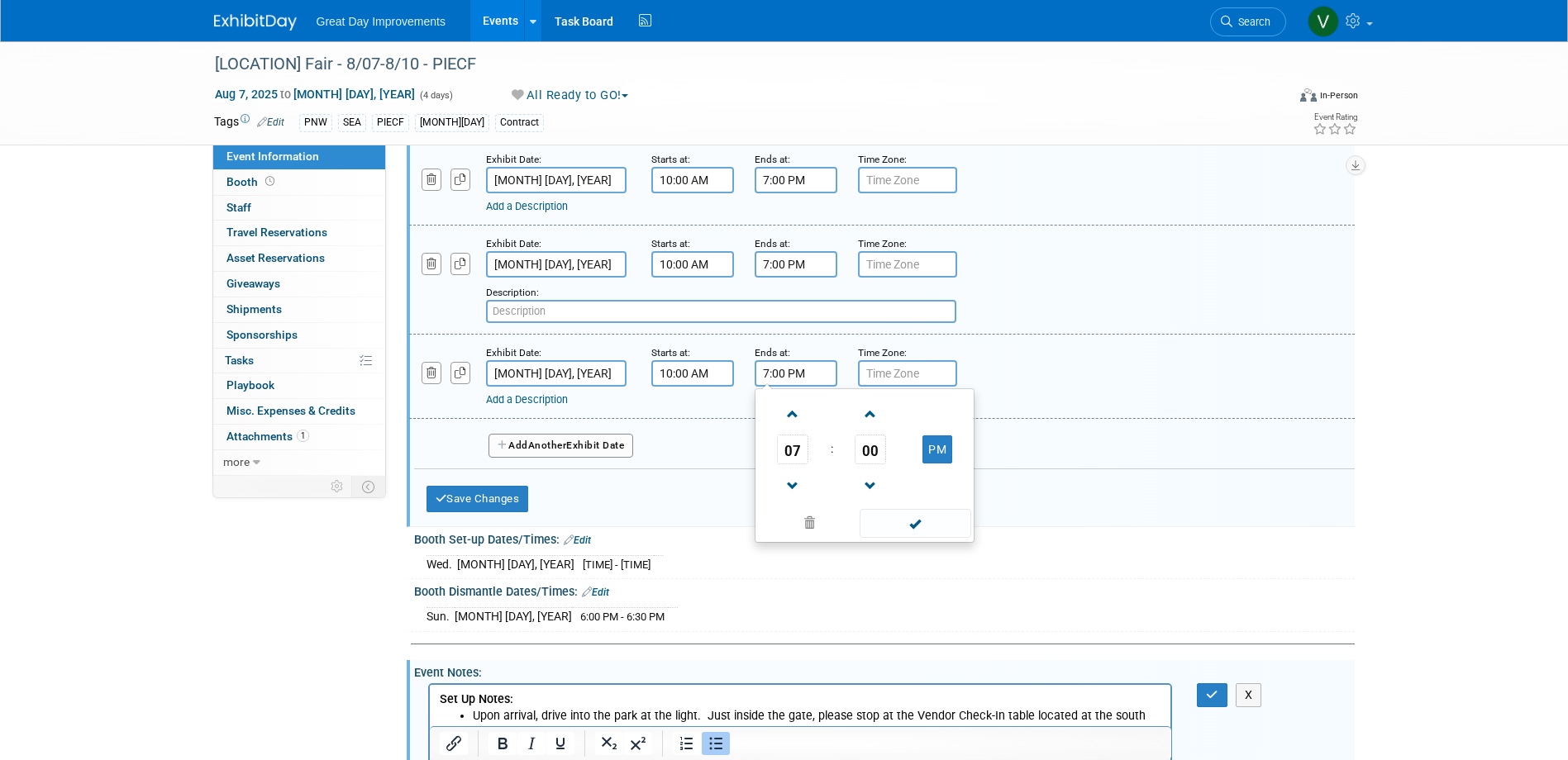 click at bounding box center (870, 485) 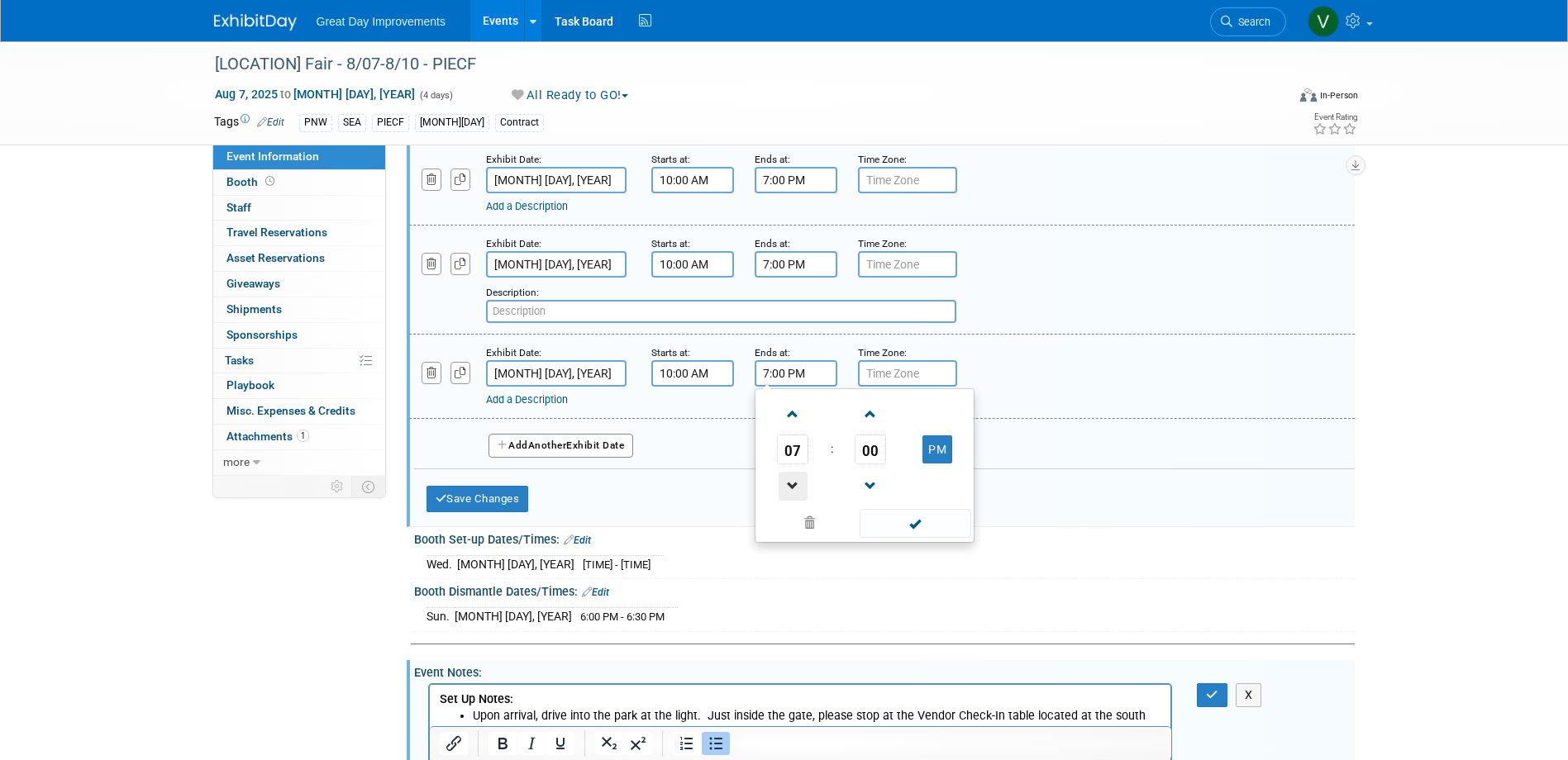 click at bounding box center (793, 486) 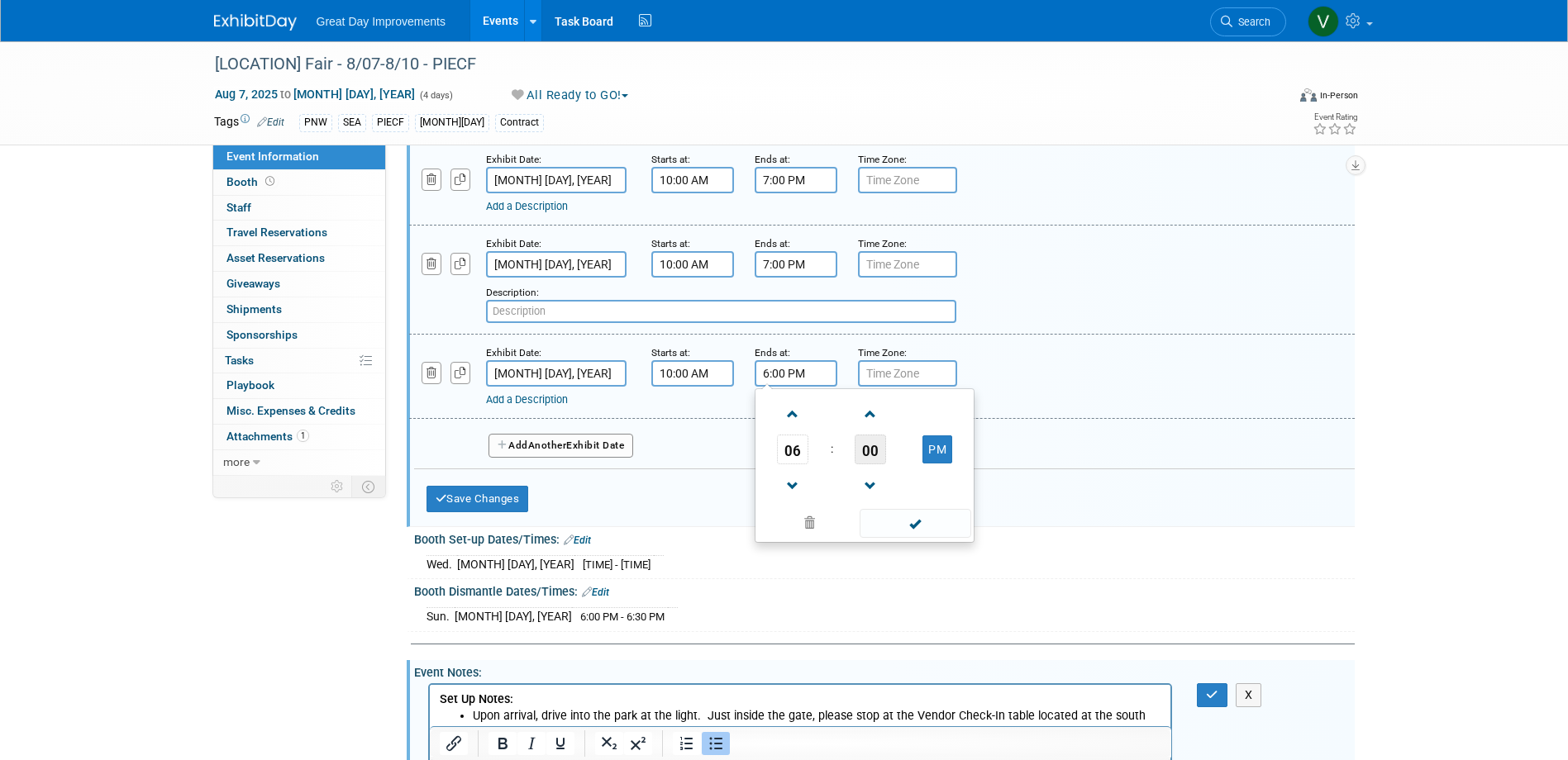 click on "00" at bounding box center (870, 449) 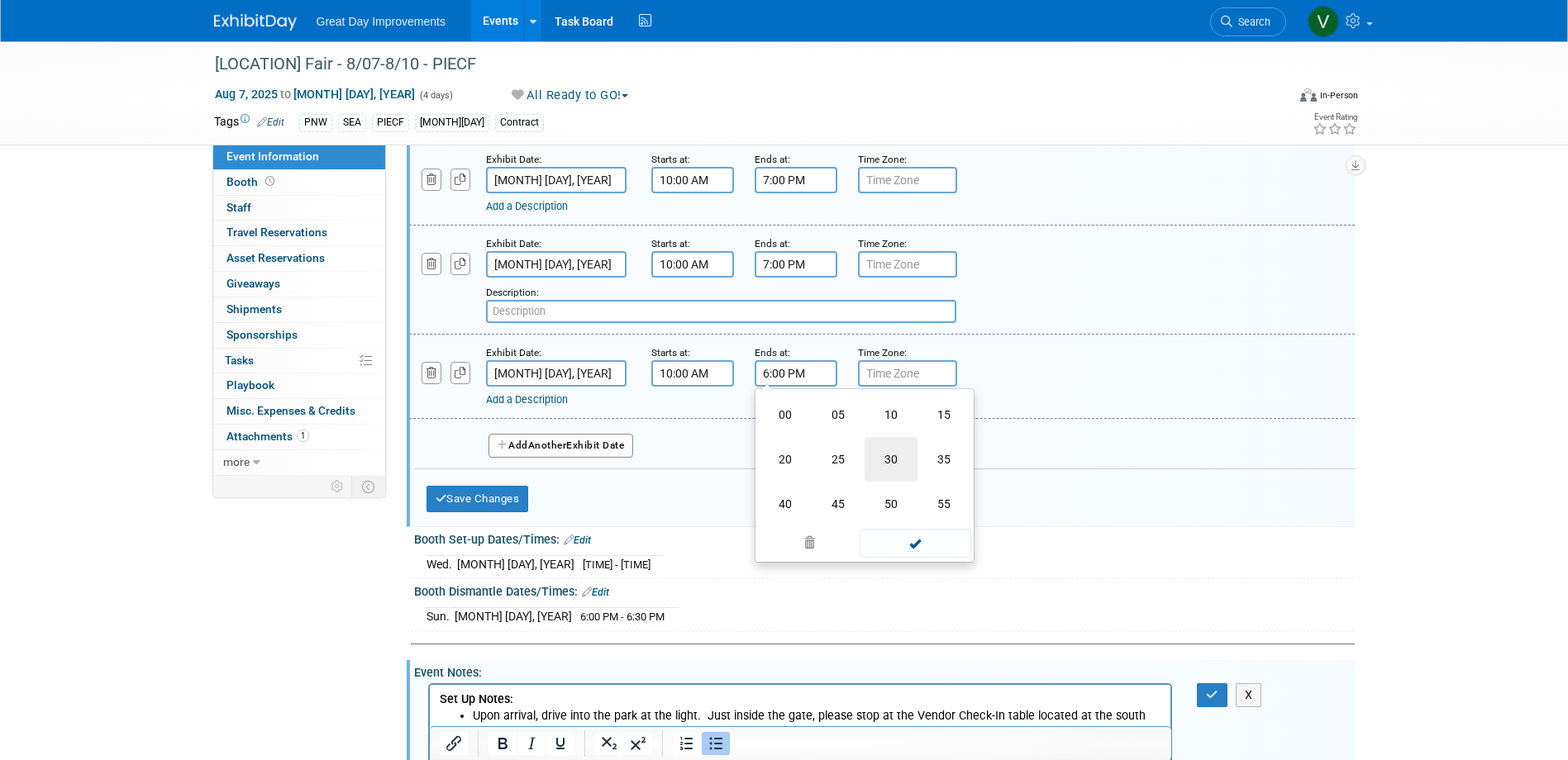 click on "30" at bounding box center [891, 459] 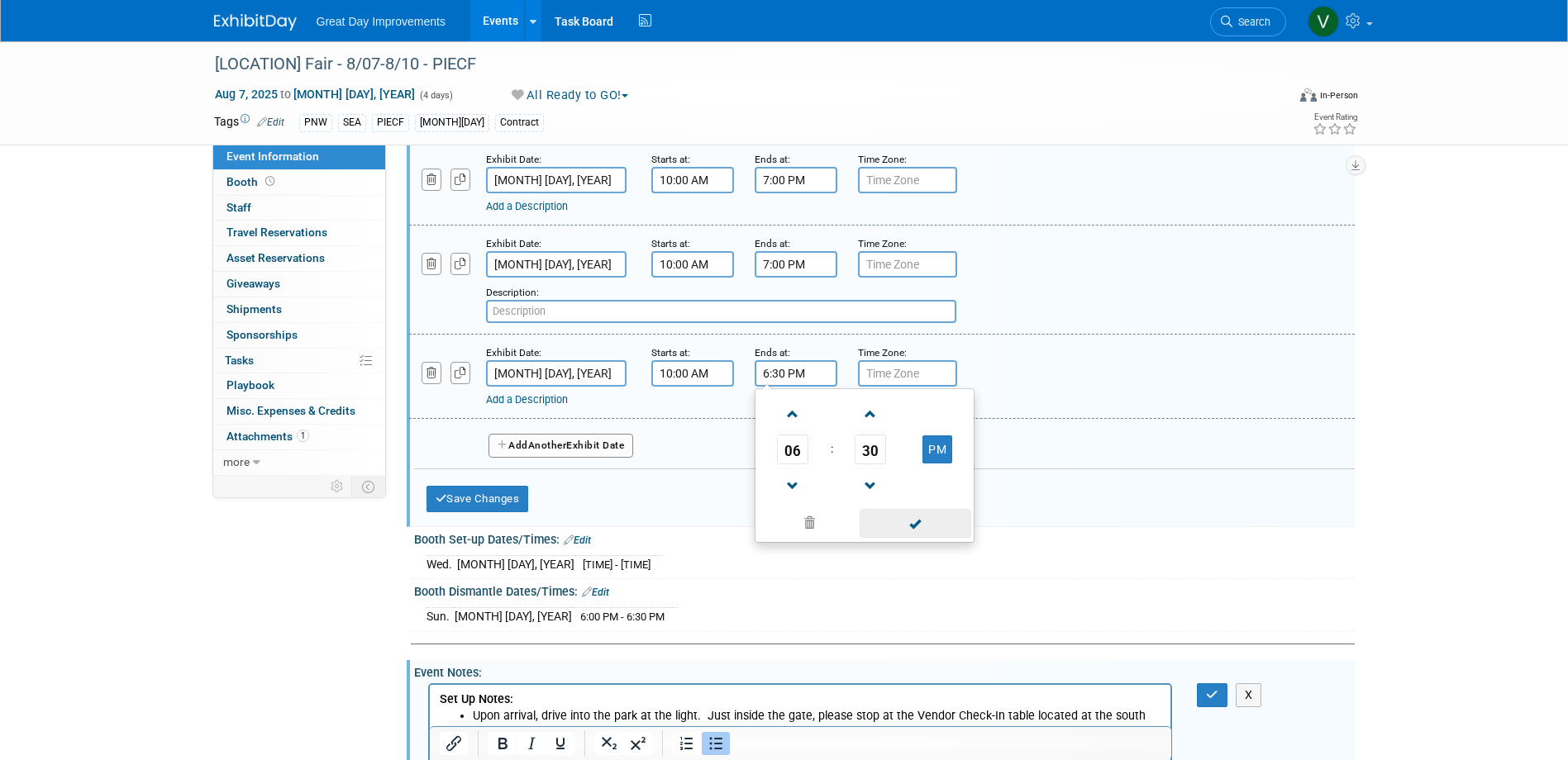 click at bounding box center (915, 523) 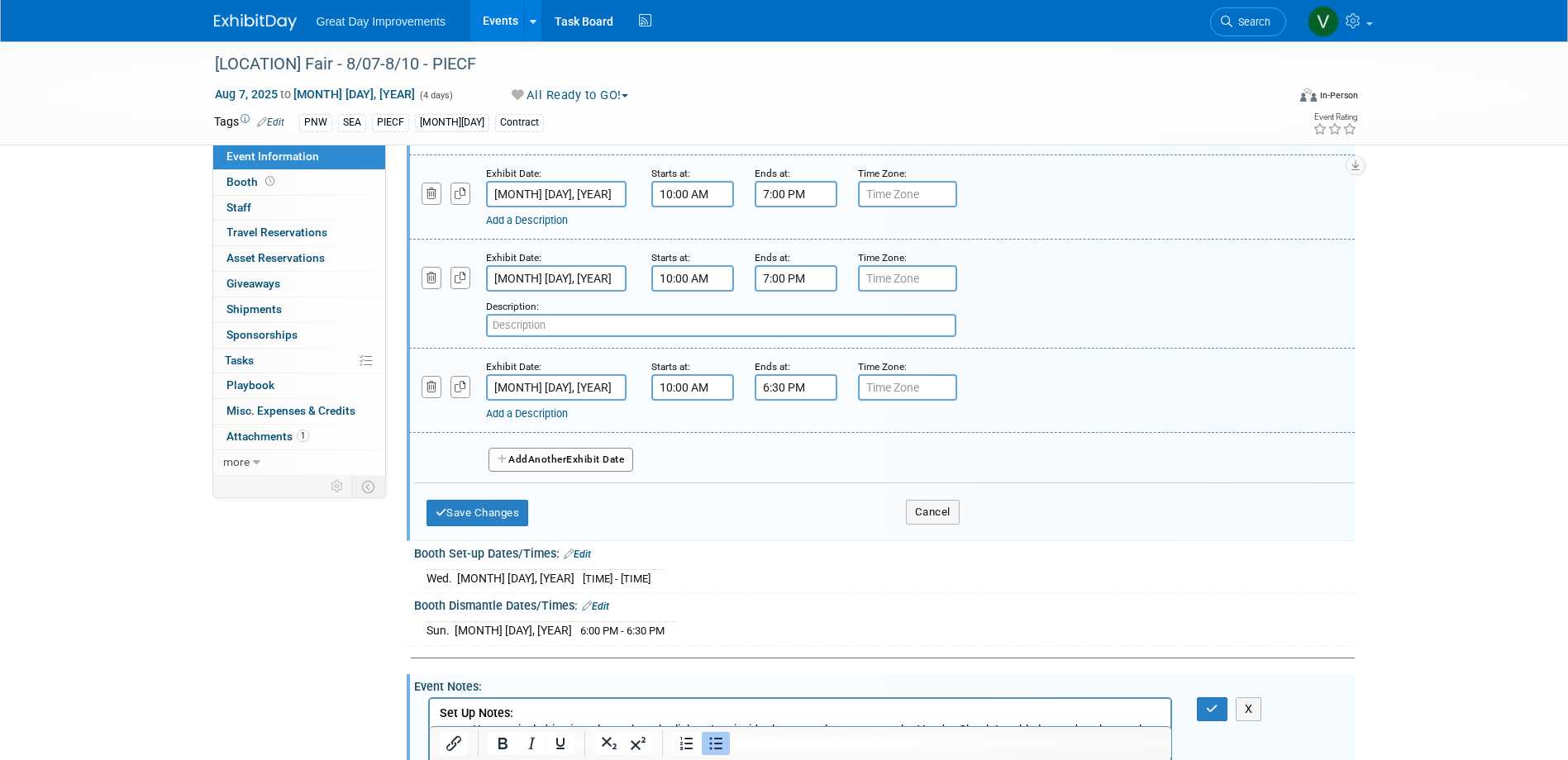 scroll, scrollTop: 683, scrollLeft: 0, axis: vertical 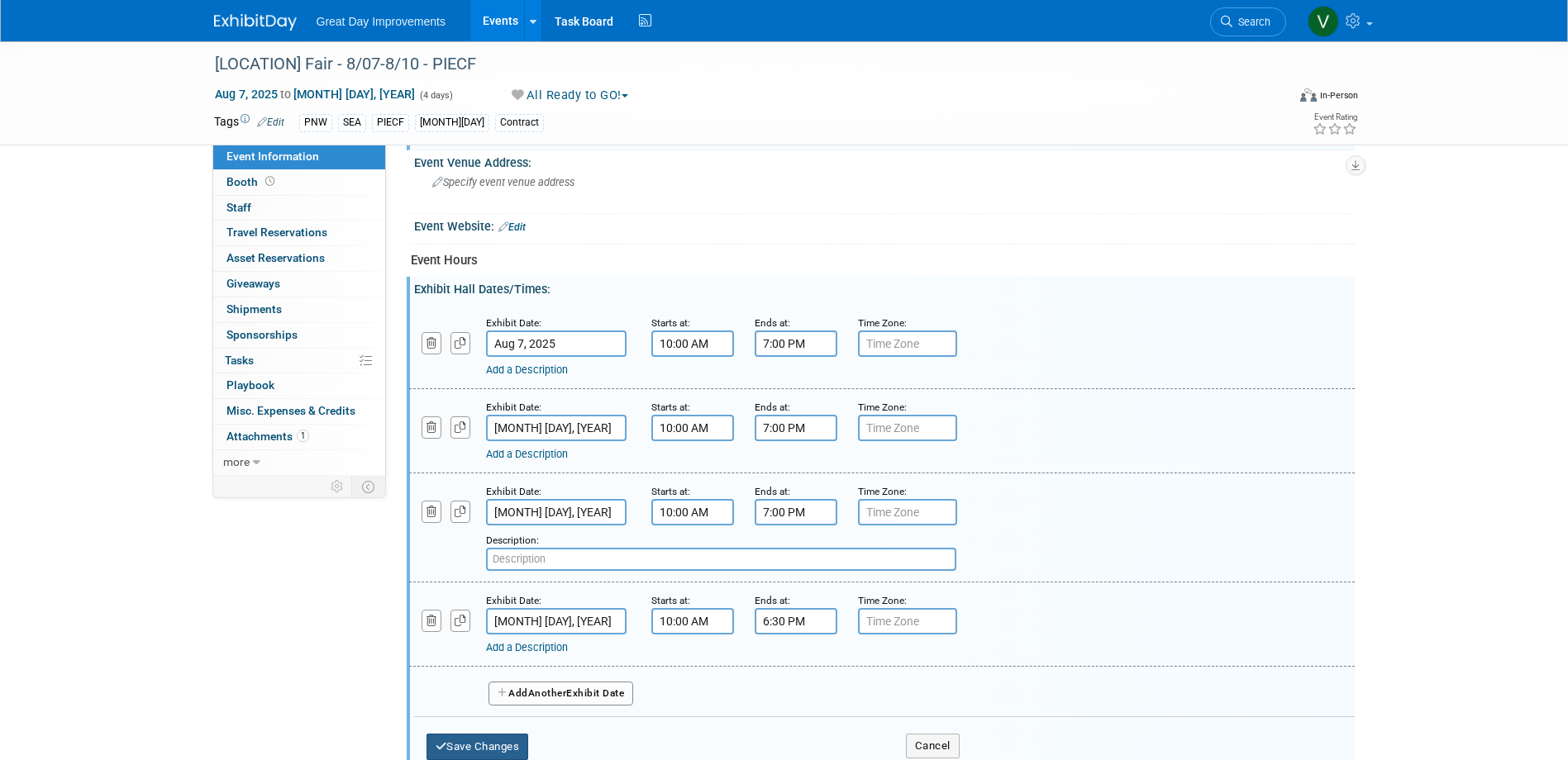click on "Save Changes" at bounding box center (478, 747) 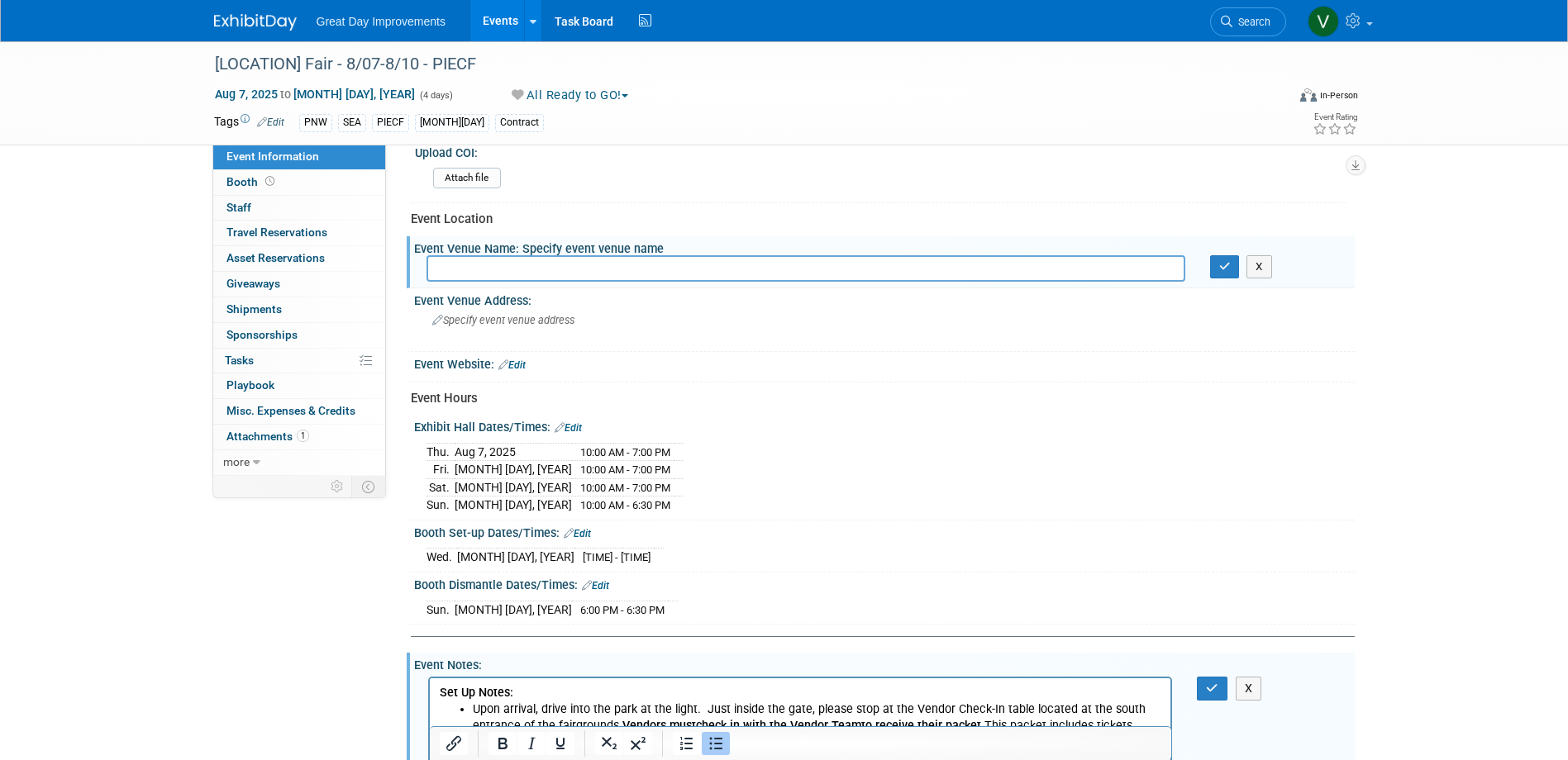 scroll, scrollTop: 518, scrollLeft: 0, axis: vertical 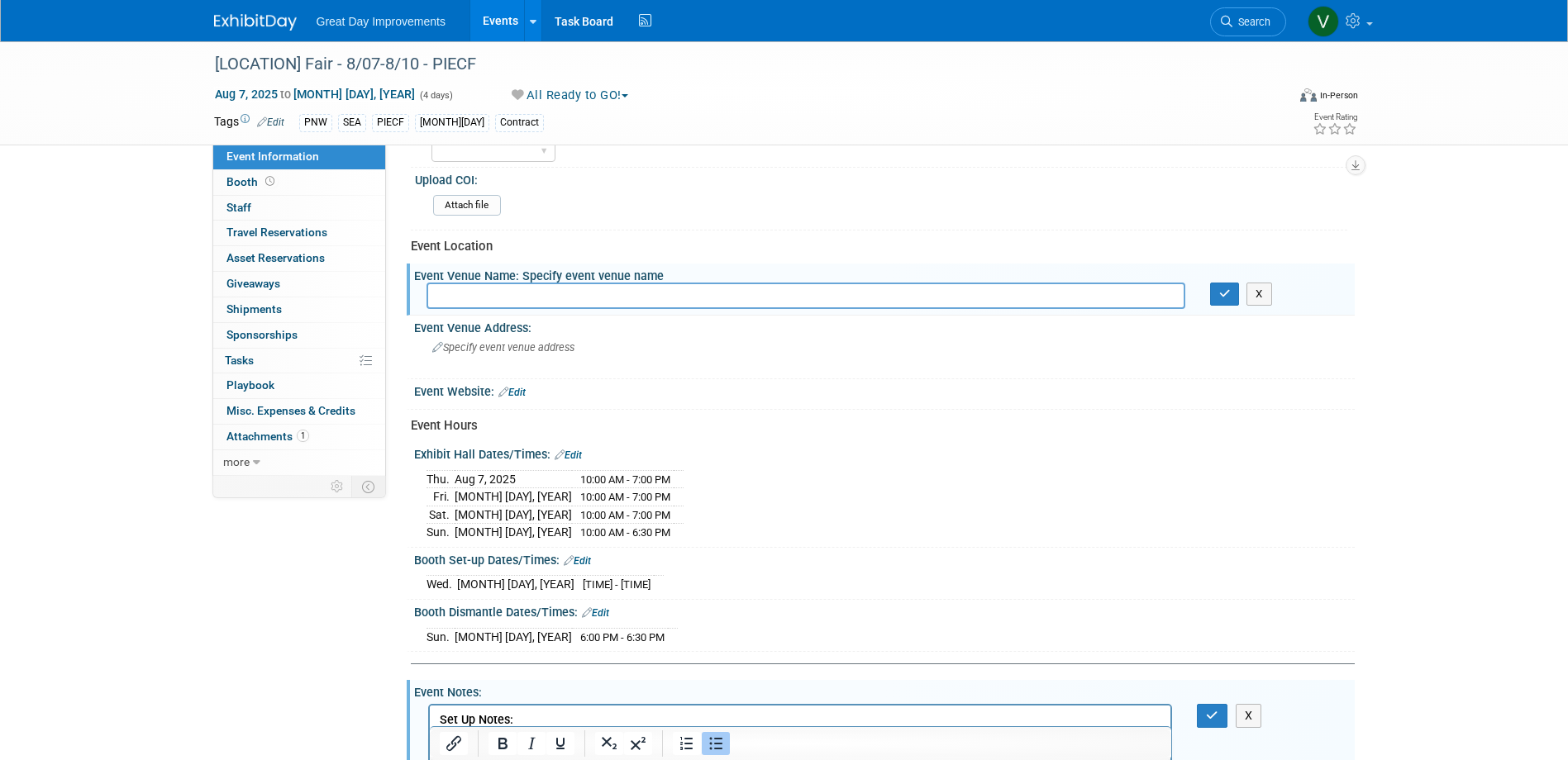 click at bounding box center (806, 295) 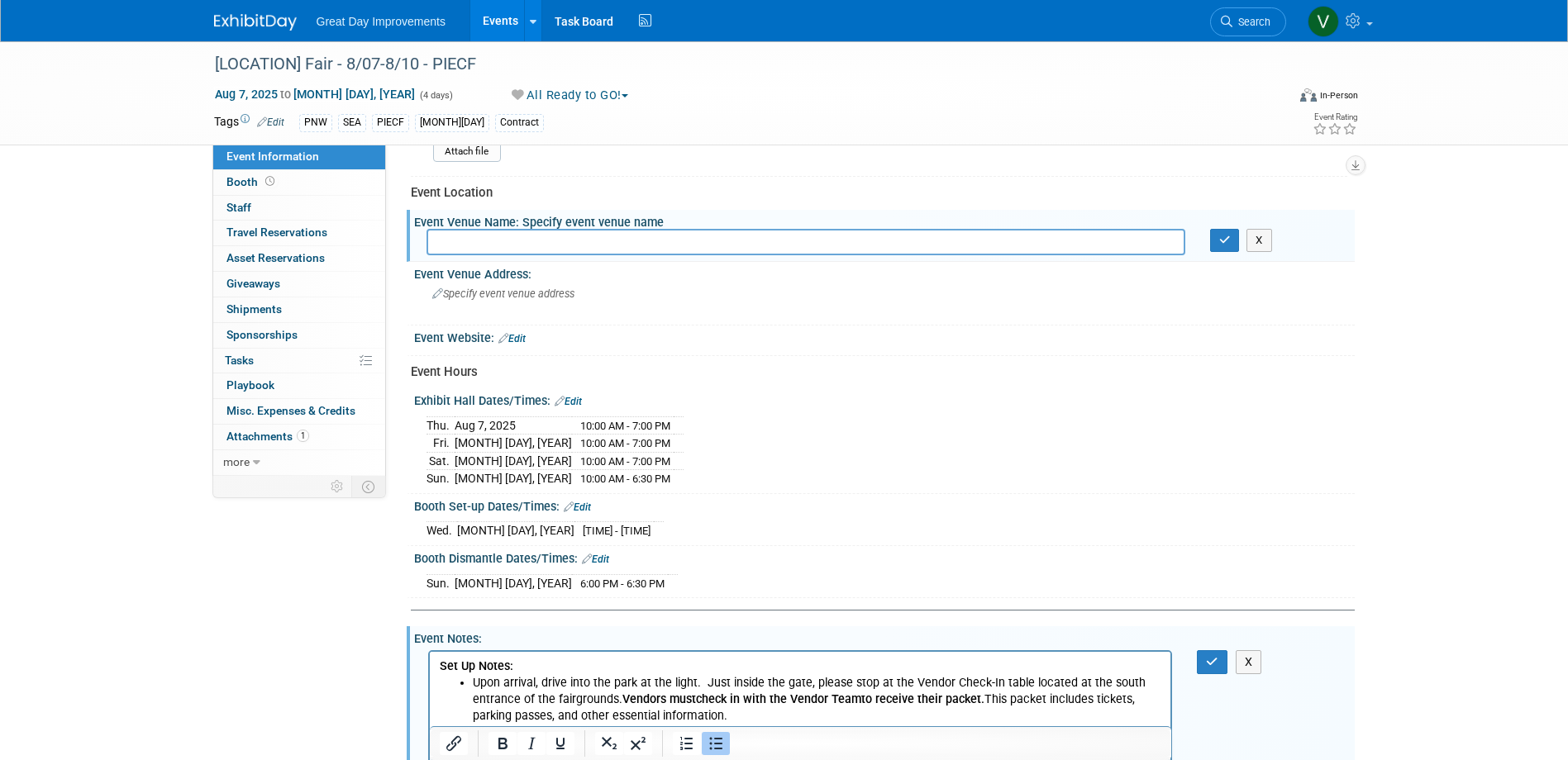 scroll, scrollTop: 766, scrollLeft: 0, axis: vertical 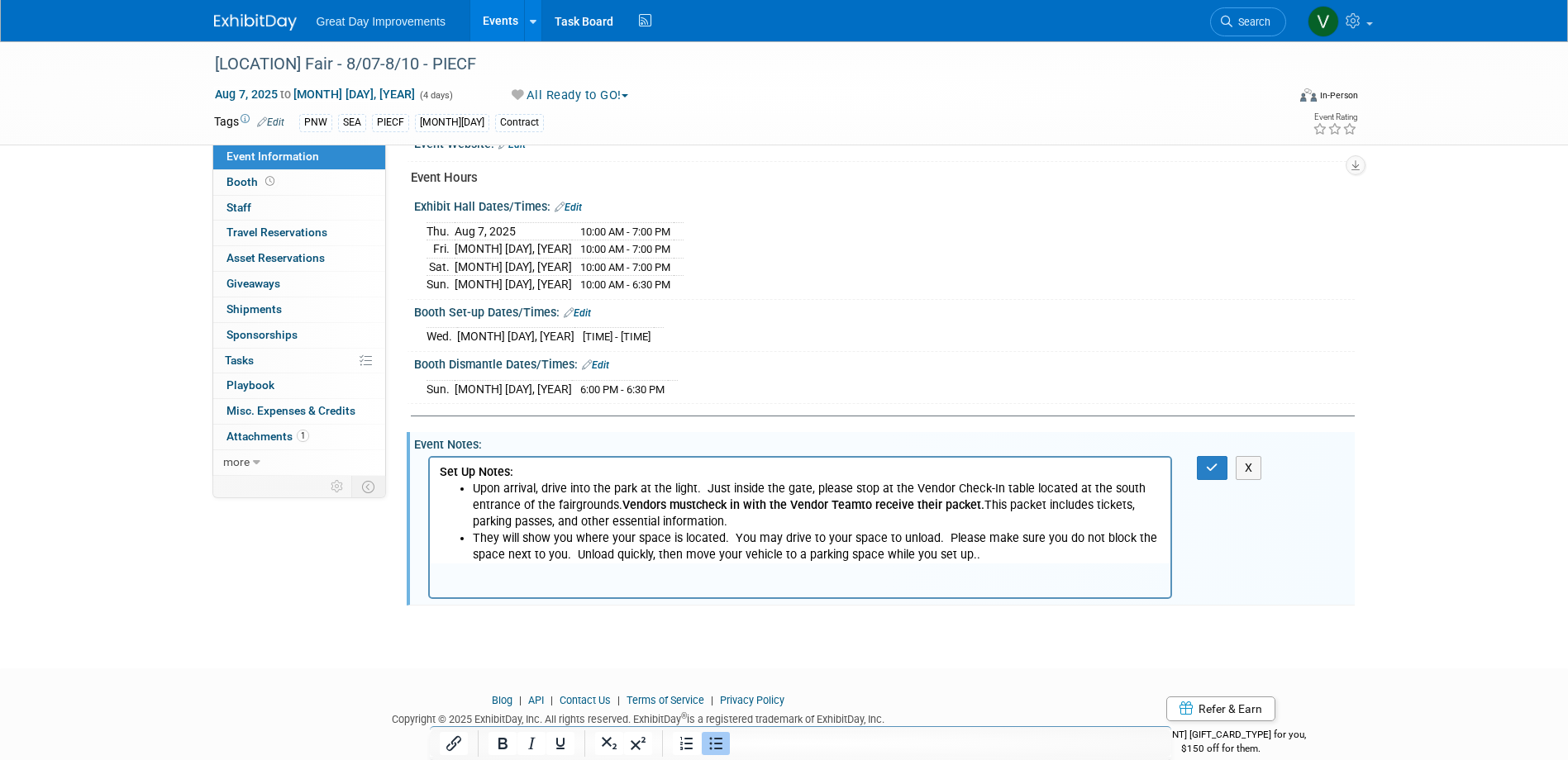 click on "They will show you where your space is located.  You may drive to your space to unload.  Please make sure you do not block the space next to you.  Unload quickly, then move your vehicle to a parking space while you set up.." at bounding box center [817, 546] 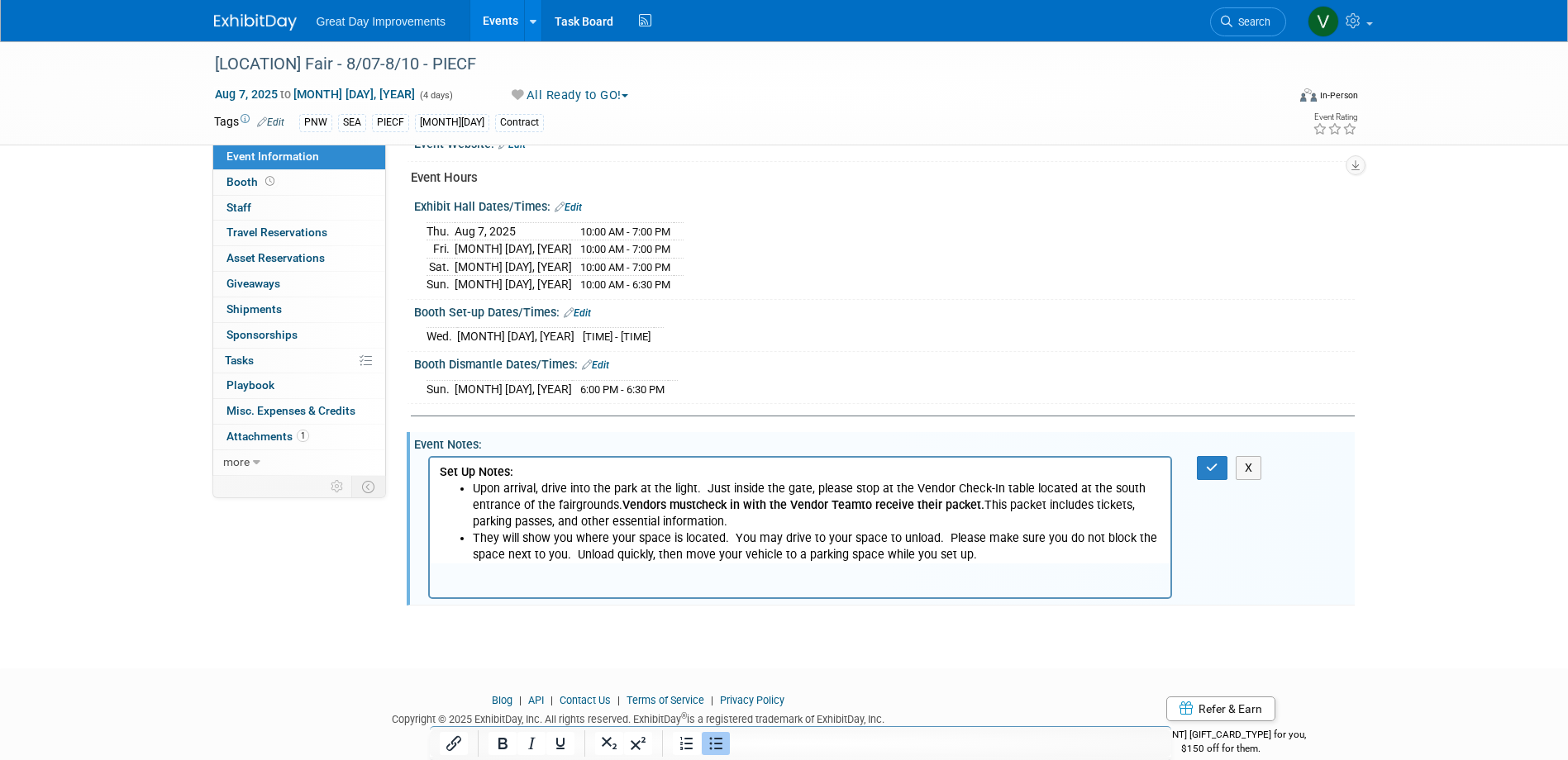 click on "Upon arrival, drive into the park at the light.  Just inside the gate, please stop at the Vendor Check-In table located at the south entrance of the fairgrounds.   Vendors must  check in with the Vendor Team  to receive their packet.  This packet includes tickets, parking passes, and other essential information." at bounding box center (817, 505) 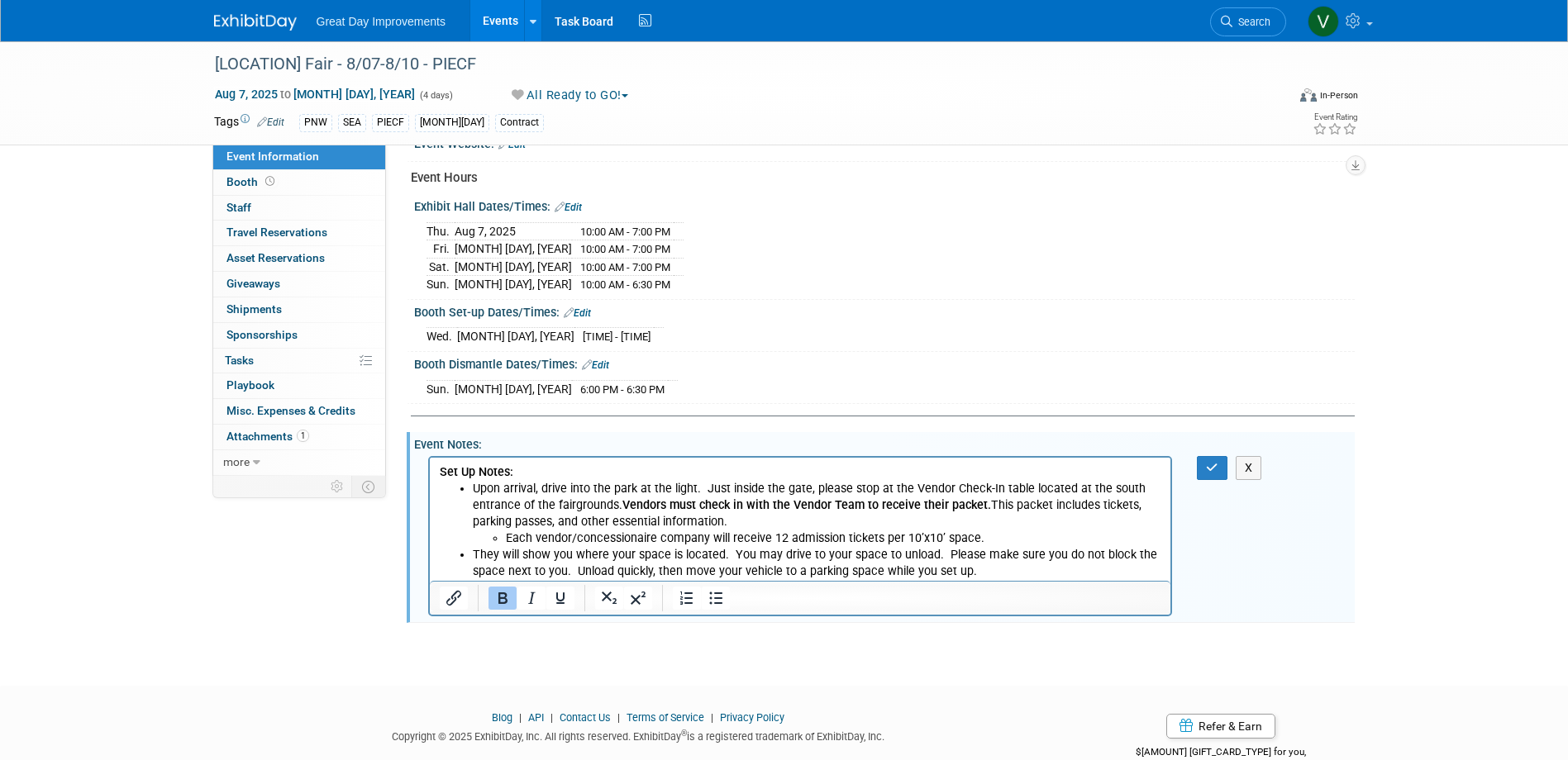 drag, startPoint x: 968, startPoint y: 533, endPoint x: 981, endPoint y: 533, distance: 13 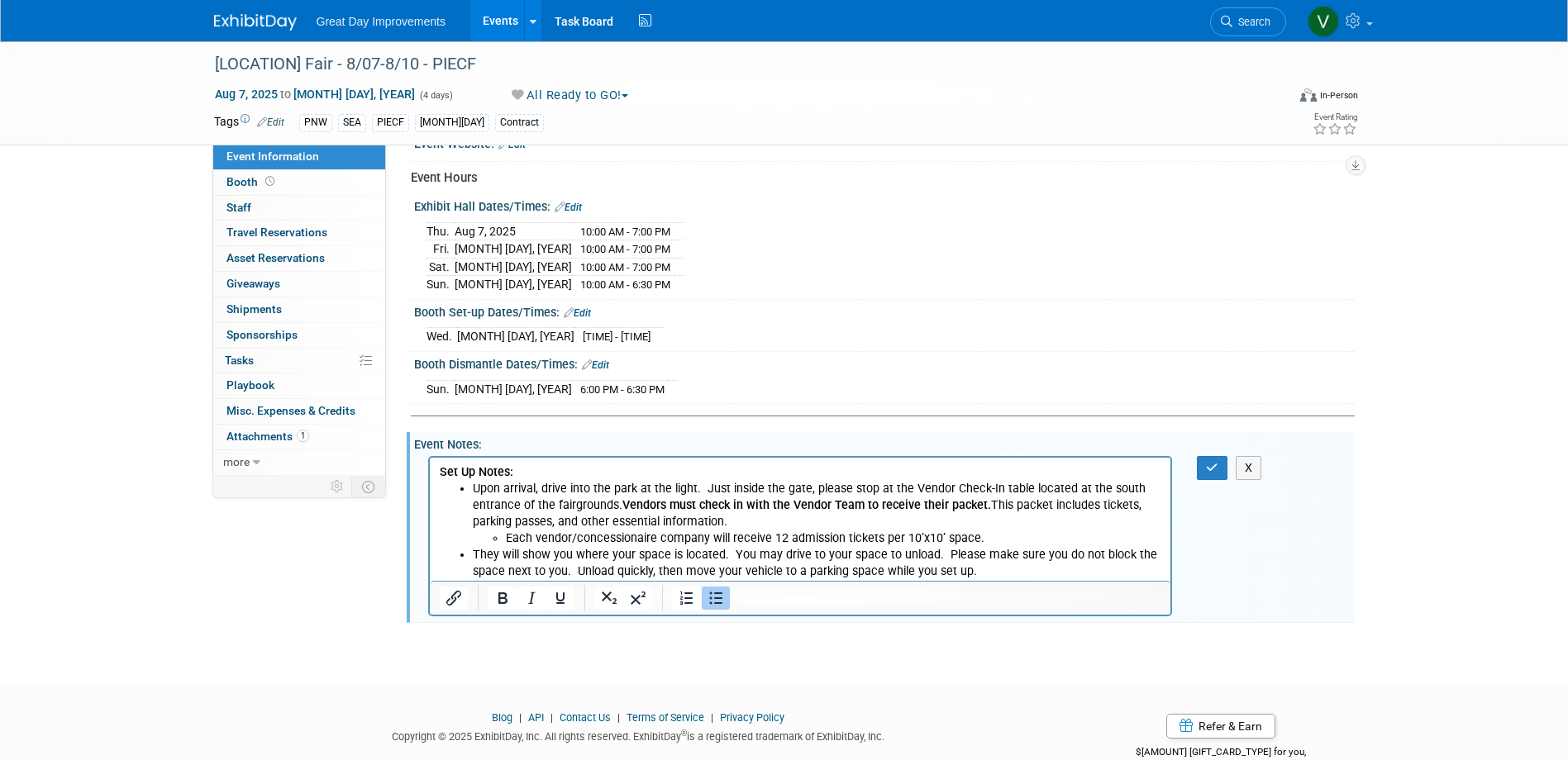 click on "Each vendor/concessionaire company will receive 12 admission tickets per 10’x10’ space." at bounding box center [833, 538] 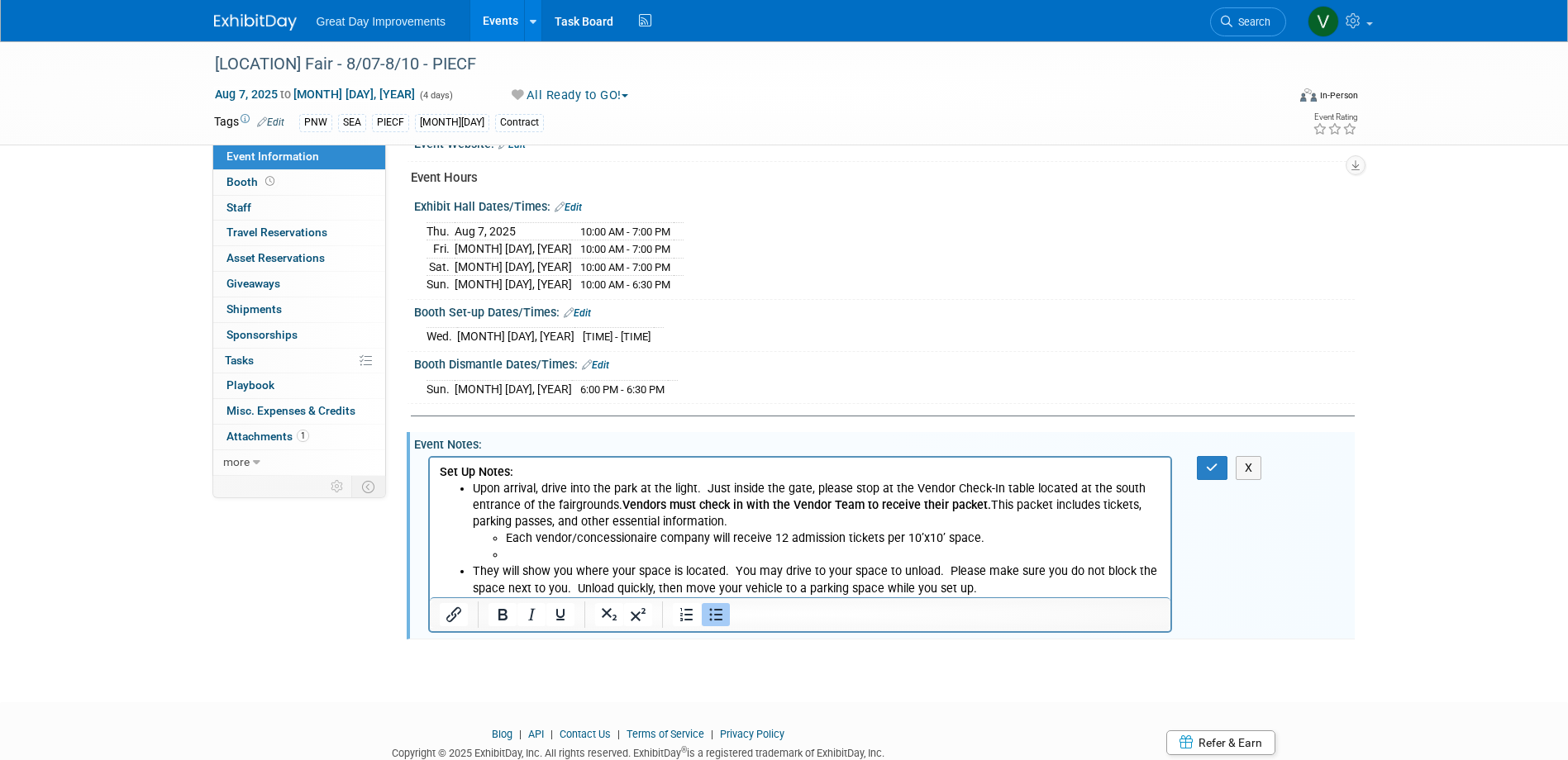 click at bounding box center [833, 554] 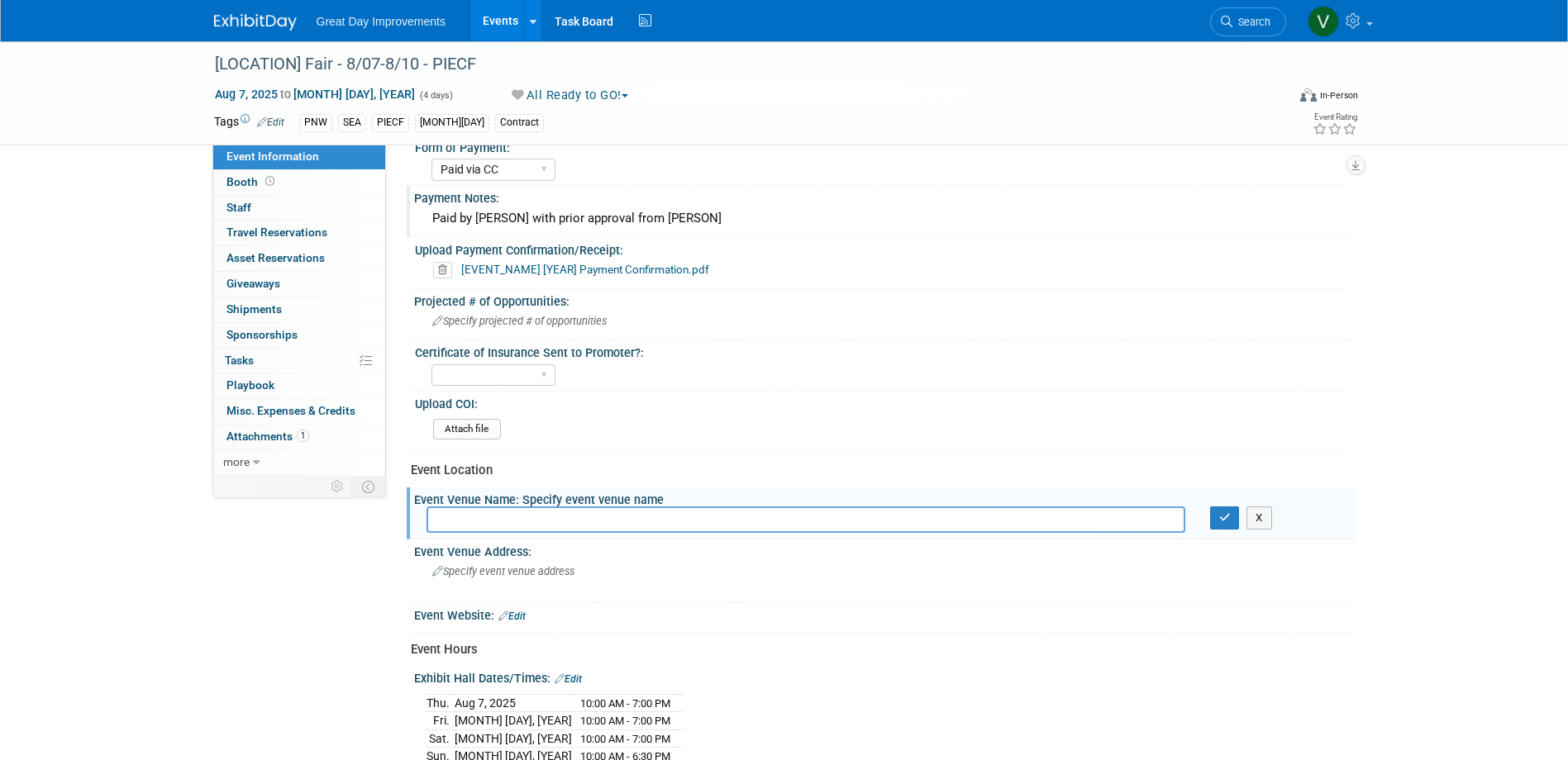 scroll, scrollTop: 270, scrollLeft: 0, axis: vertical 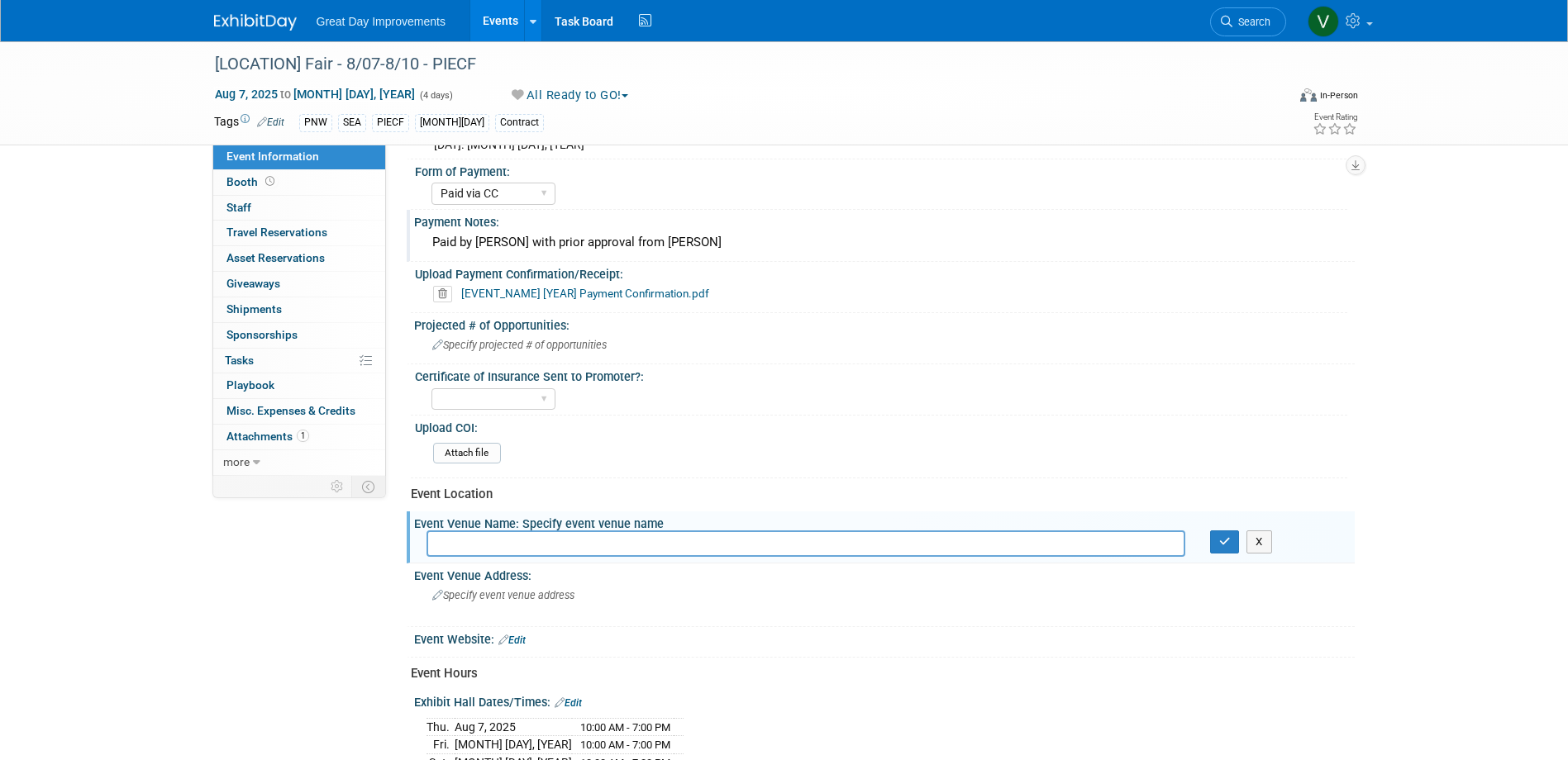 click at bounding box center [806, 543] 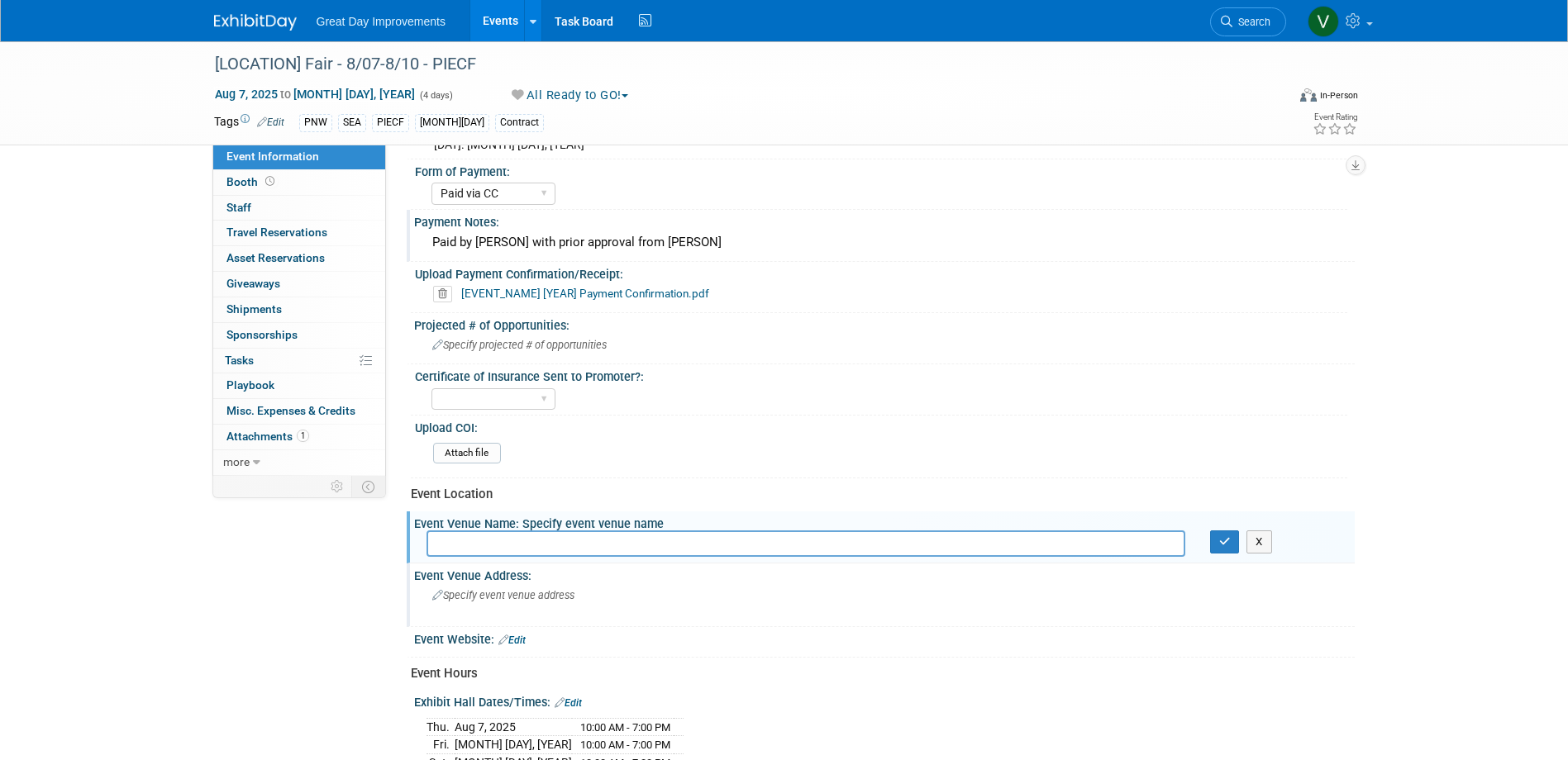 click on "Specify event venue address" at bounding box center [503, 595] 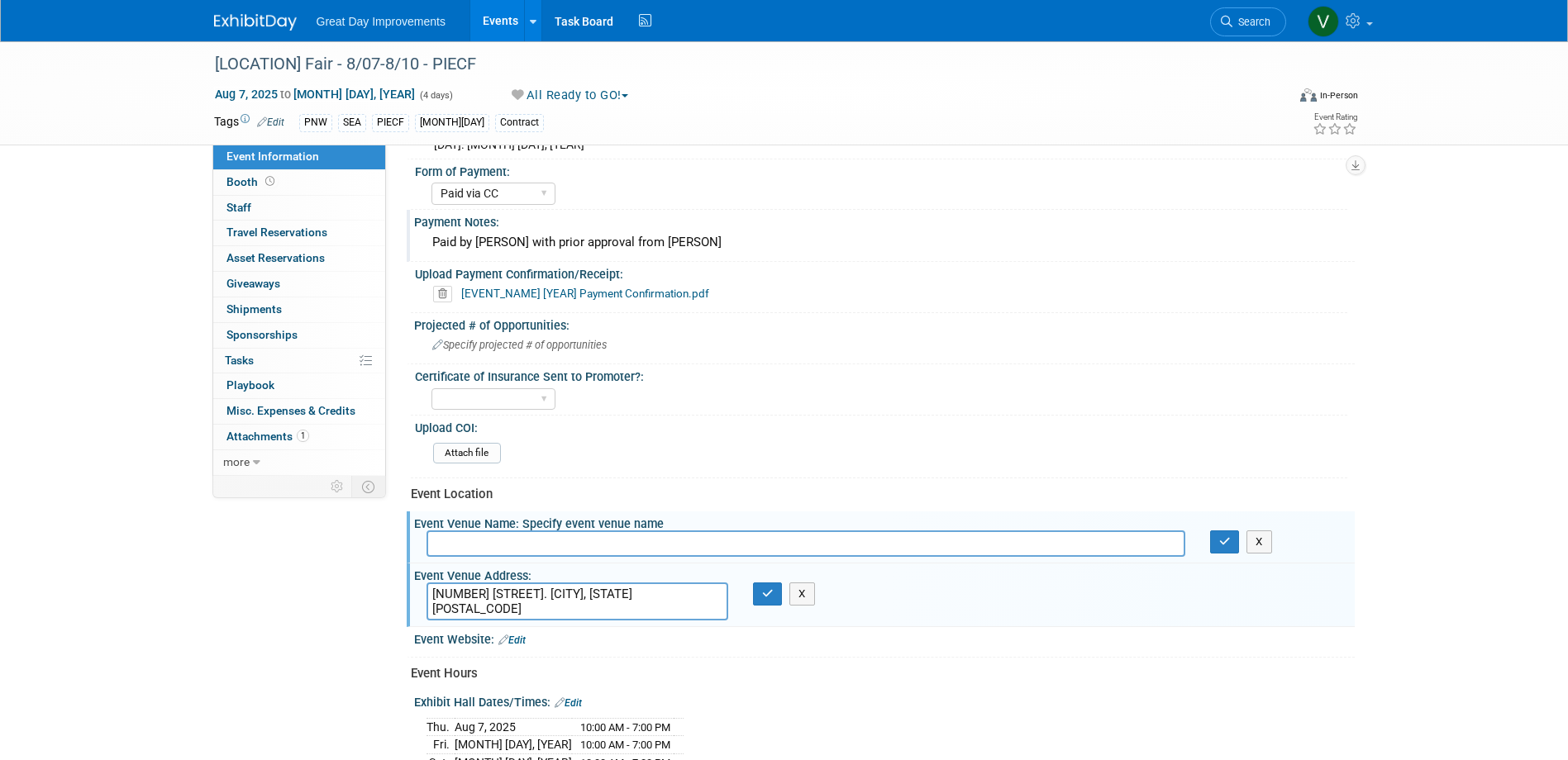 type on "21606 Meridian Ave E. Graham, WA 98338" 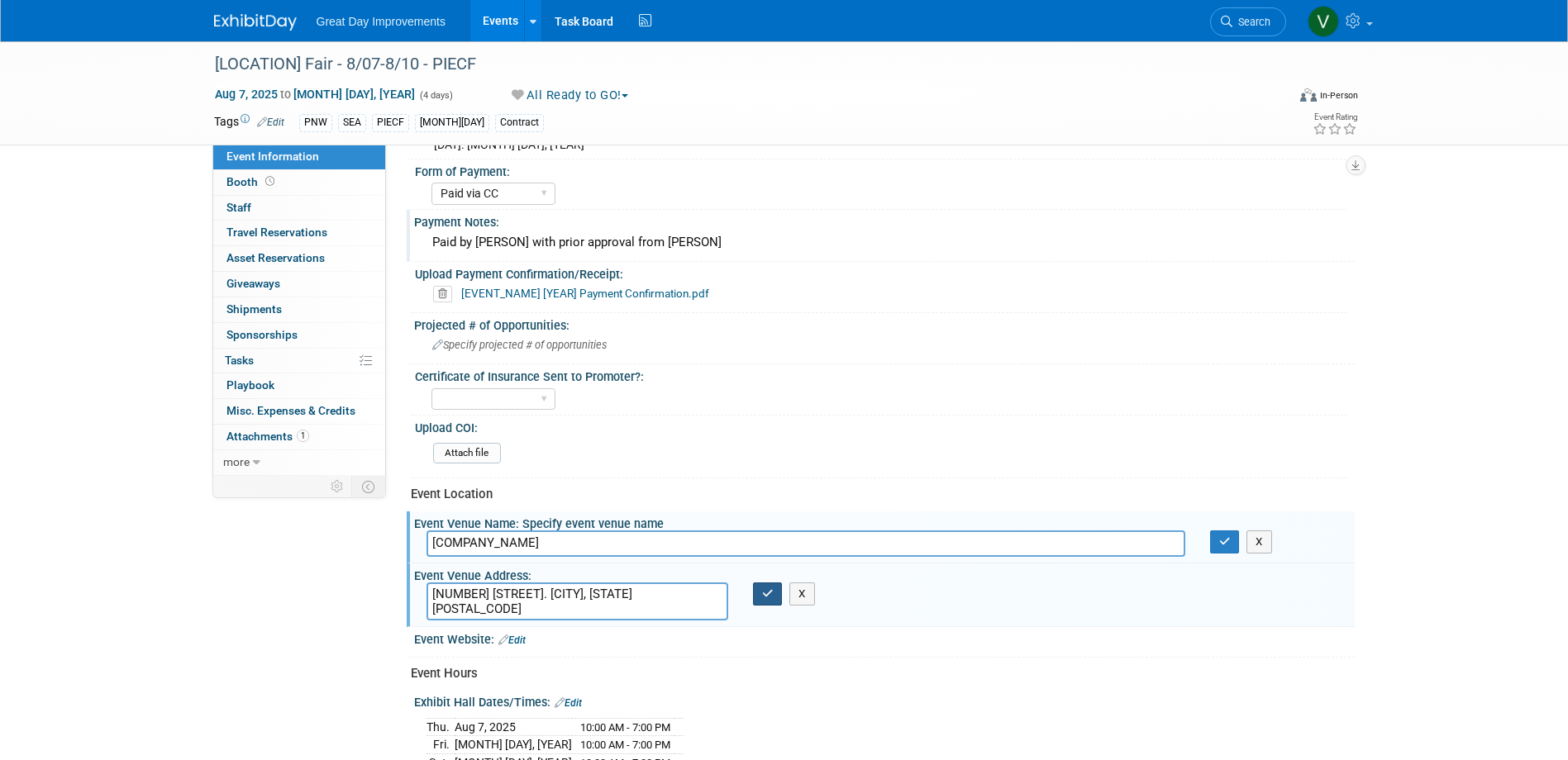 type on "Pierce County Fairgrounds" 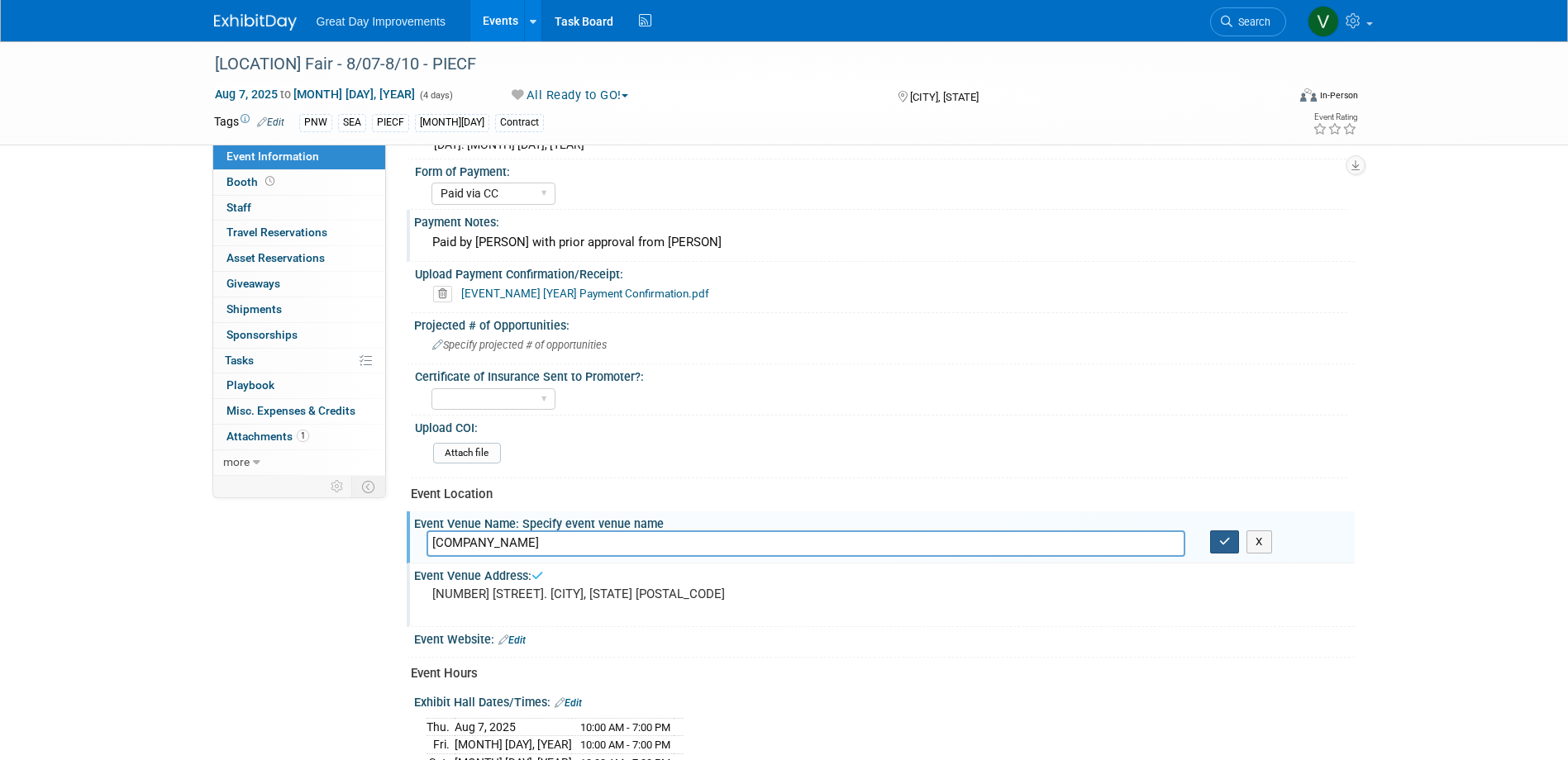 click at bounding box center (1225, 542) 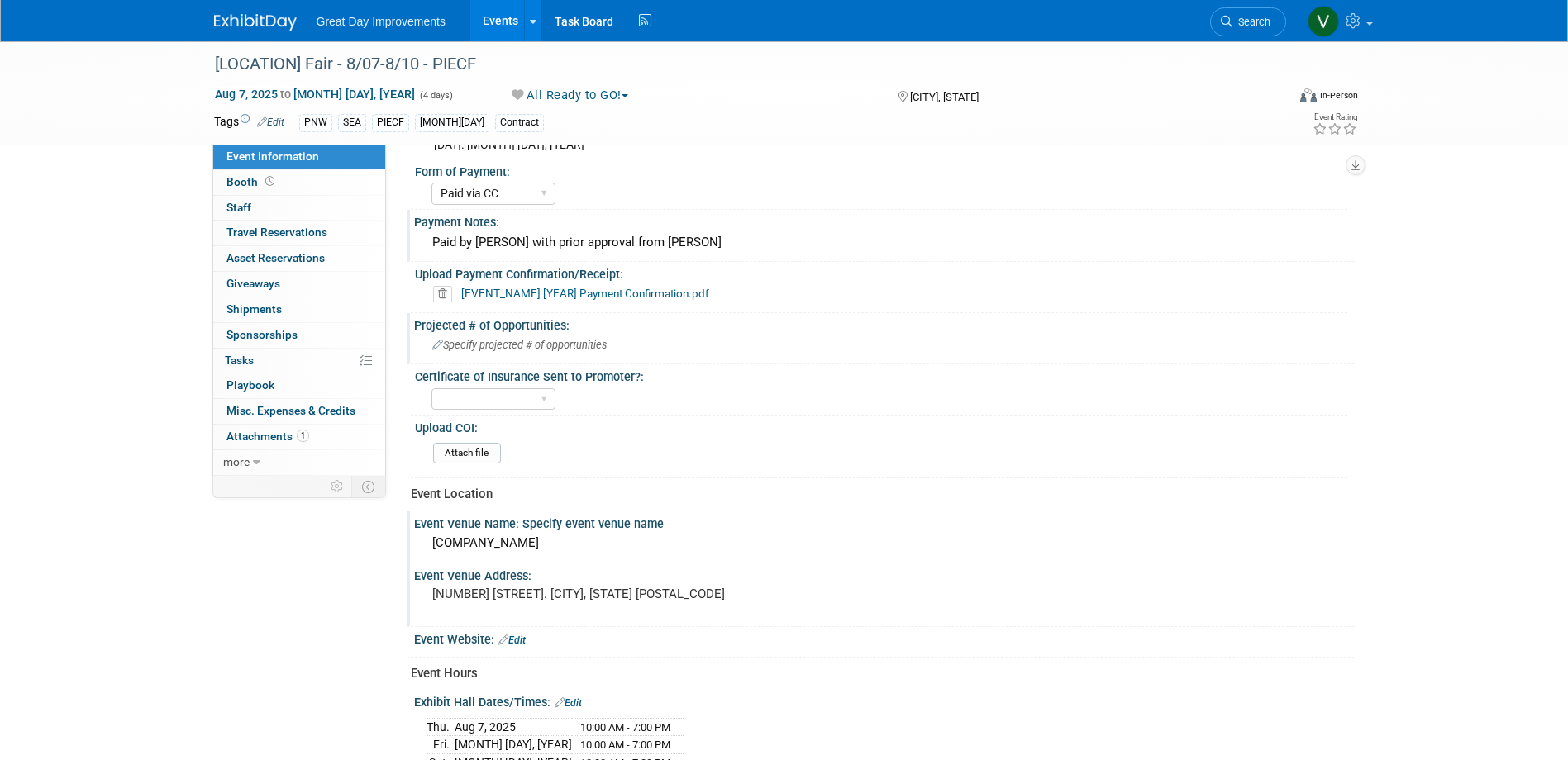 click on "Specify projected # of opportunities" at bounding box center [884, 344] 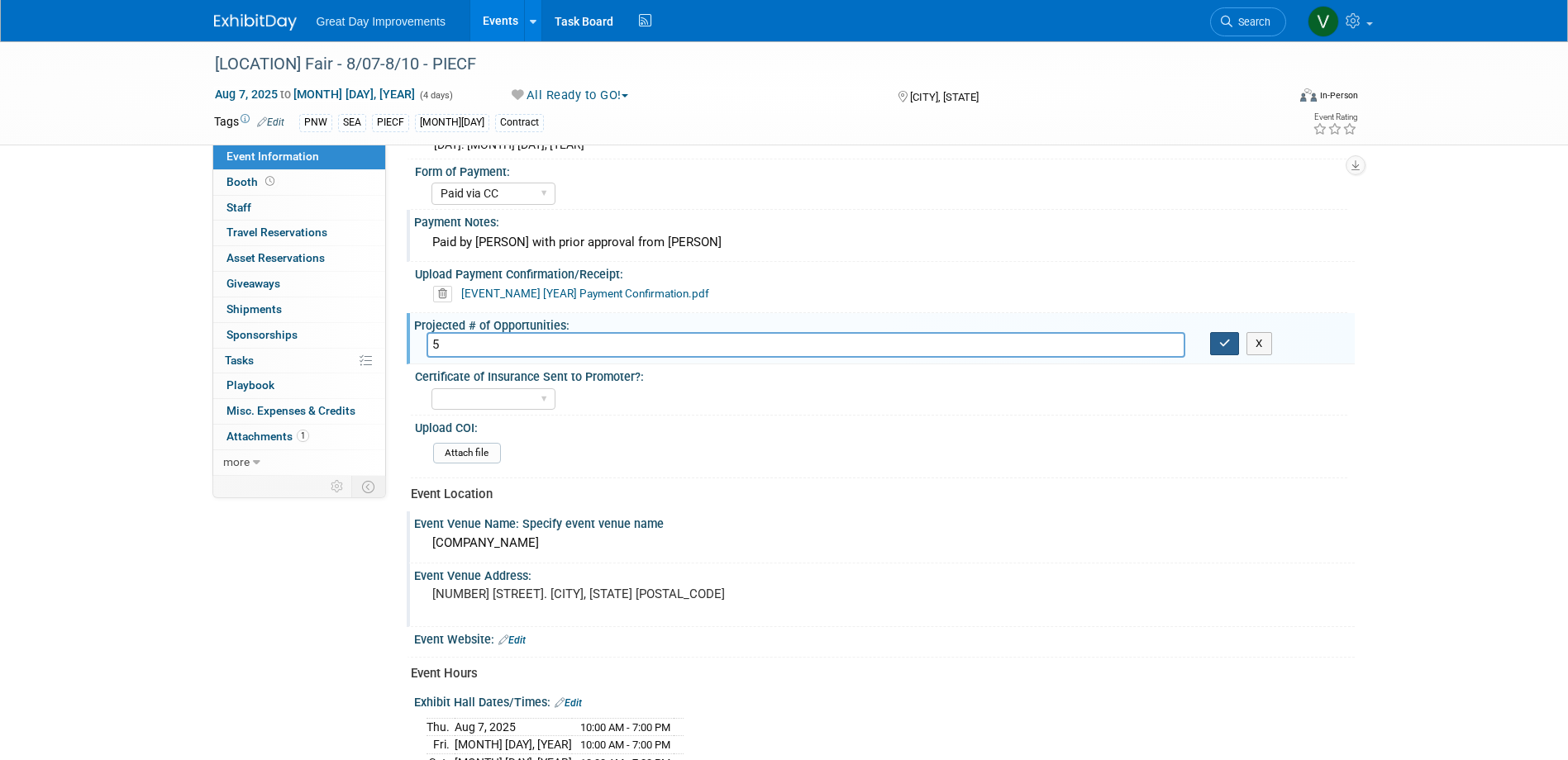 type on "5" 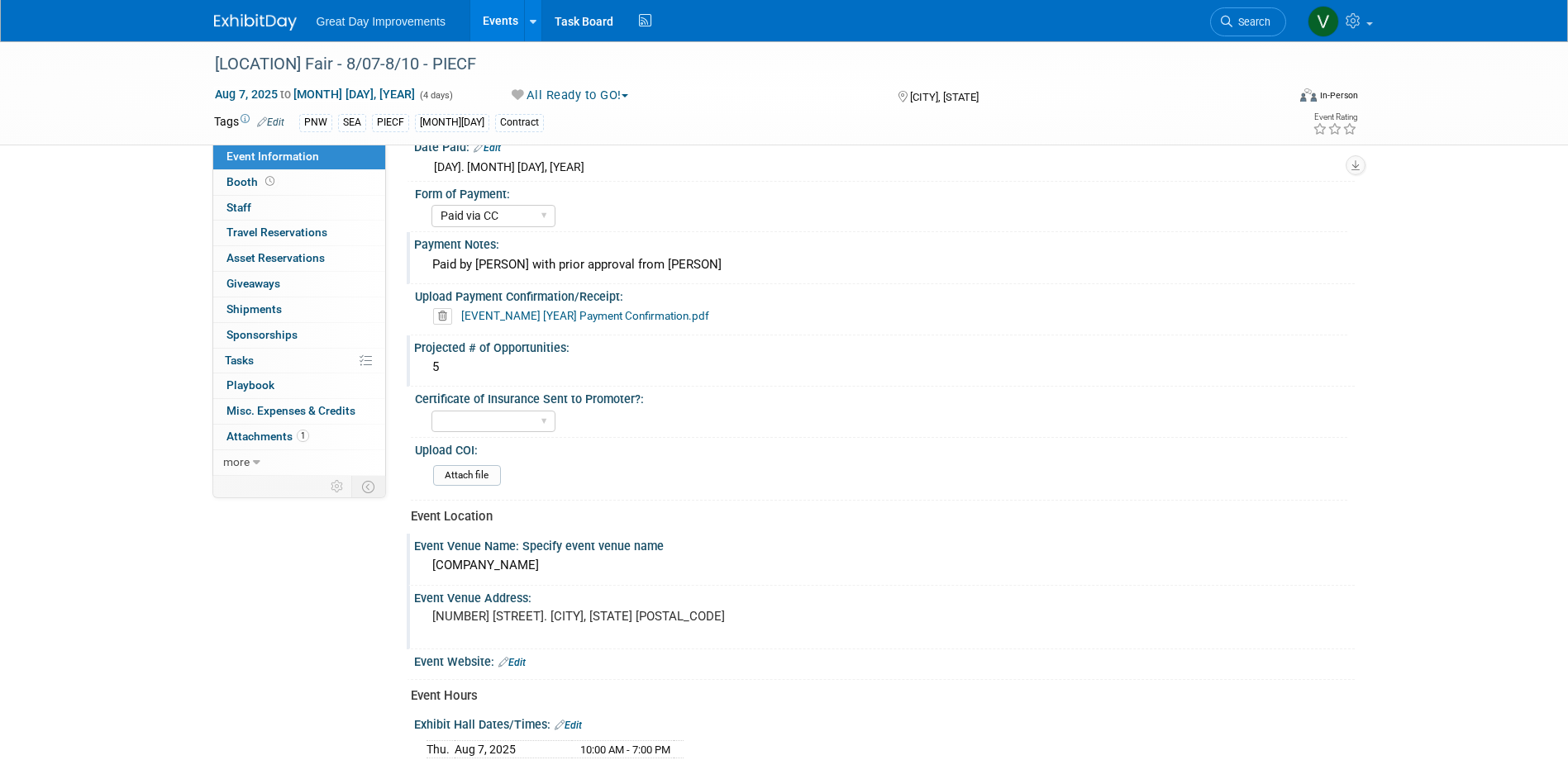 scroll, scrollTop: 578, scrollLeft: 0, axis: vertical 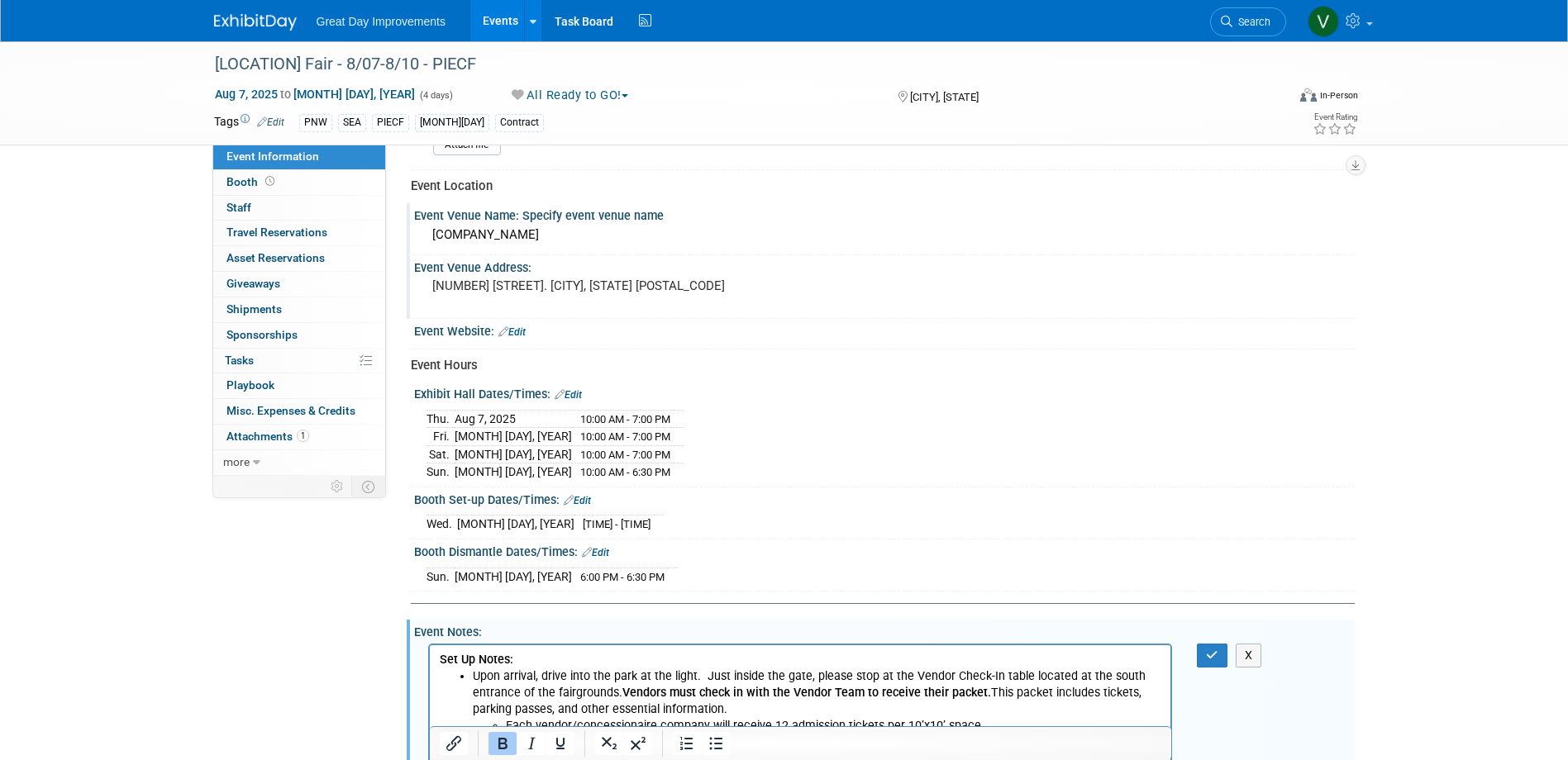 click on "X" at bounding box center (1222, 655) 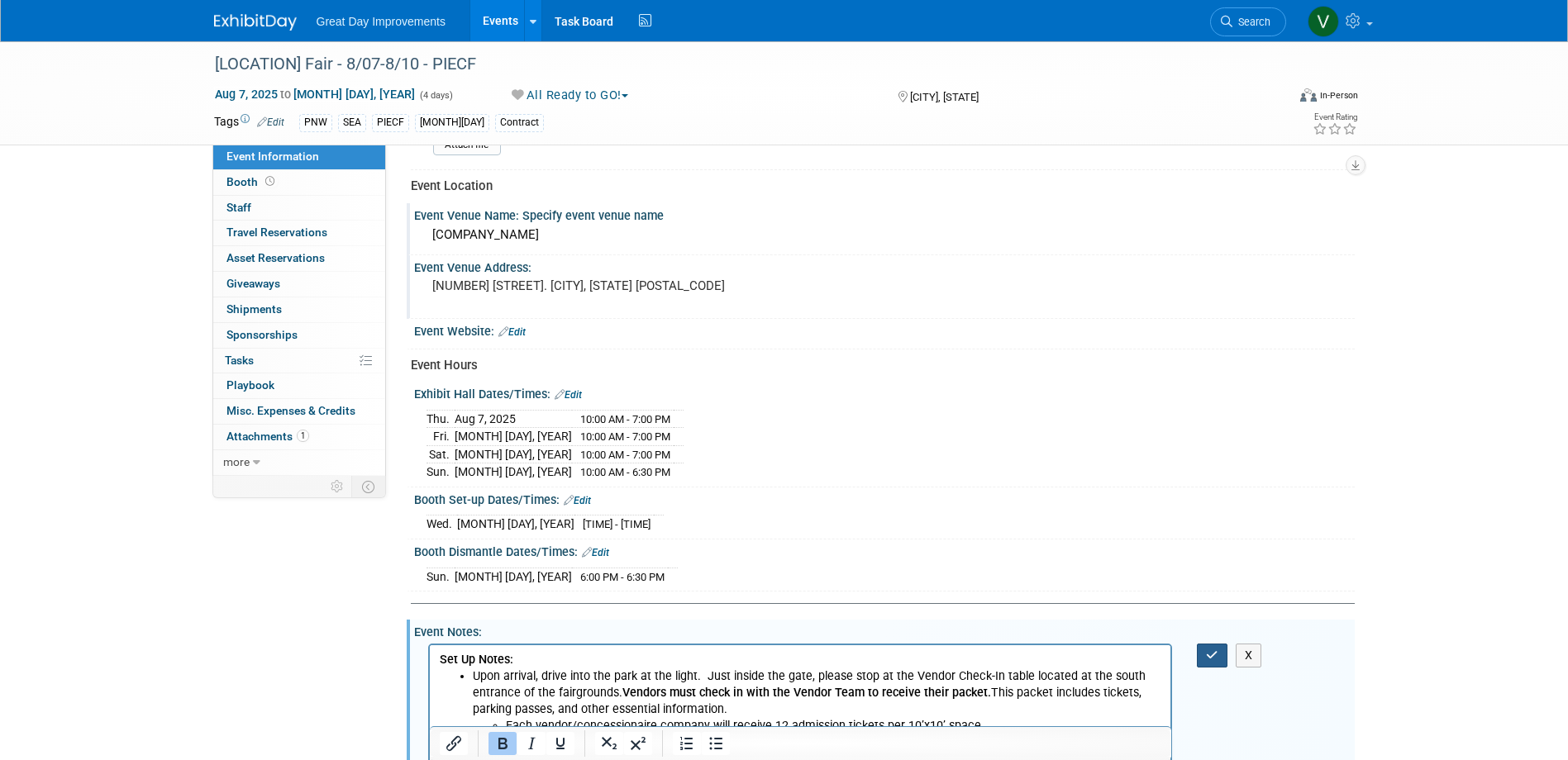 click at bounding box center [1212, 655] 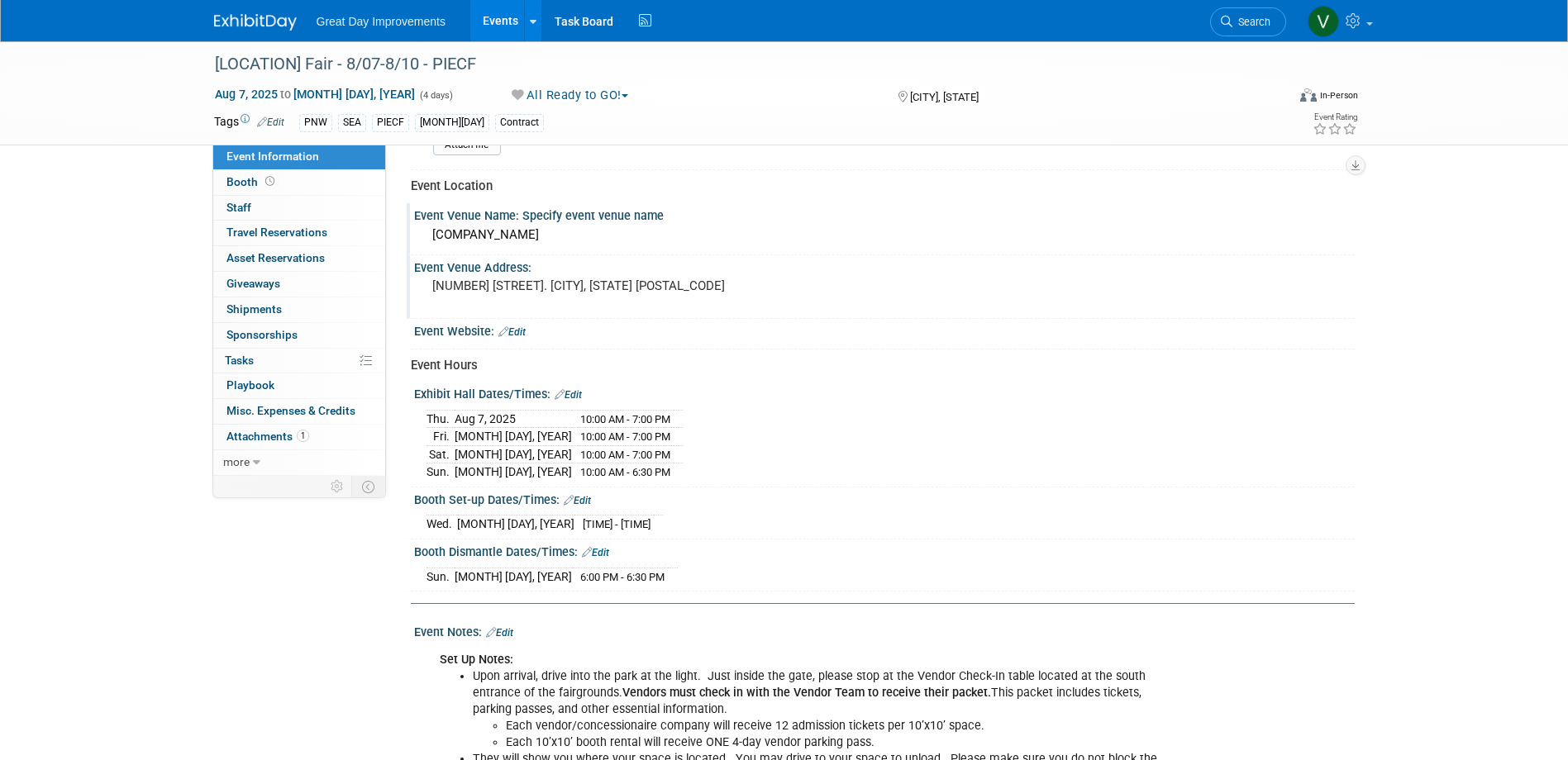 click on "21606 Meridian Ave E. Graham, WA 98338" at bounding box center (610, 293) 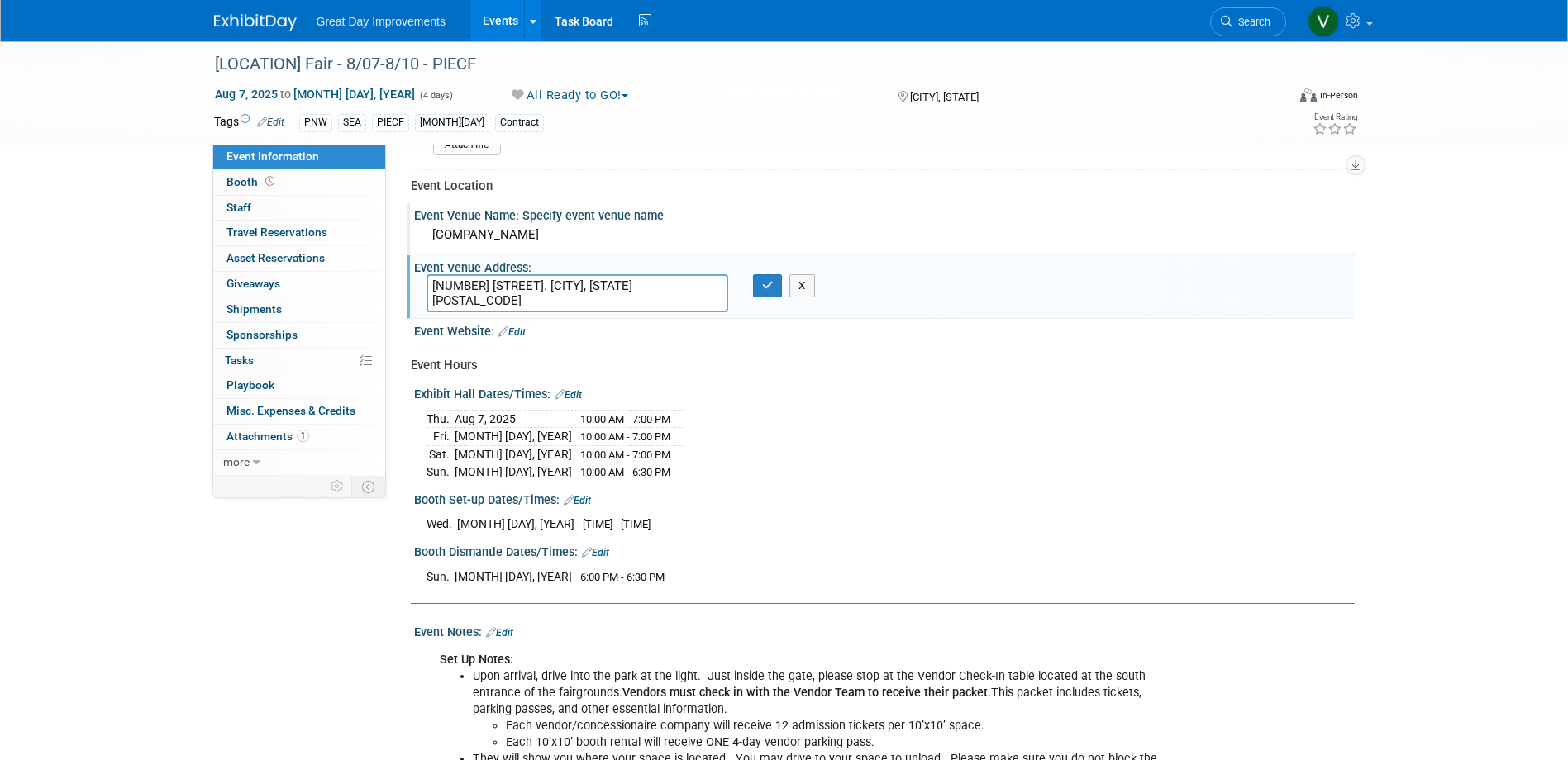 click on "21606 Meridian Ave E. Graham, WA 98338" at bounding box center (577, 293) 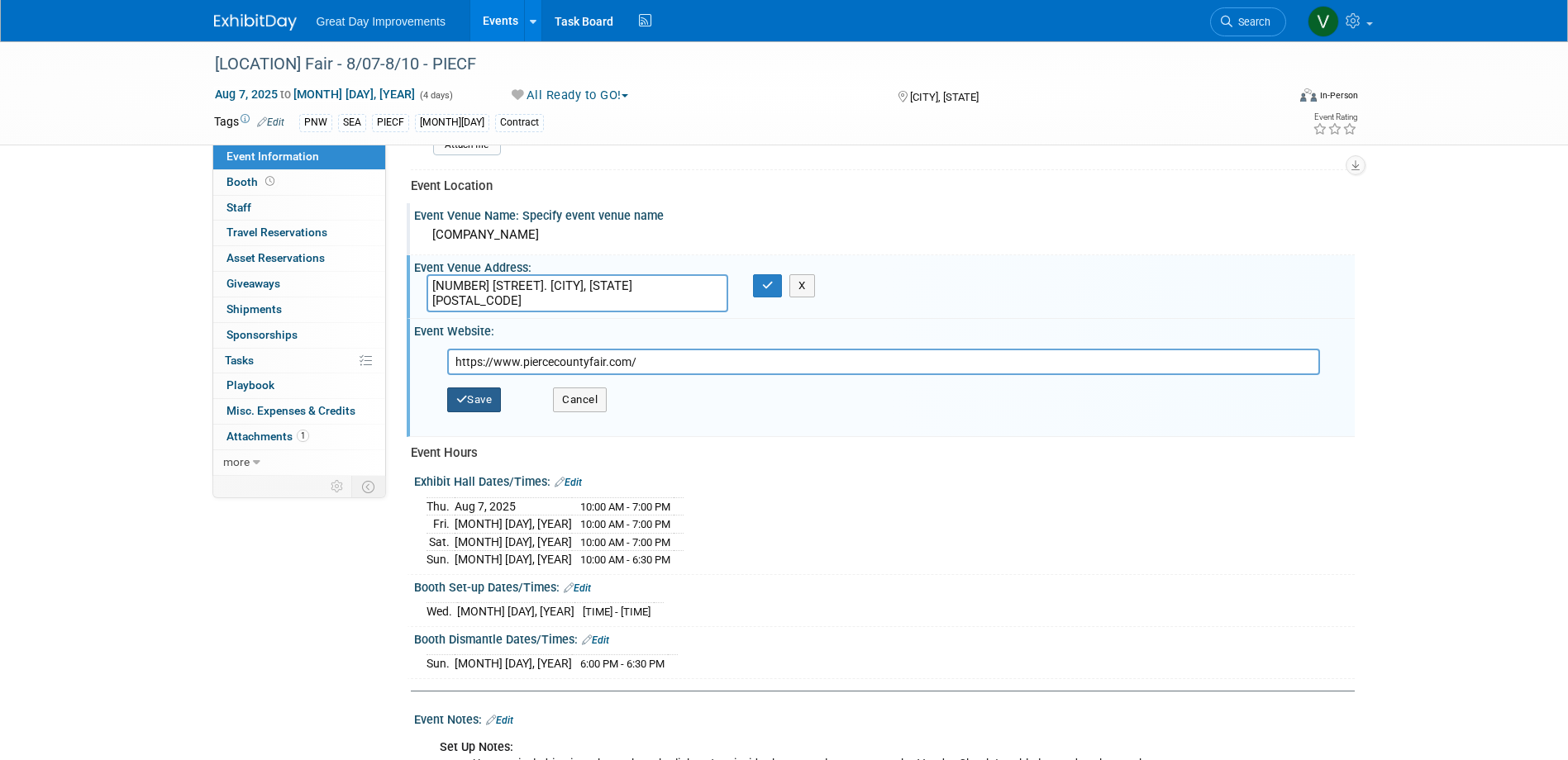 type on "https://www.piercecountyfair.com/" 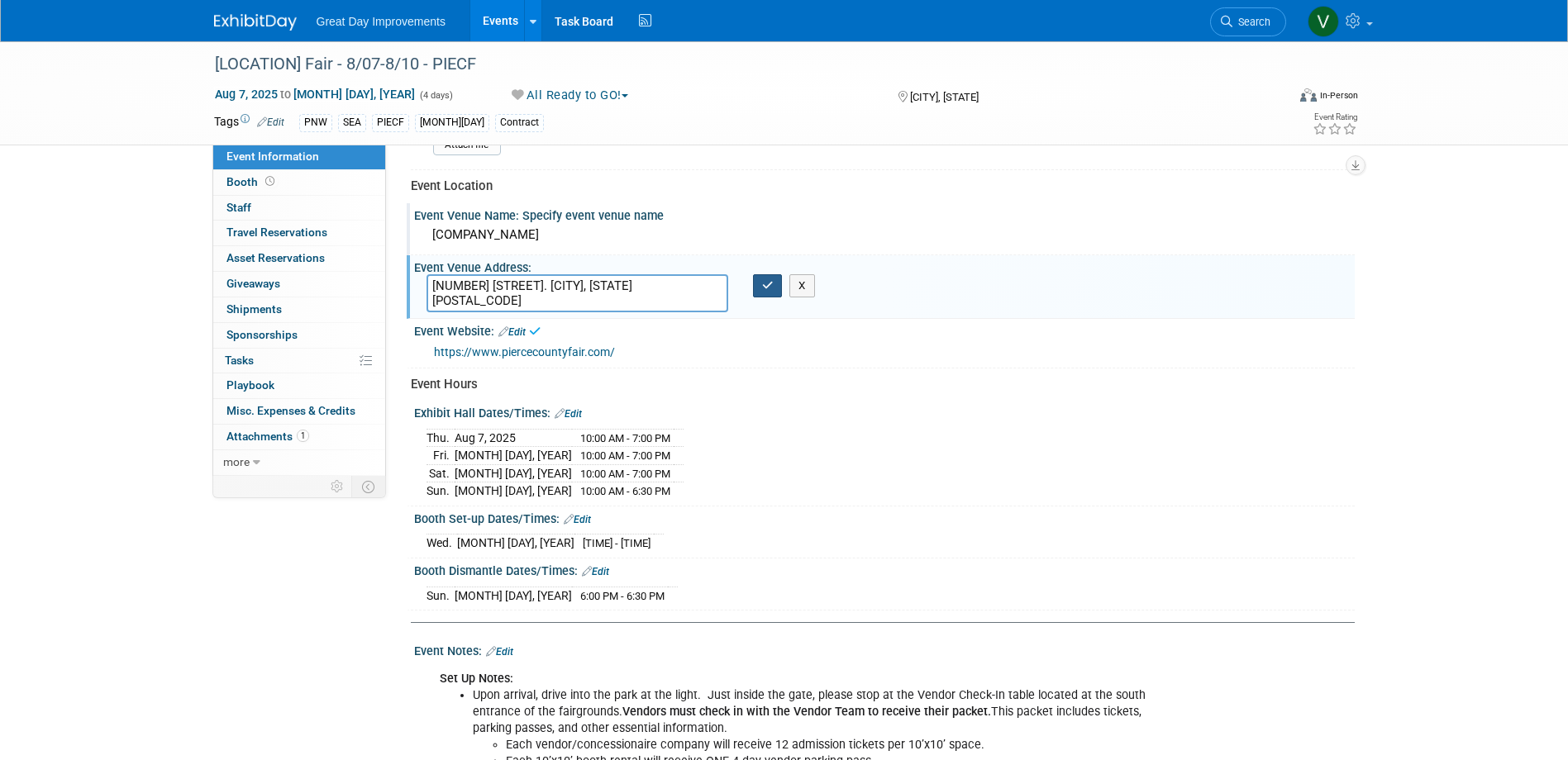 click at bounding box center [768, 286] 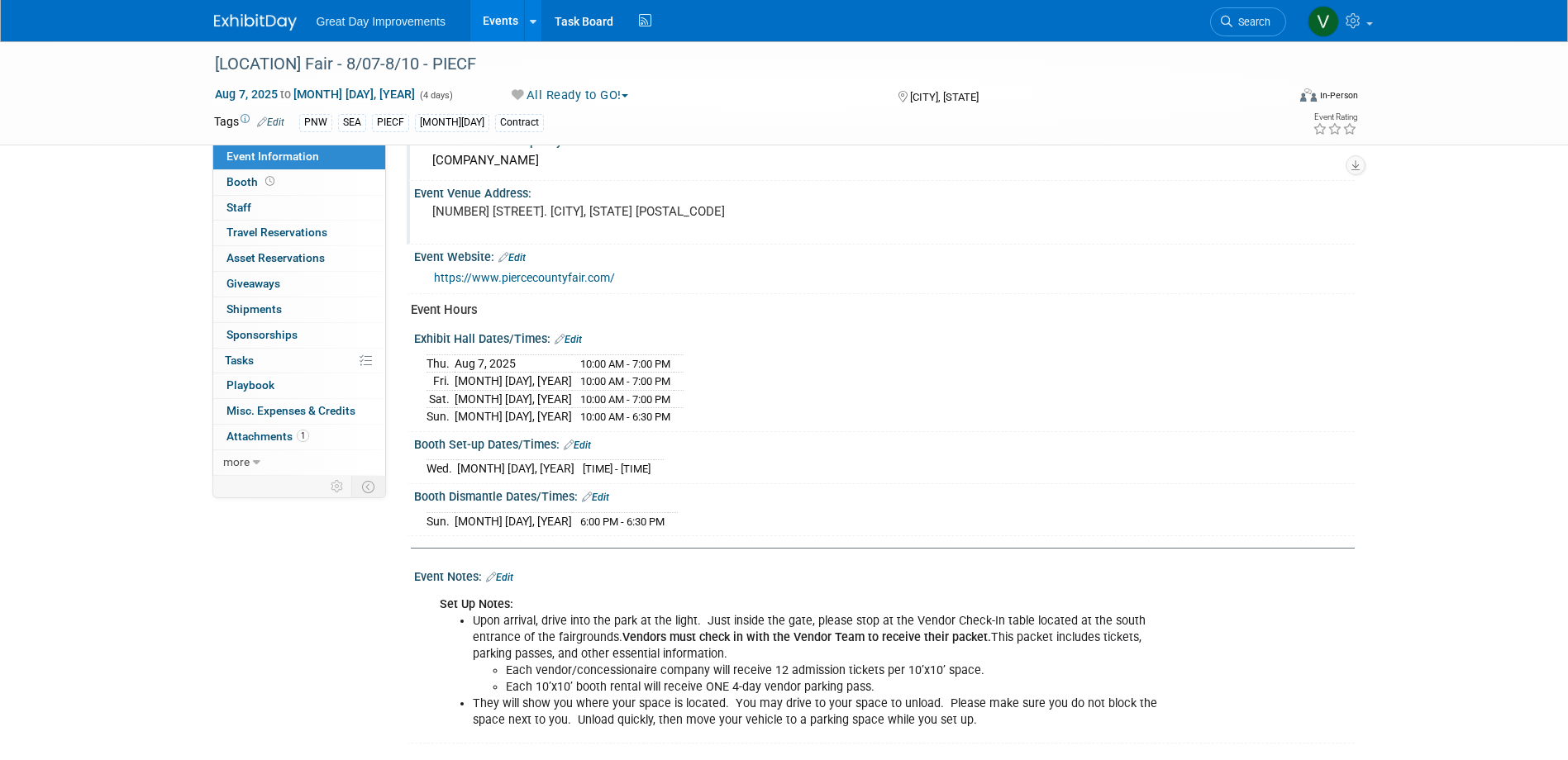 scroll, scrollTop: 743, scrollLeft: 0, axis: vertical 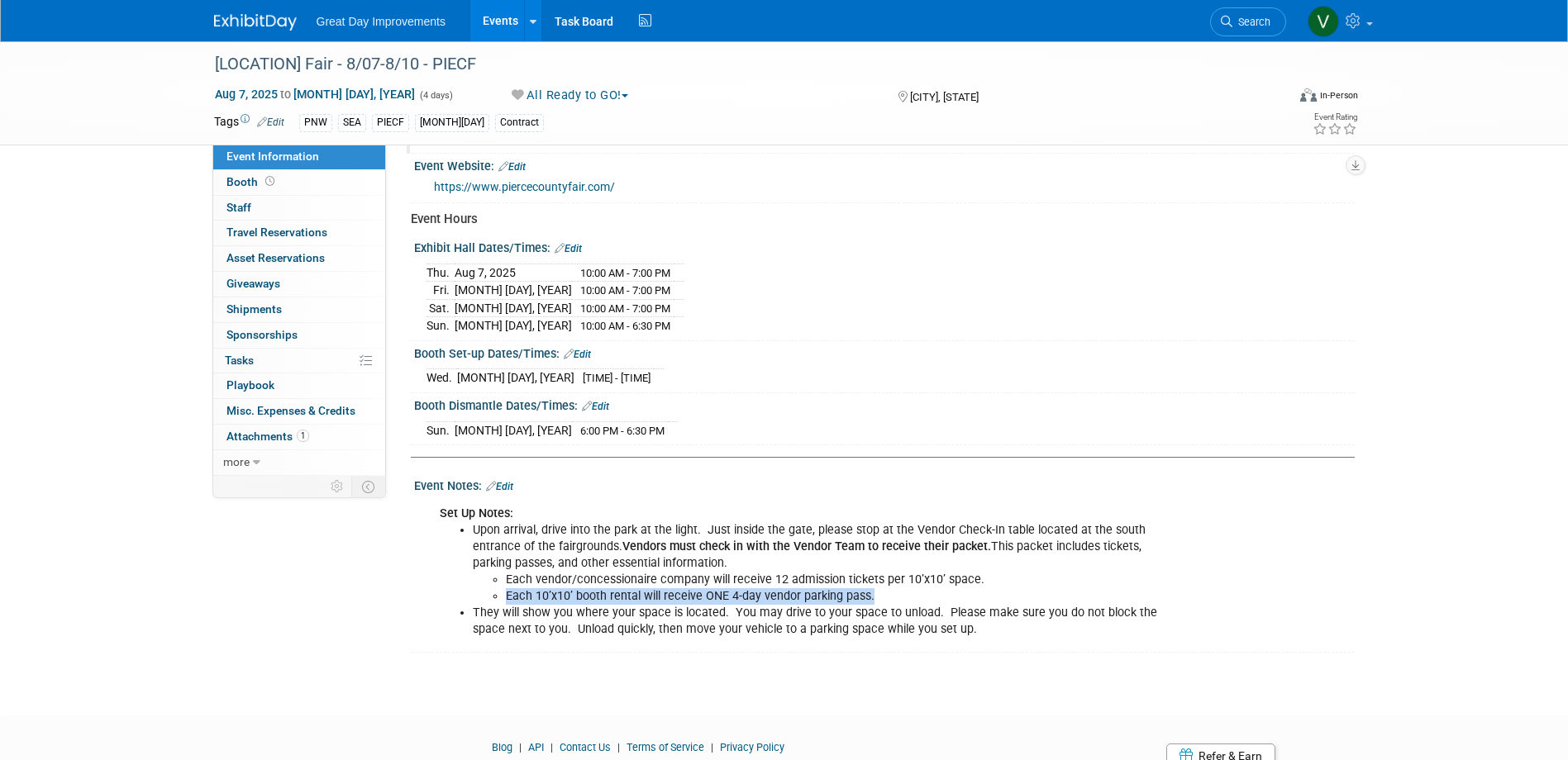 drag, startPoint x: 505, startPoint y: 594, endPoint x: 868, endPoint y: 594, distance: 363 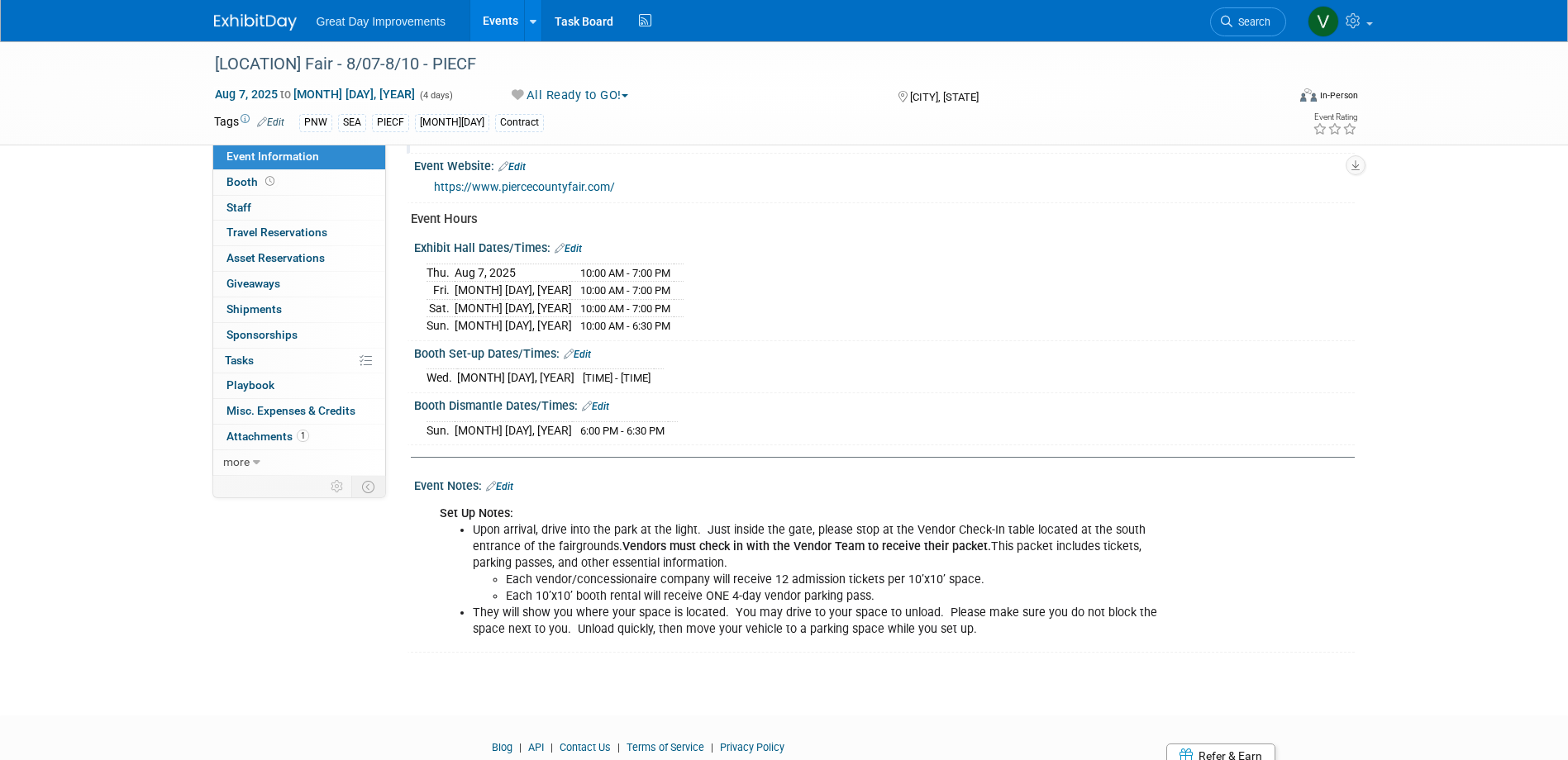 click on "Upon arrival, drive into the park at the light.  Just inside the gate, please stop at the Vendor Check-In table located at the south entrance of the fairgrounds.   Vendors must check in with the Vendor Team to receive their packet.  This packet includes tickets, parking passes, and other essential information. Each vendor/concessionaire company will receive 12 admission tickets per 10’x10’ space. Each 10’x10’ booth rental will receive ONE 4-day vendor parking pass." at bounding box center (817, 563) 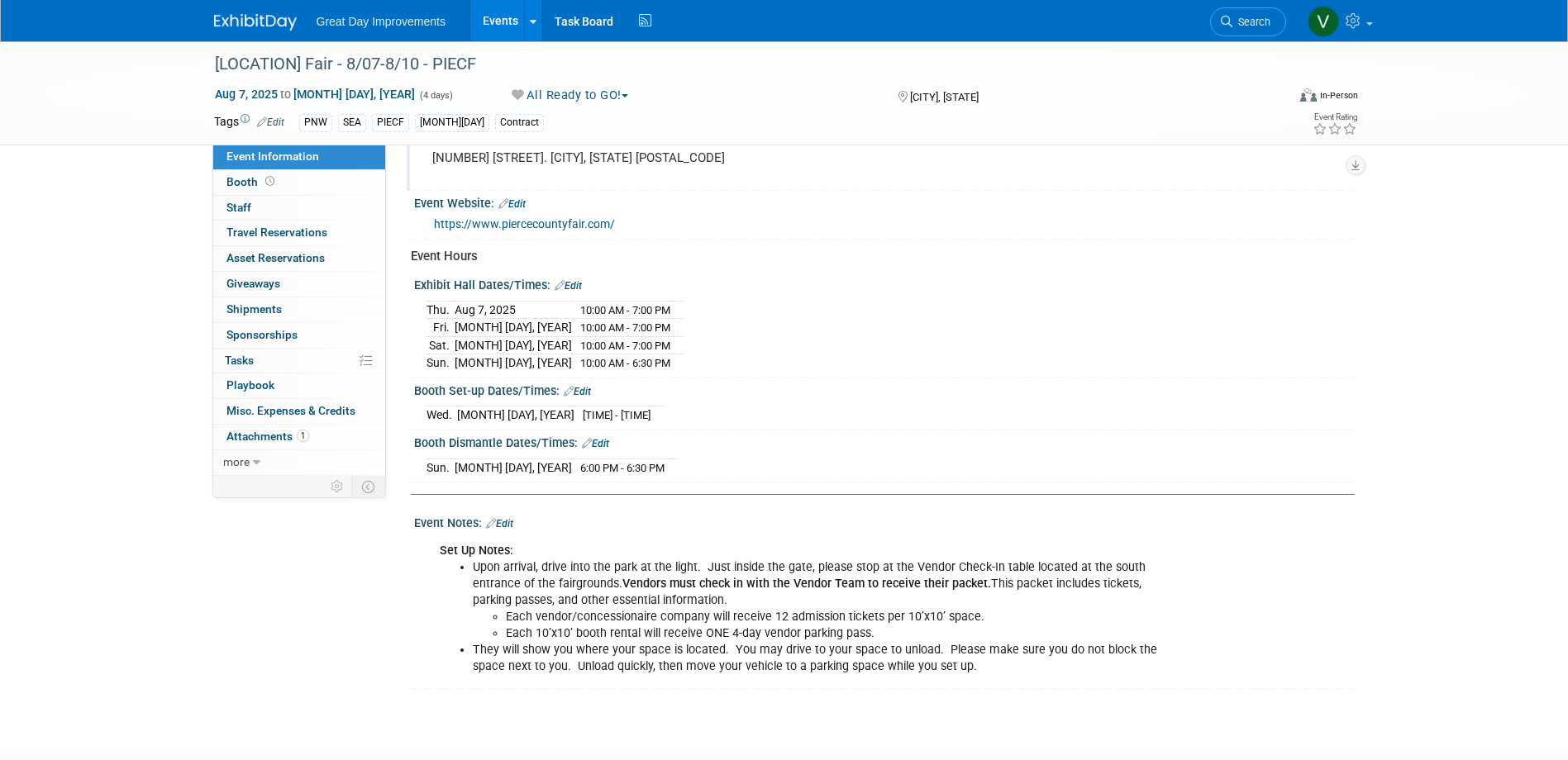 scroll, scrollTop: 812, scrollLeft: 0, axis: vertical 